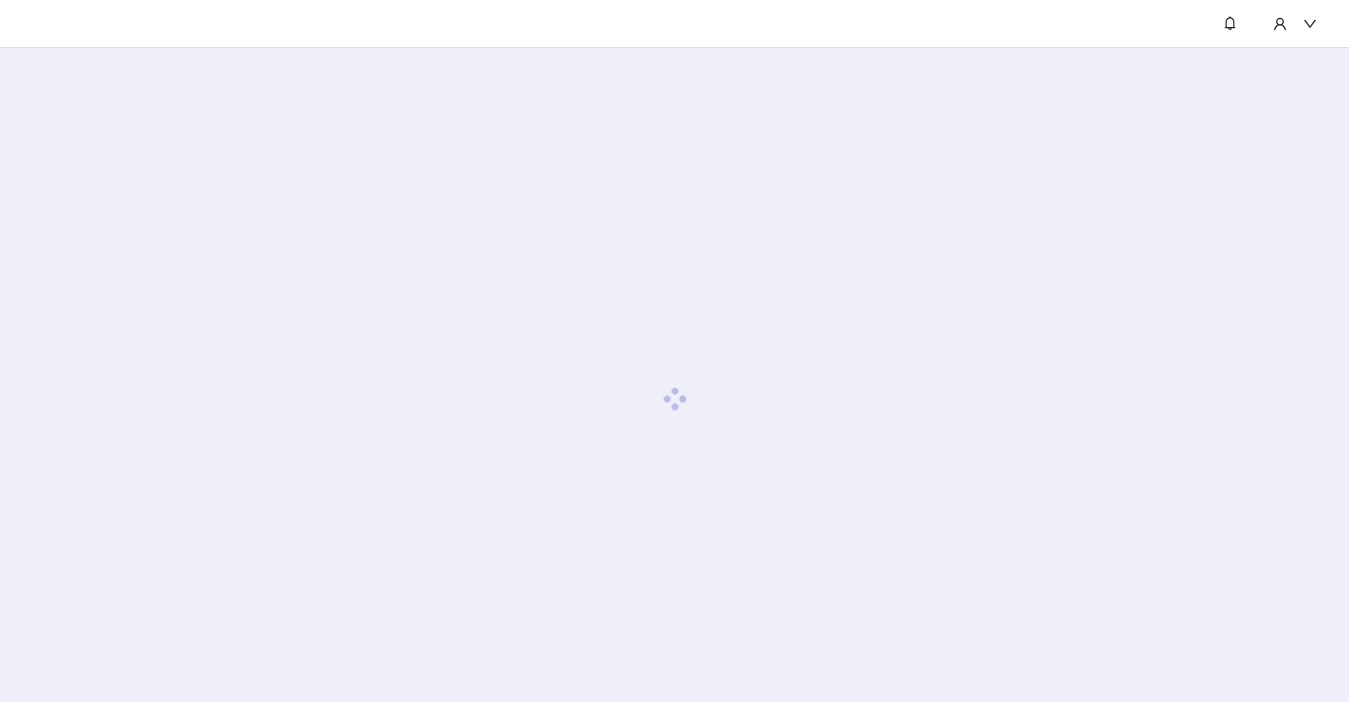scroll, scrollTop: 0, scrollLeft: 0, axis: both 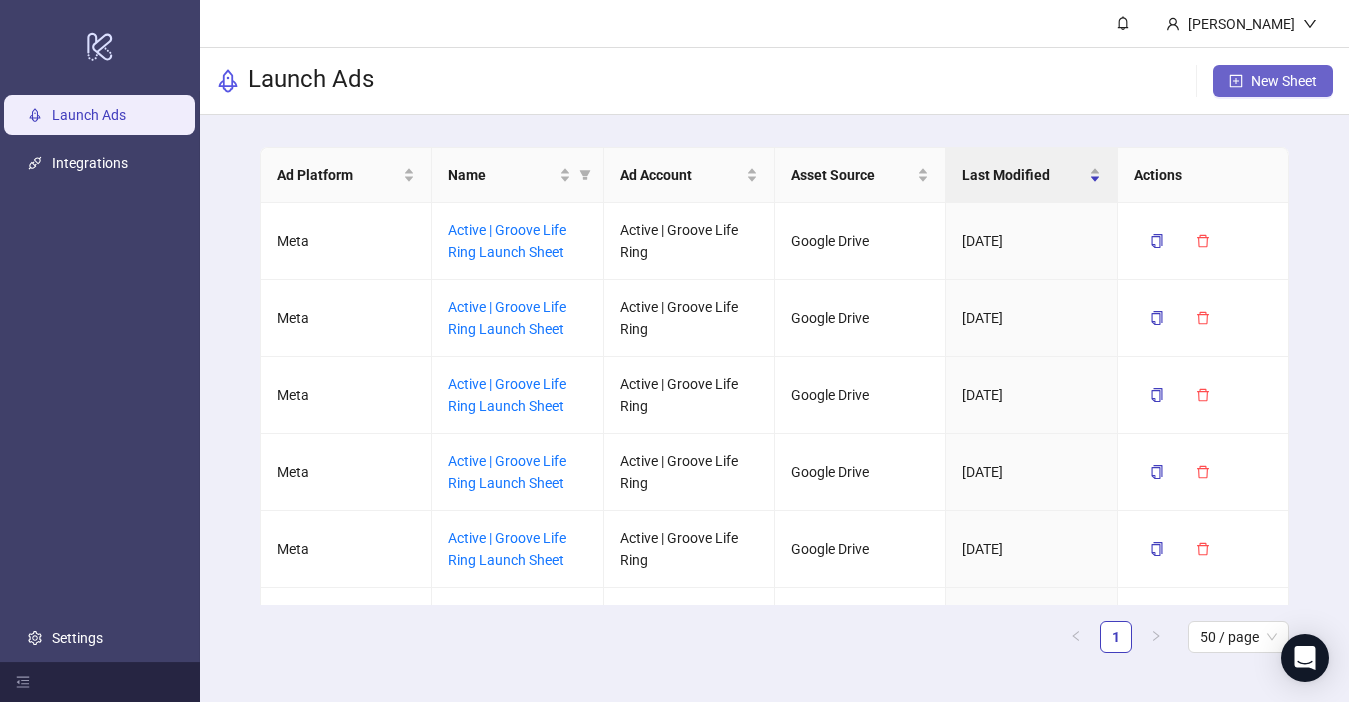 click on "New Sheet" at bounding box center [1284, 81] 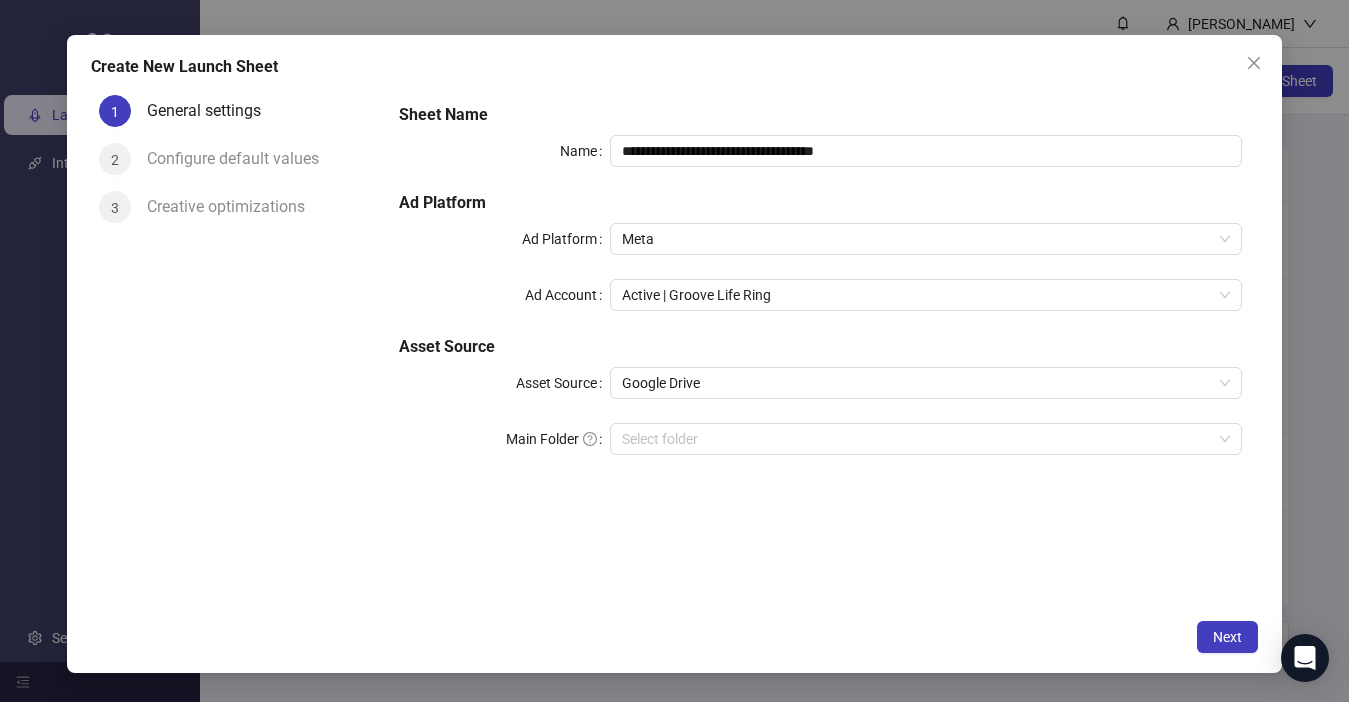 click on "**********" at bounding box center [820, 291] 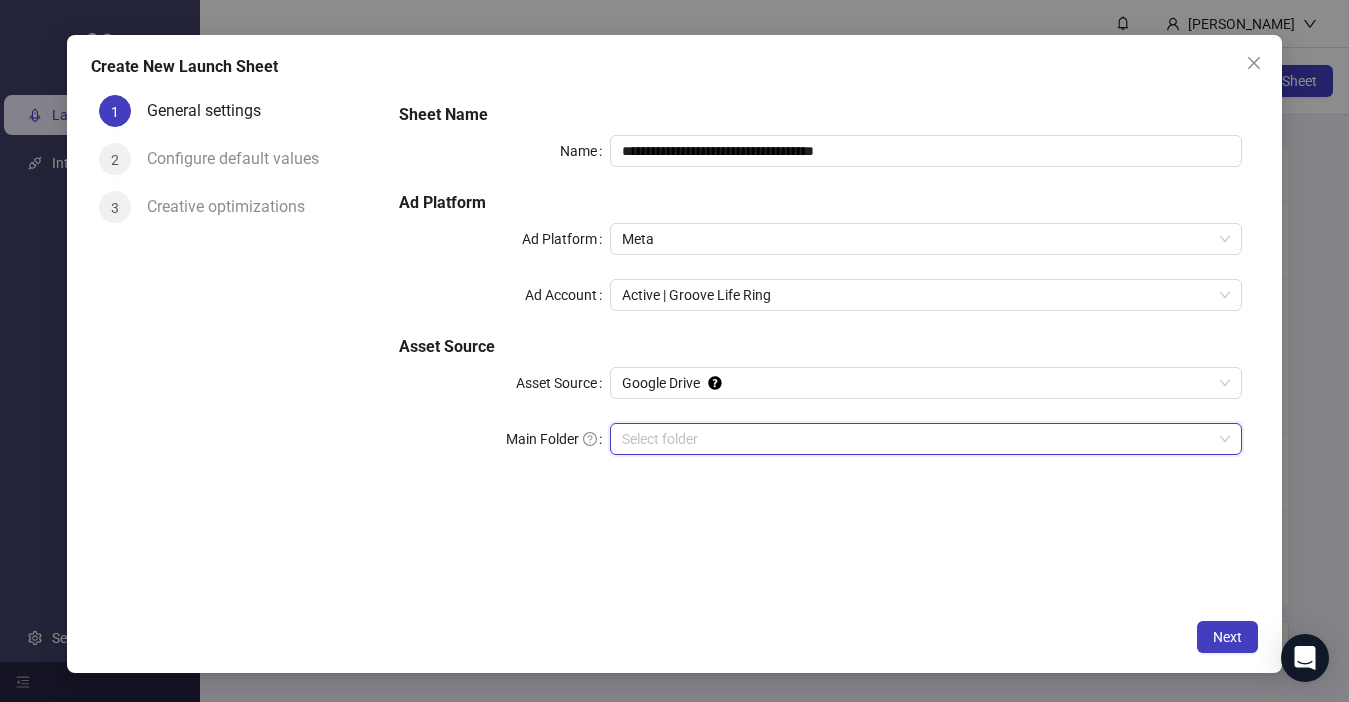 click on "Main Folder" at bounding box center [917, 439] 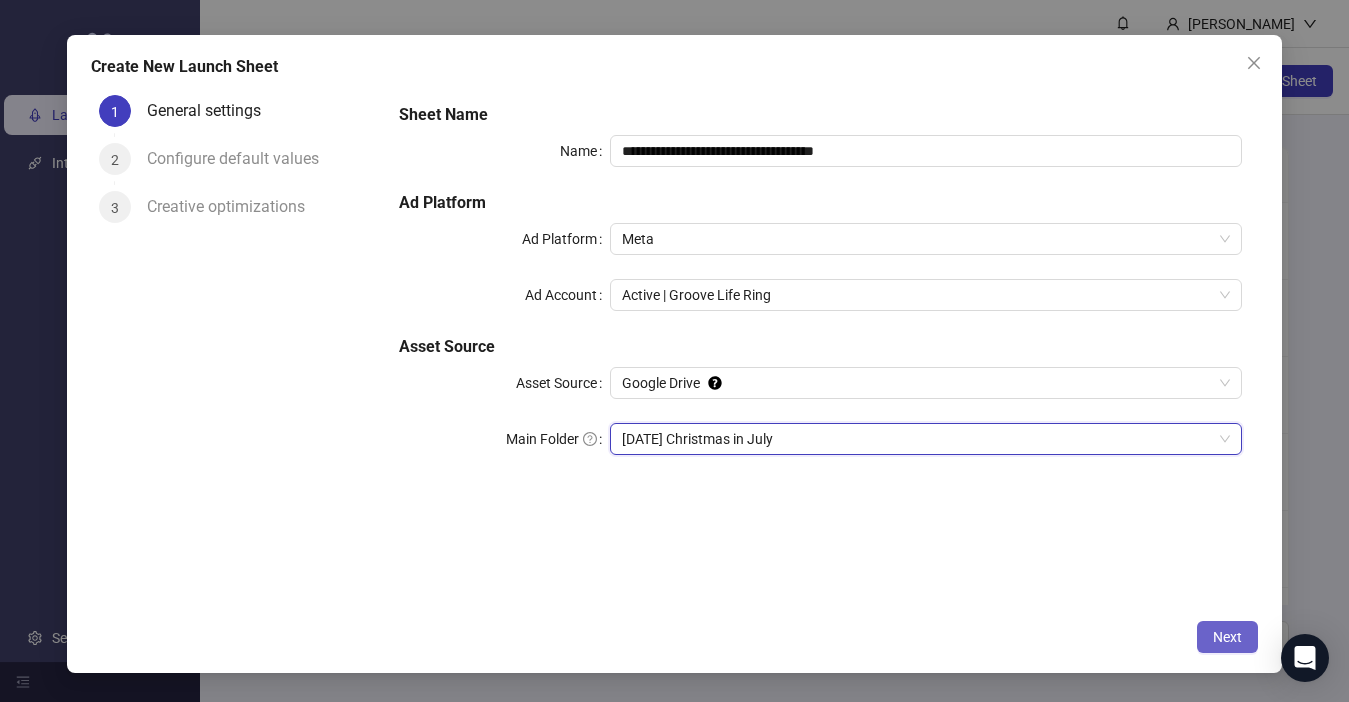 click on "Next" at bounding box center [1227, 637] 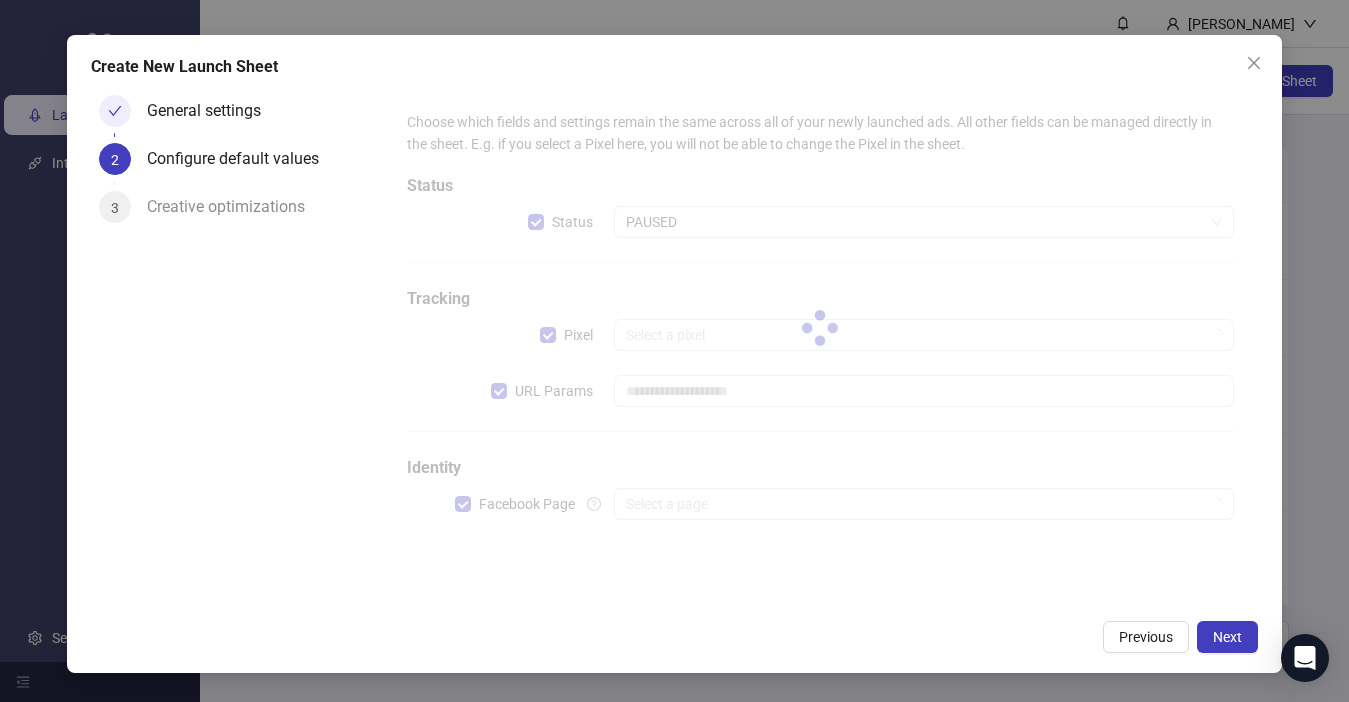 type on "**********" 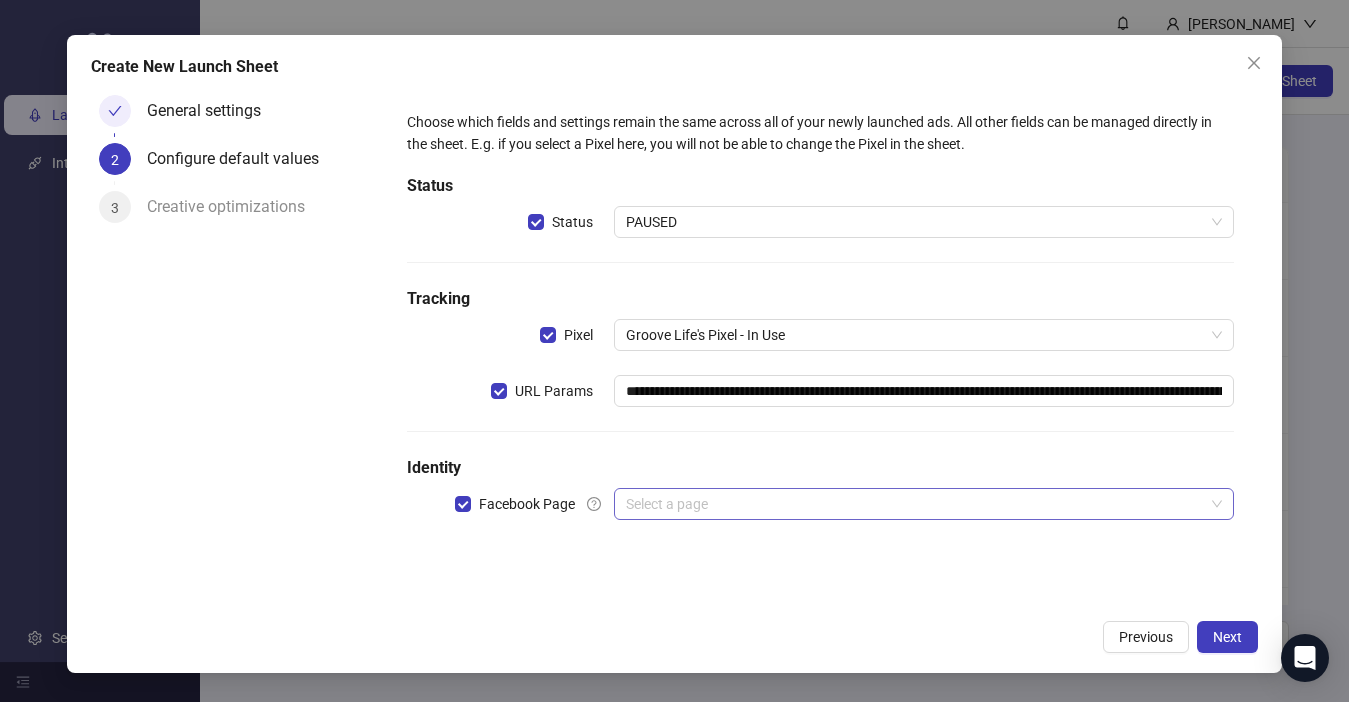 click at bounding box center [915, 504] 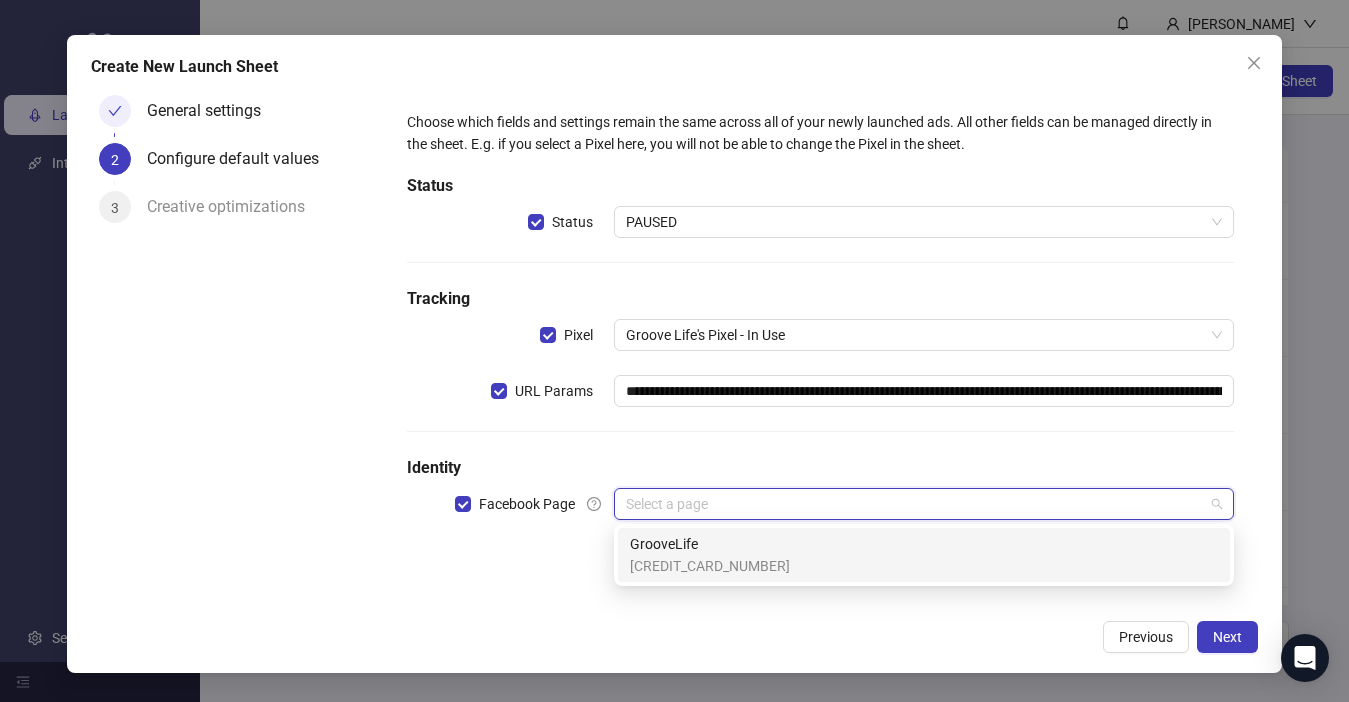 click on "GrooveLife" at bounding box center [710, 544] 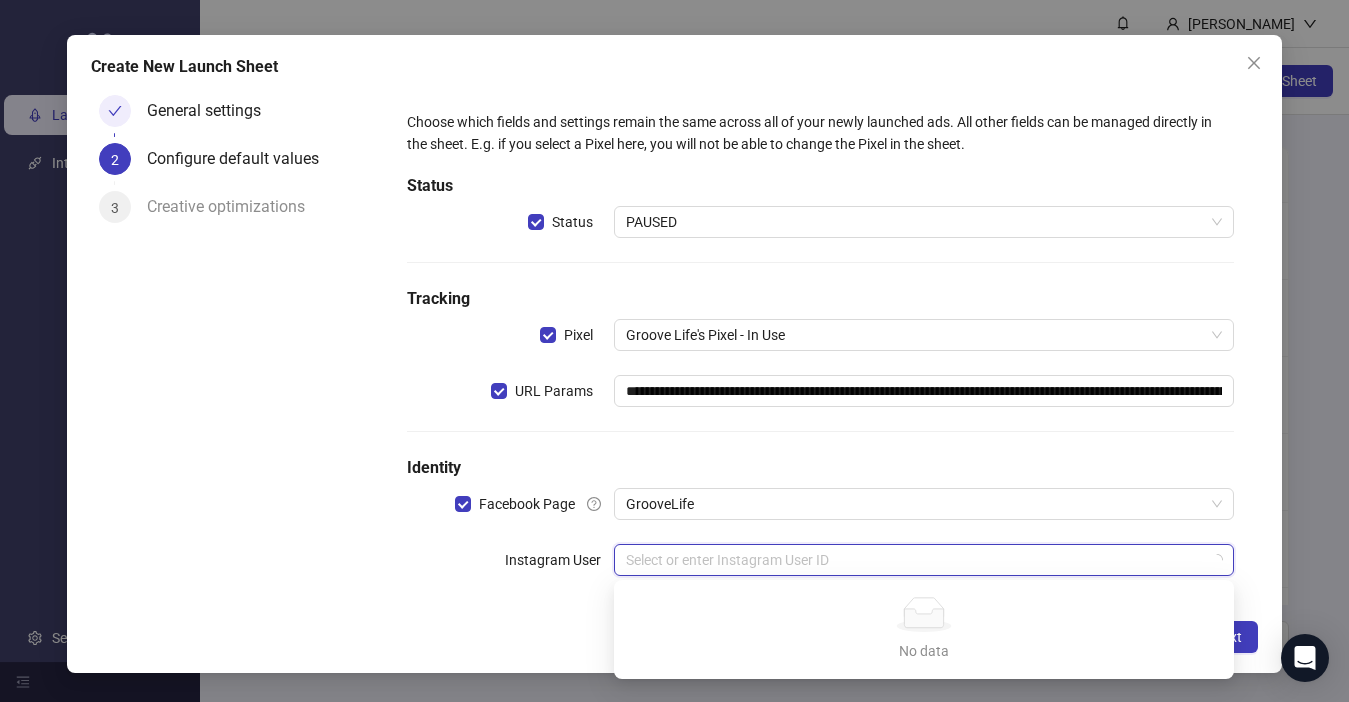click at bounding box center (915, 560) 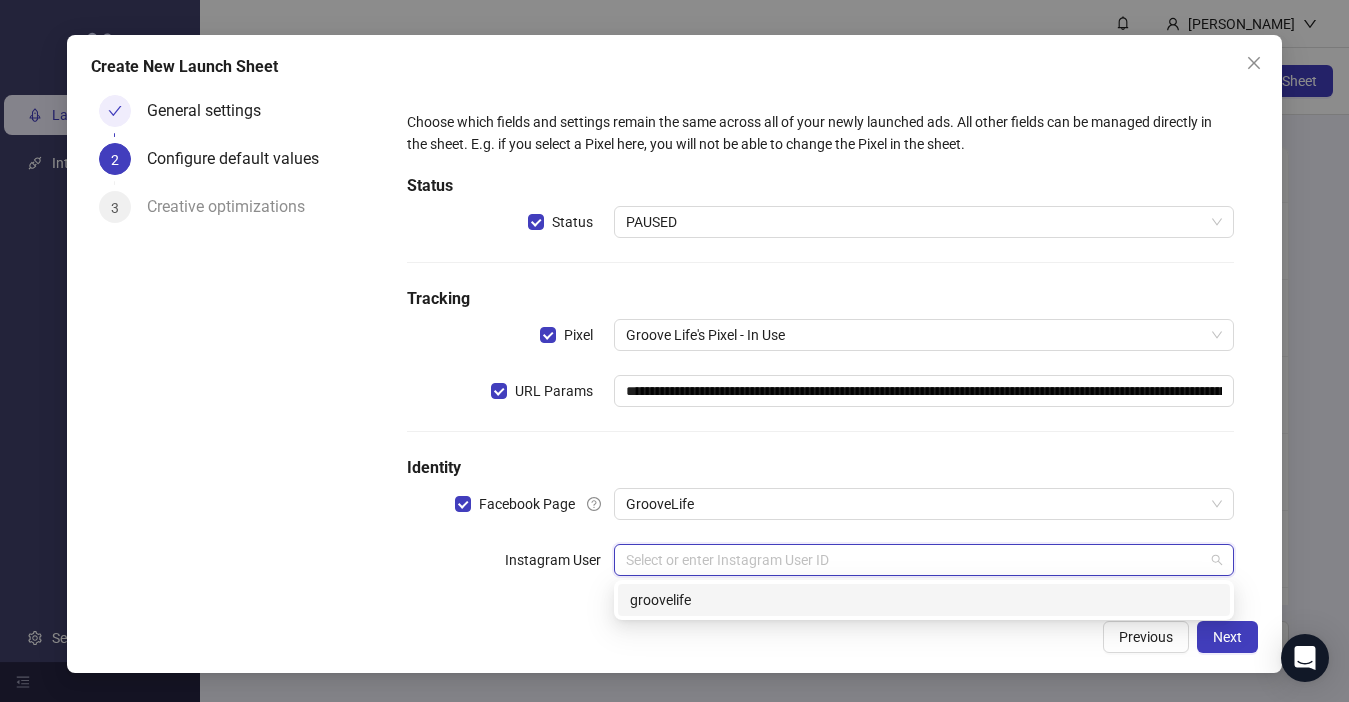 click on "groovelife" at bounding box center (924, 600) 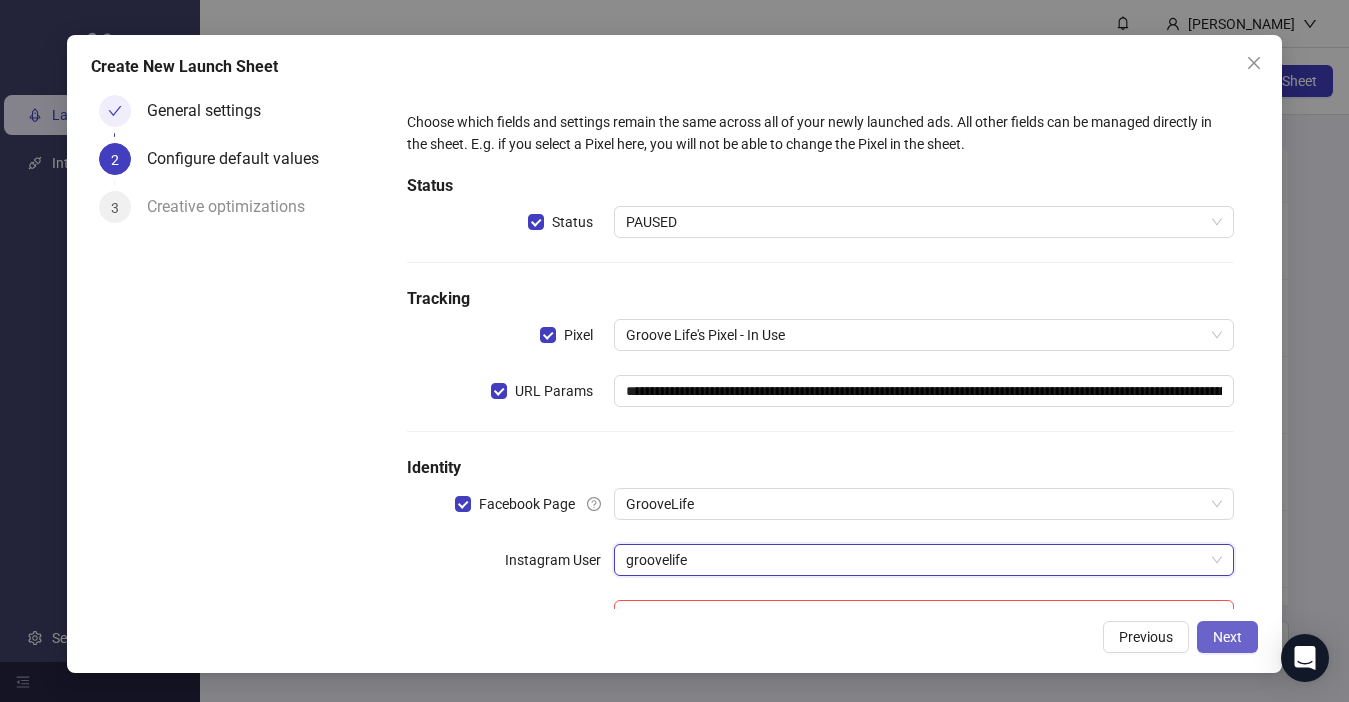 click on "Next" at bounding box center (1227, 637) 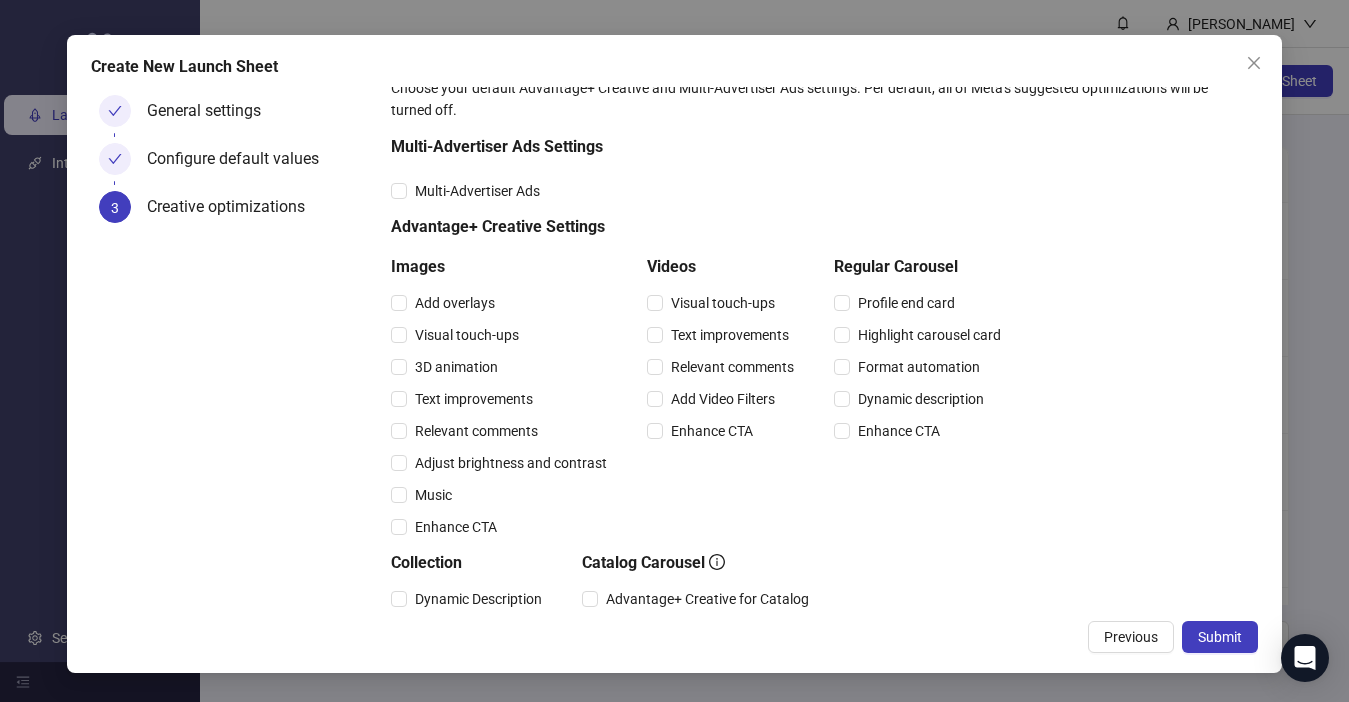 scroll, scrollTop: 53, scrollLeft: 0, axis: vertical 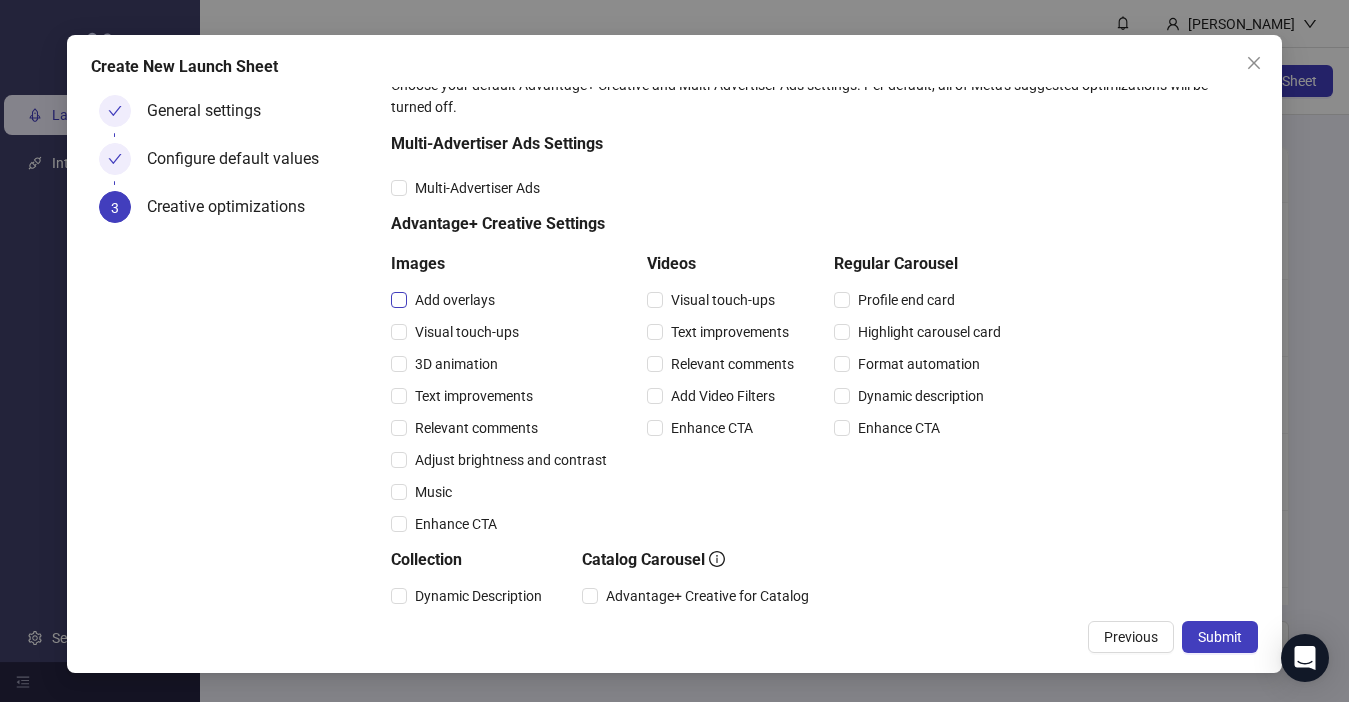 click on "Add overlays" at bounding box center [455, 300] 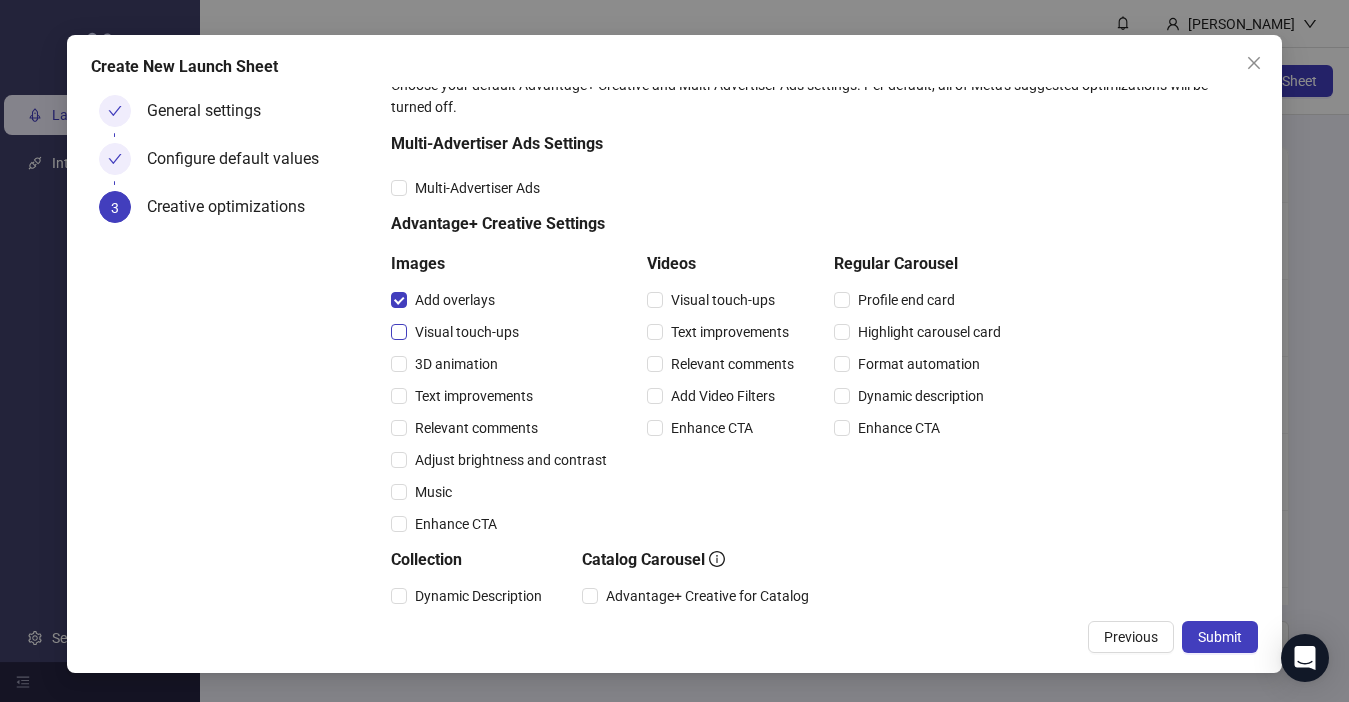 click on "Visual touch-ups" at bounding box center [467, 332] 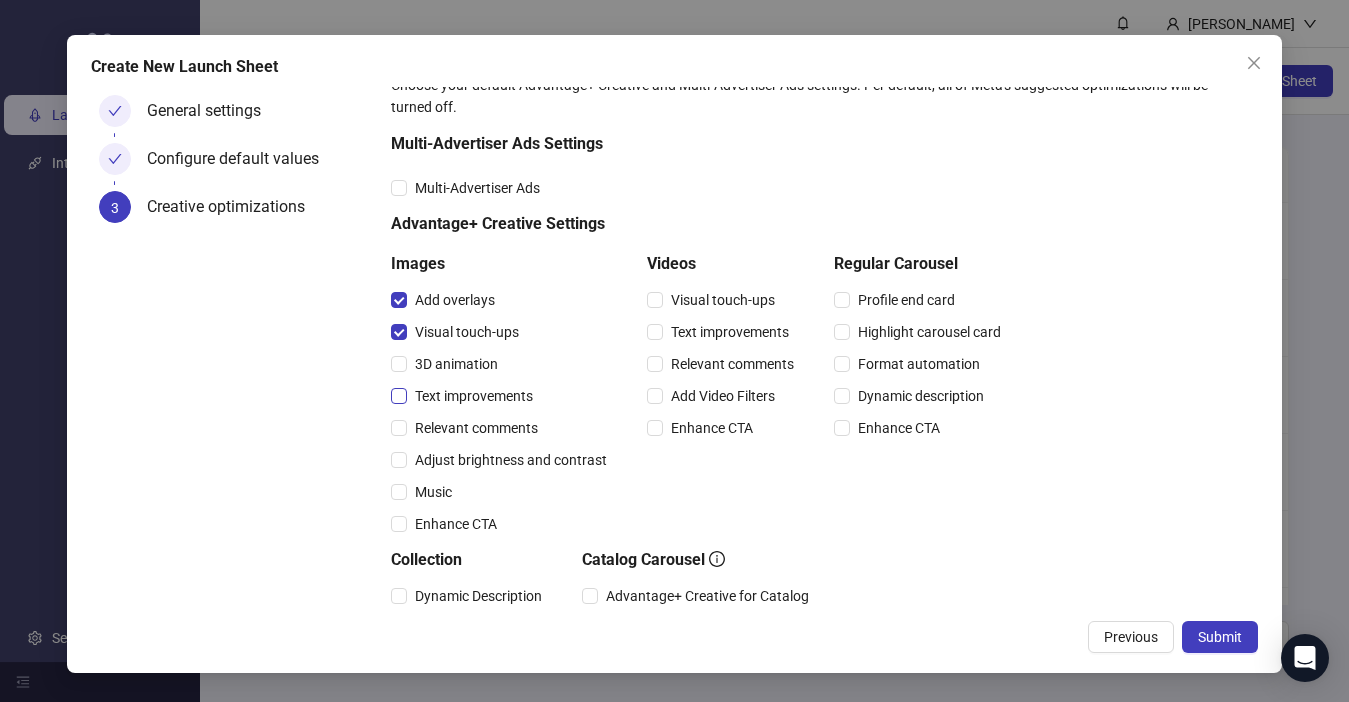 click on "Text improvements" at bounding box center (474, 396) 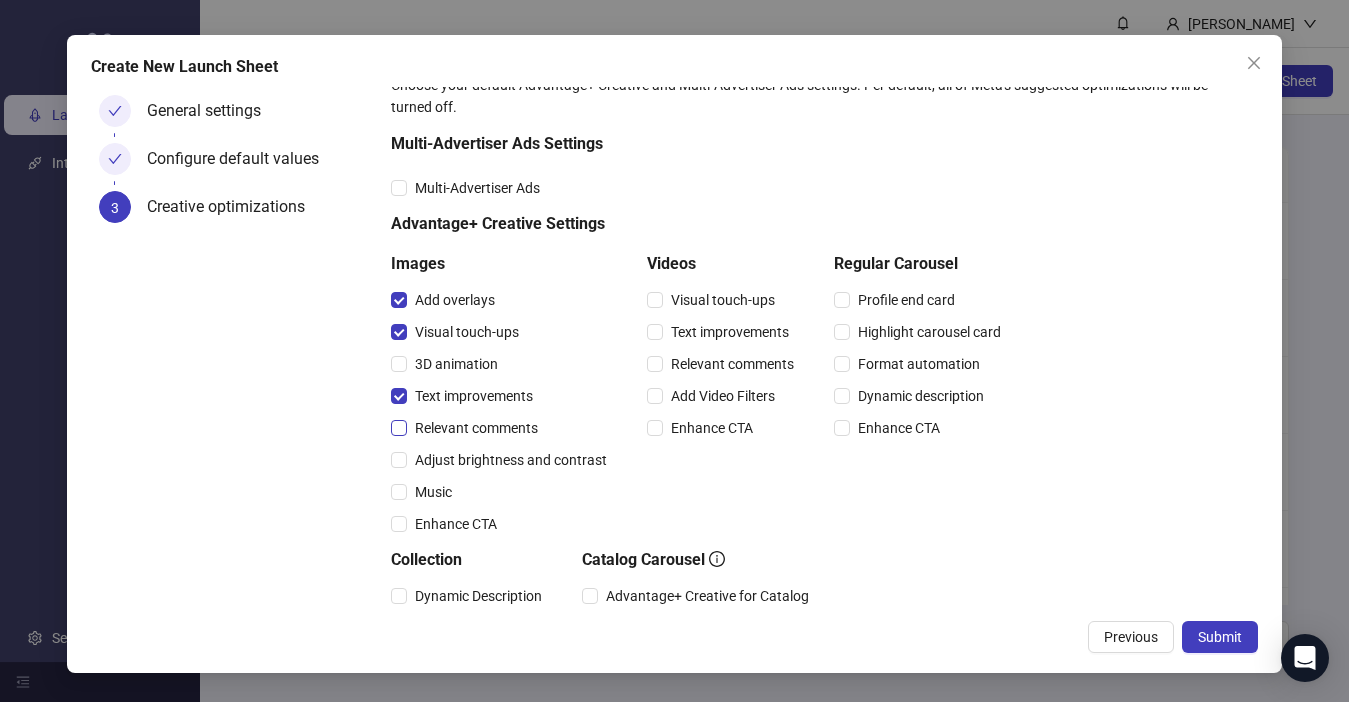 click on "Relevant comments" at bounding box center (476, 428) 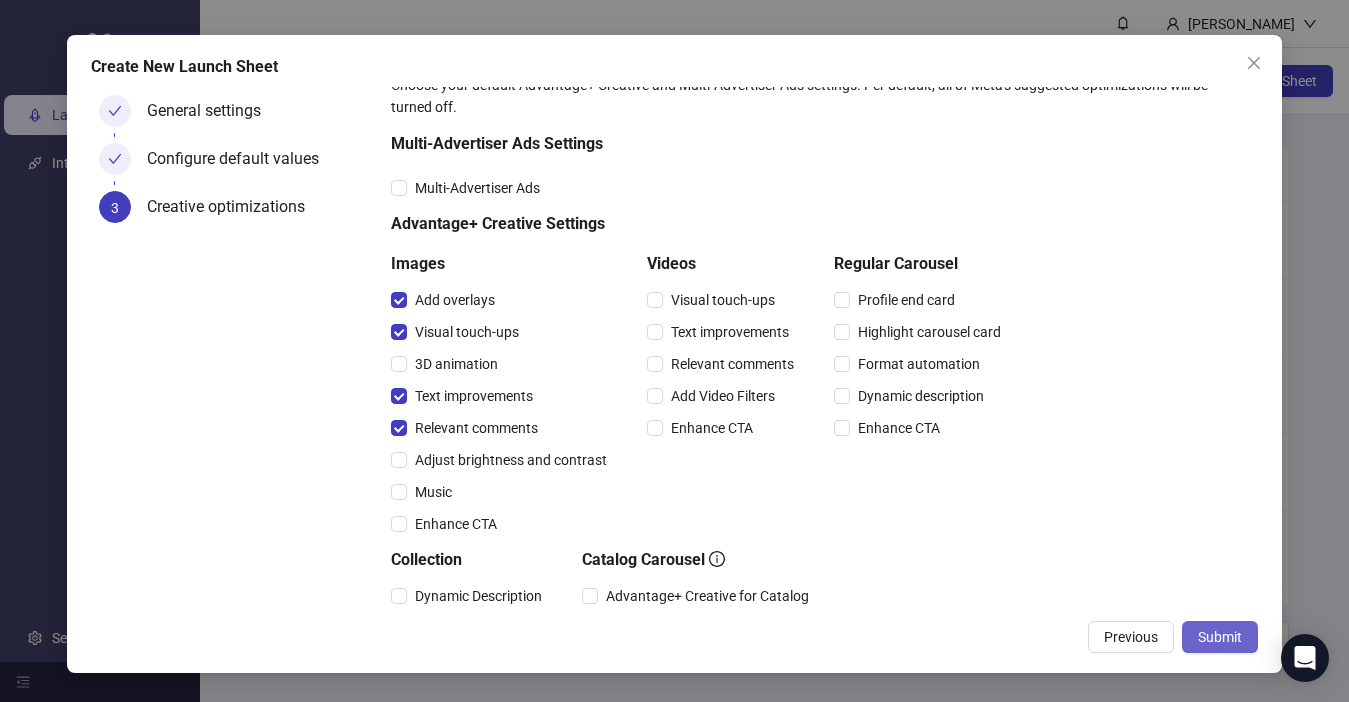 click on "Submit" at bounding box center [1220, 637] 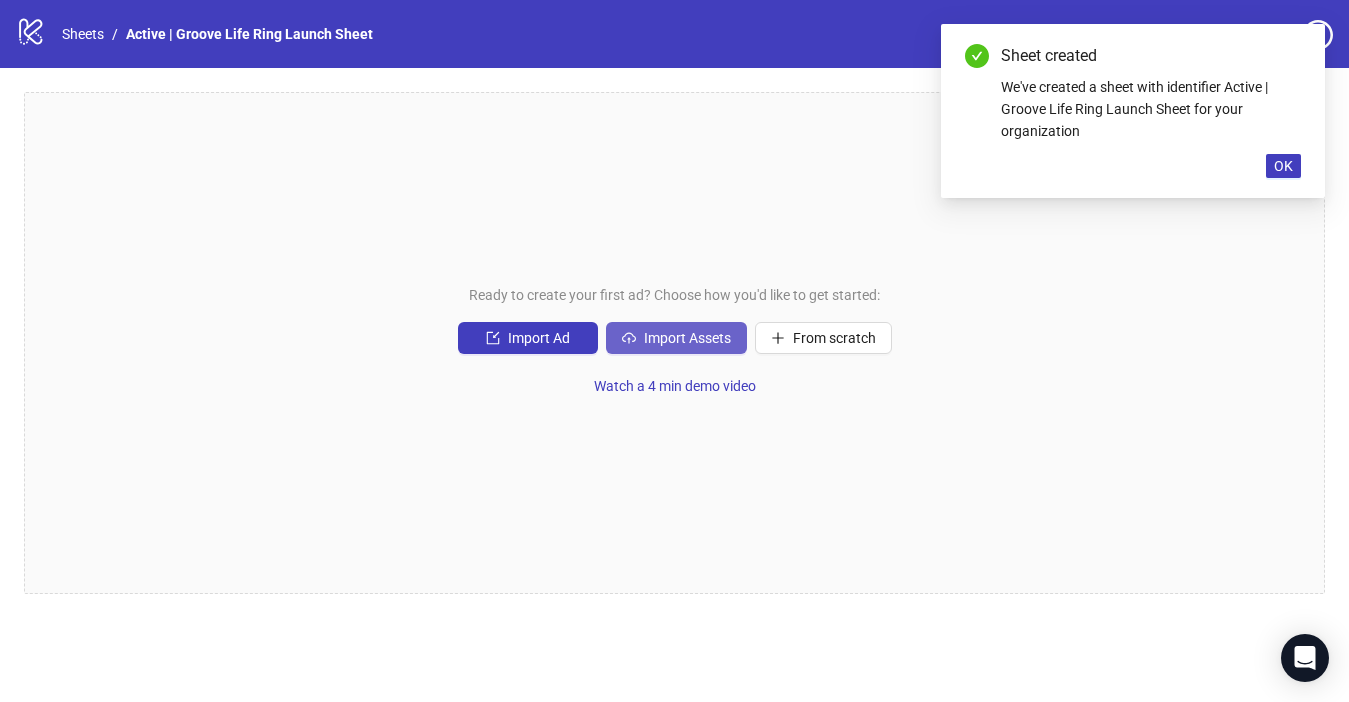 click on "Import Assets" at bounding box center (687, 338) 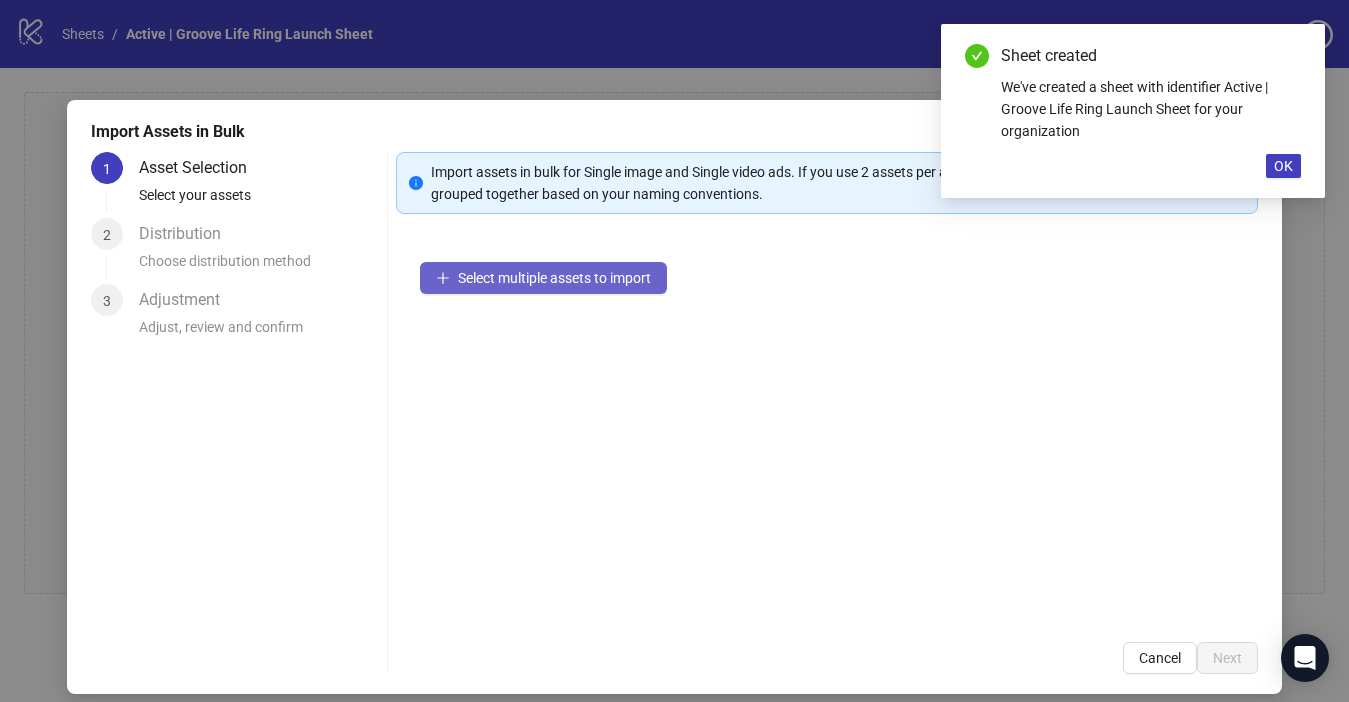 click on "Select multiple assets to import" at bounding box center (554, 278) 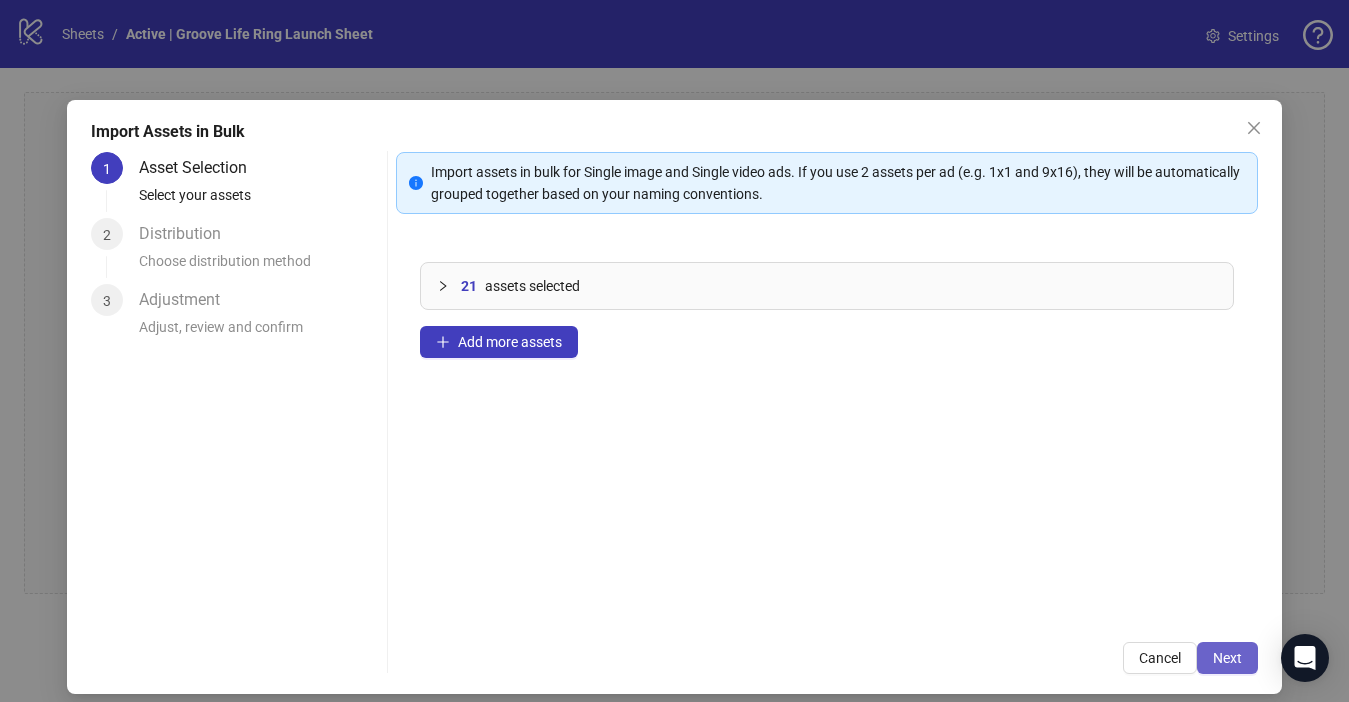 click on "Next" at bounding box center [1227, 658] 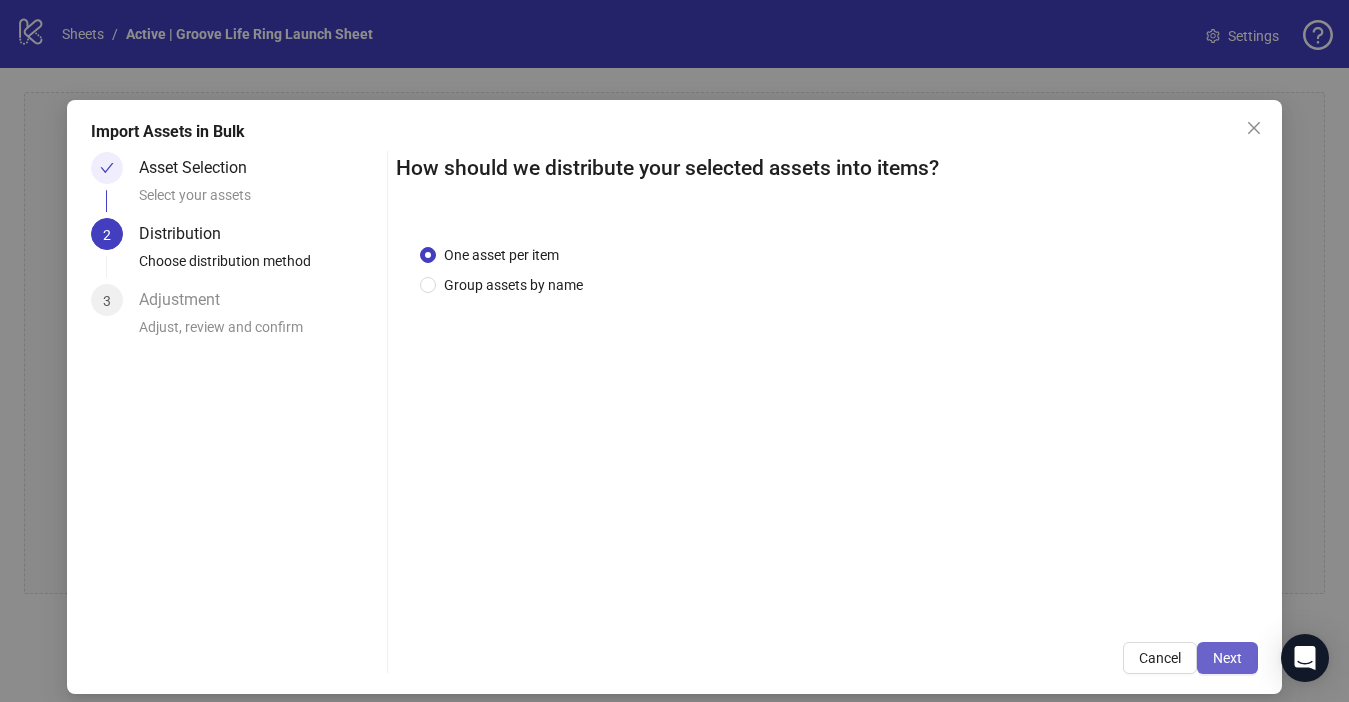 click on "Next" at bounding box center [1227, 658] 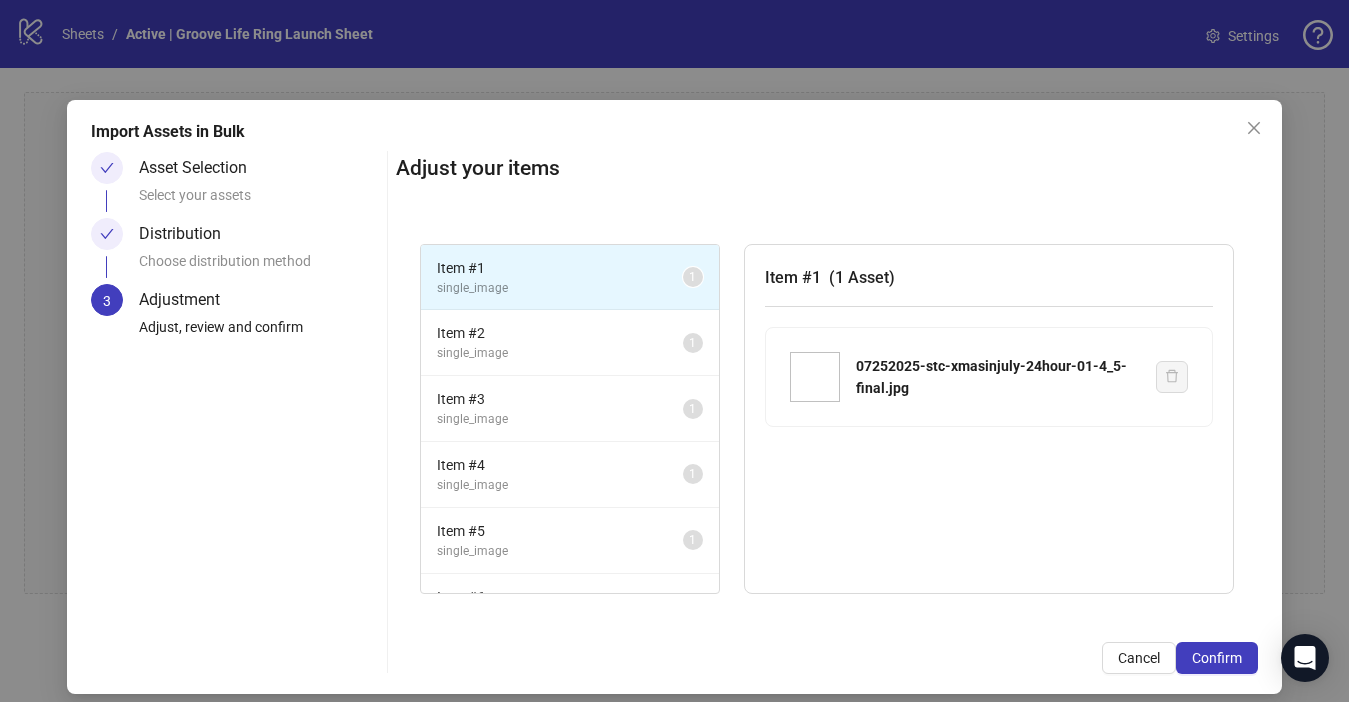click on "Confirm" at bounding box center [1217, 658] 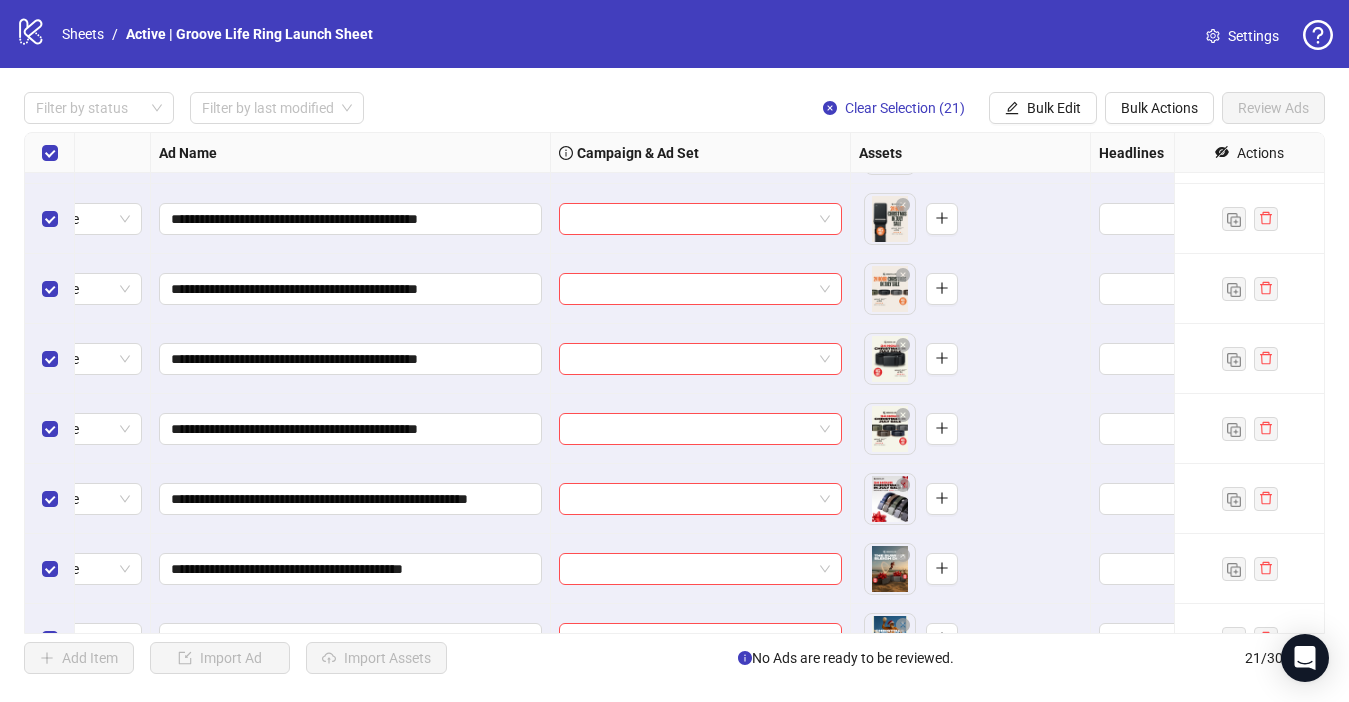 scroll, scrollTop: 1010, scrollLeft: 94, axis: both 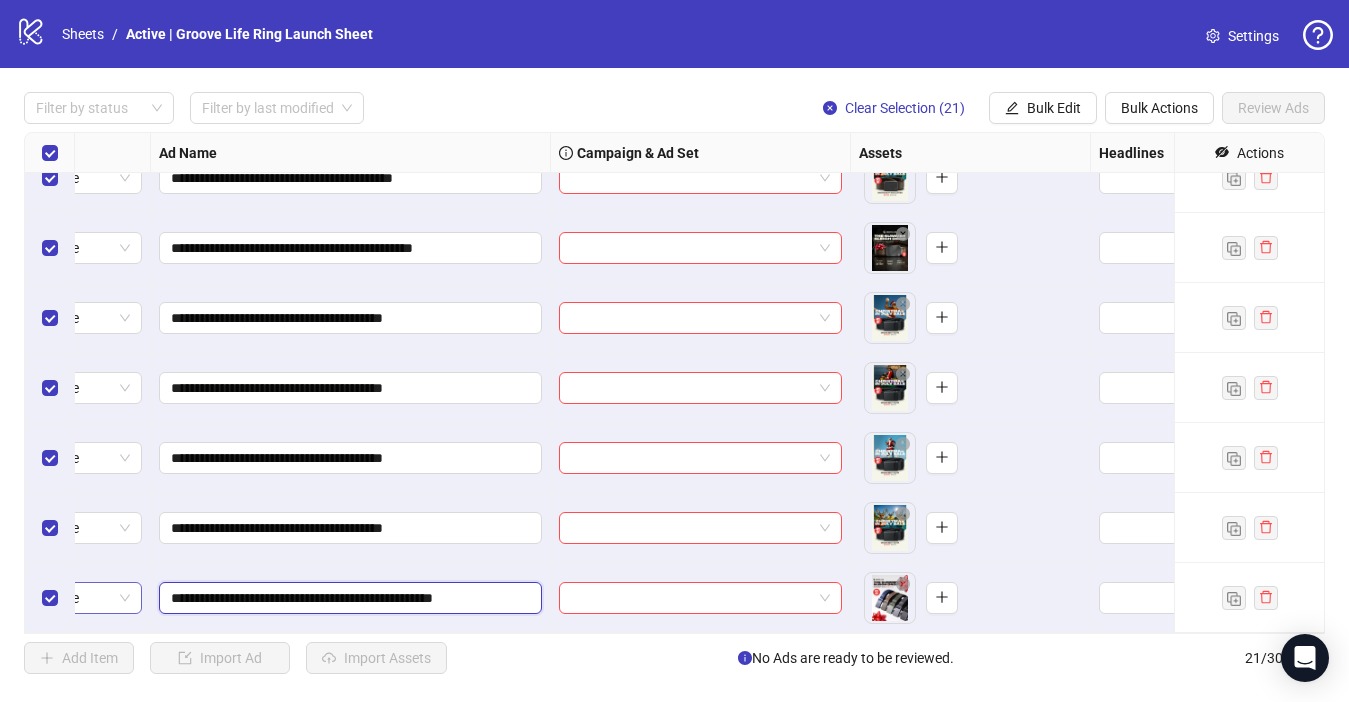 drag, startPoint x: 441, startPoint y: 597, endPoint x: 121, endPoint y: 594, distance: 320.01407 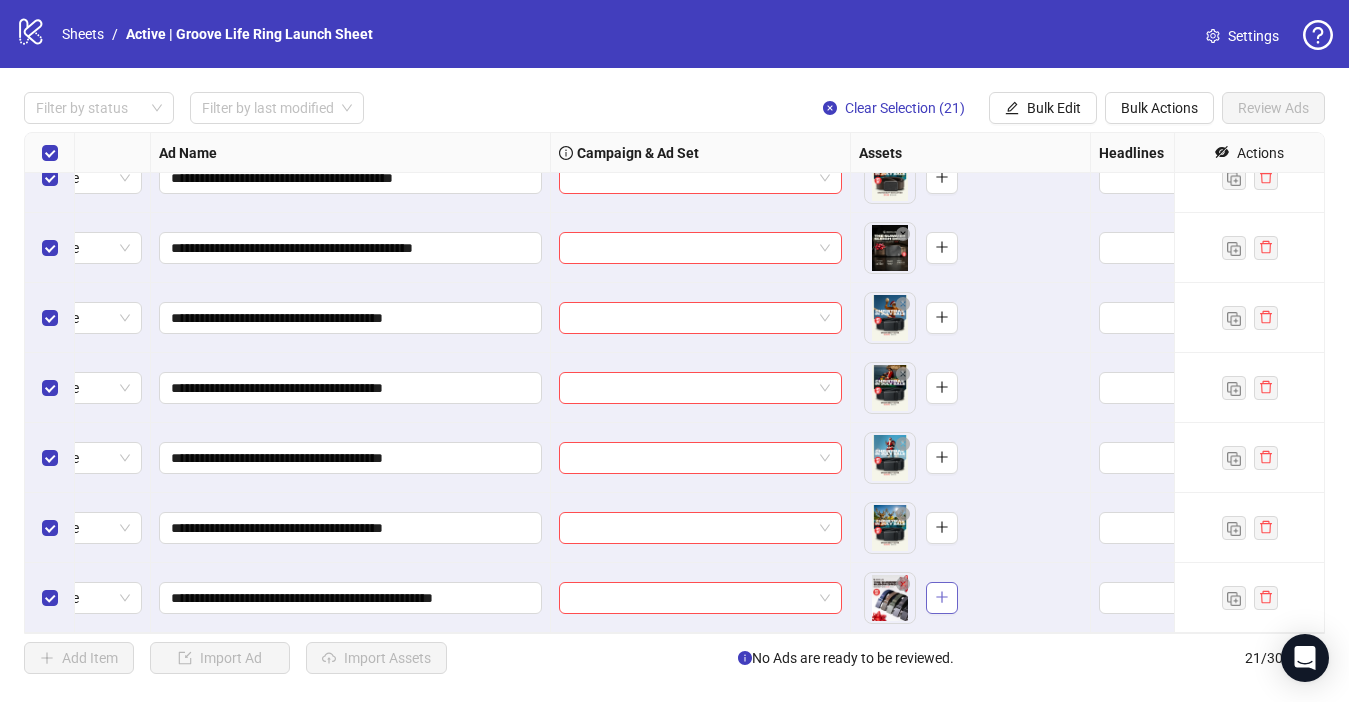 click 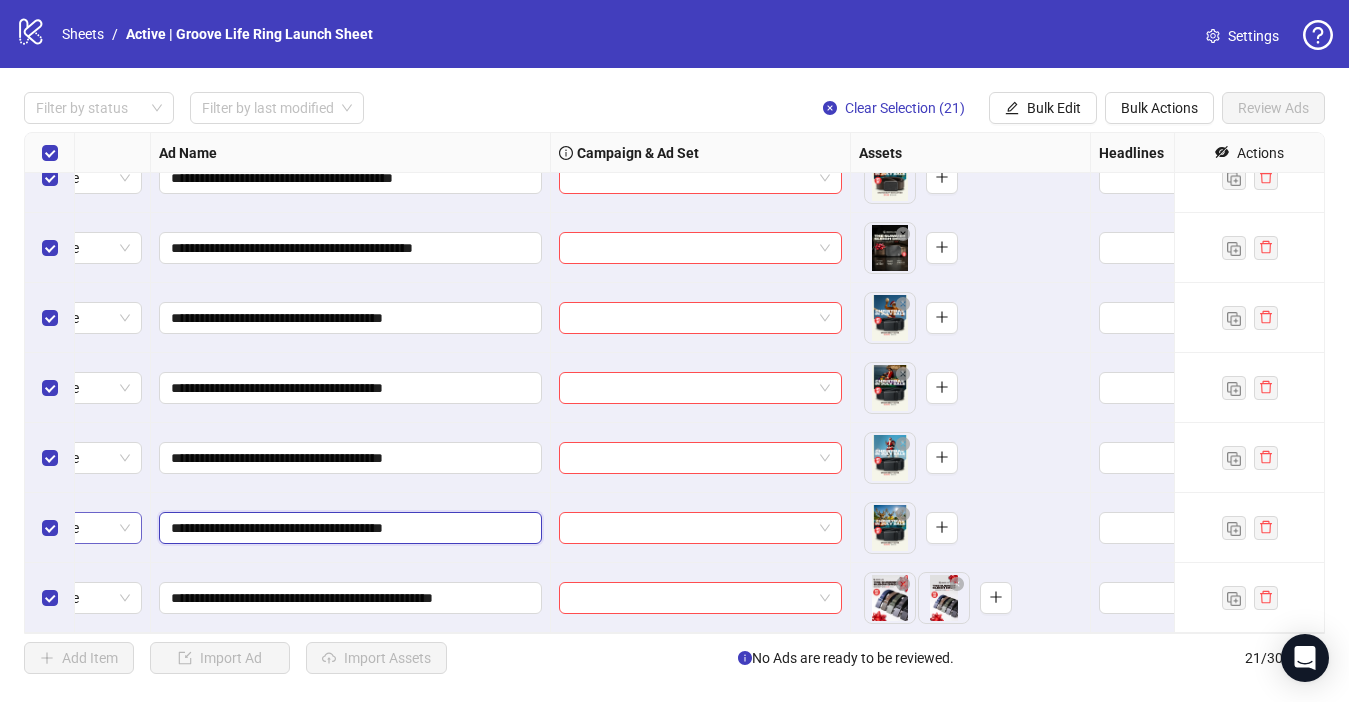 drag, startPoint x: 377, startPoint y: 530, endPoint x: 95, endPoint y: 528, distance: 282.00708 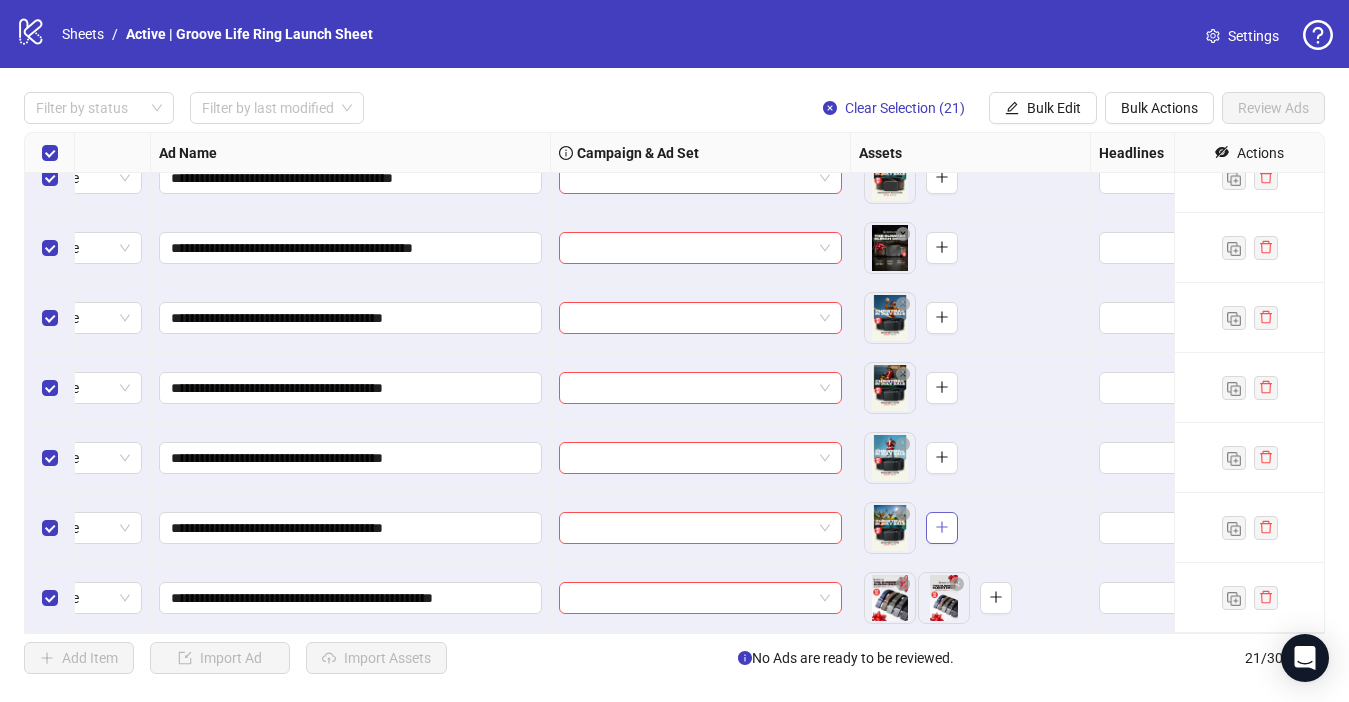 click at bounding box center (942, 528) 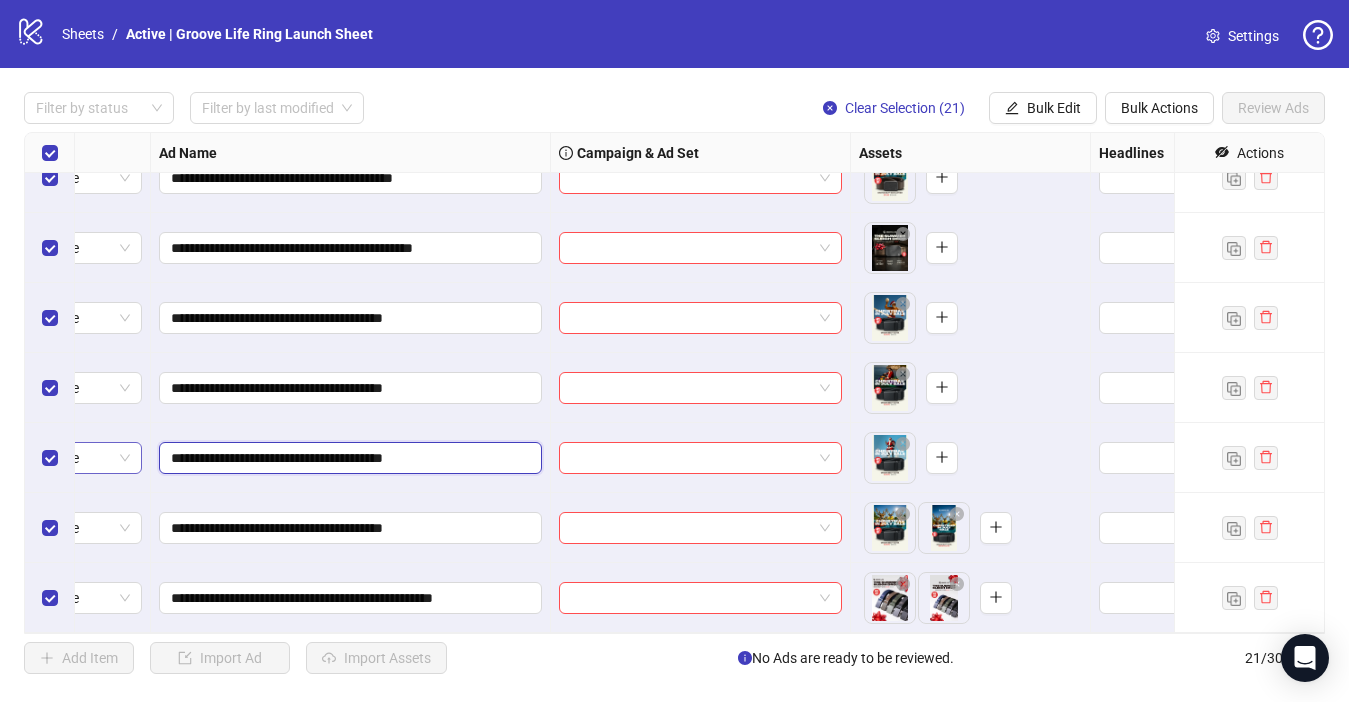 drag, startPoint x: 376, startPoint y: 458, endPoint x: 86, endPoint y: 458, distance: 290 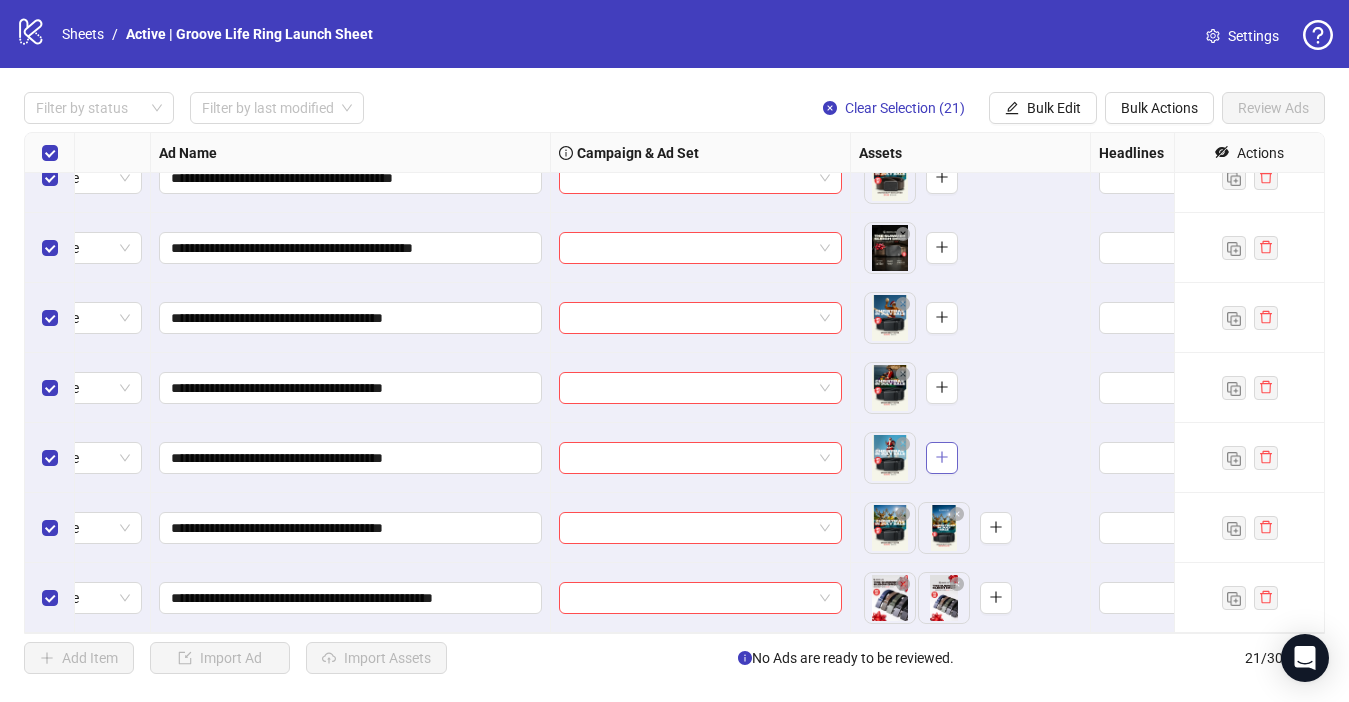 click at bounding box center [942, 457] 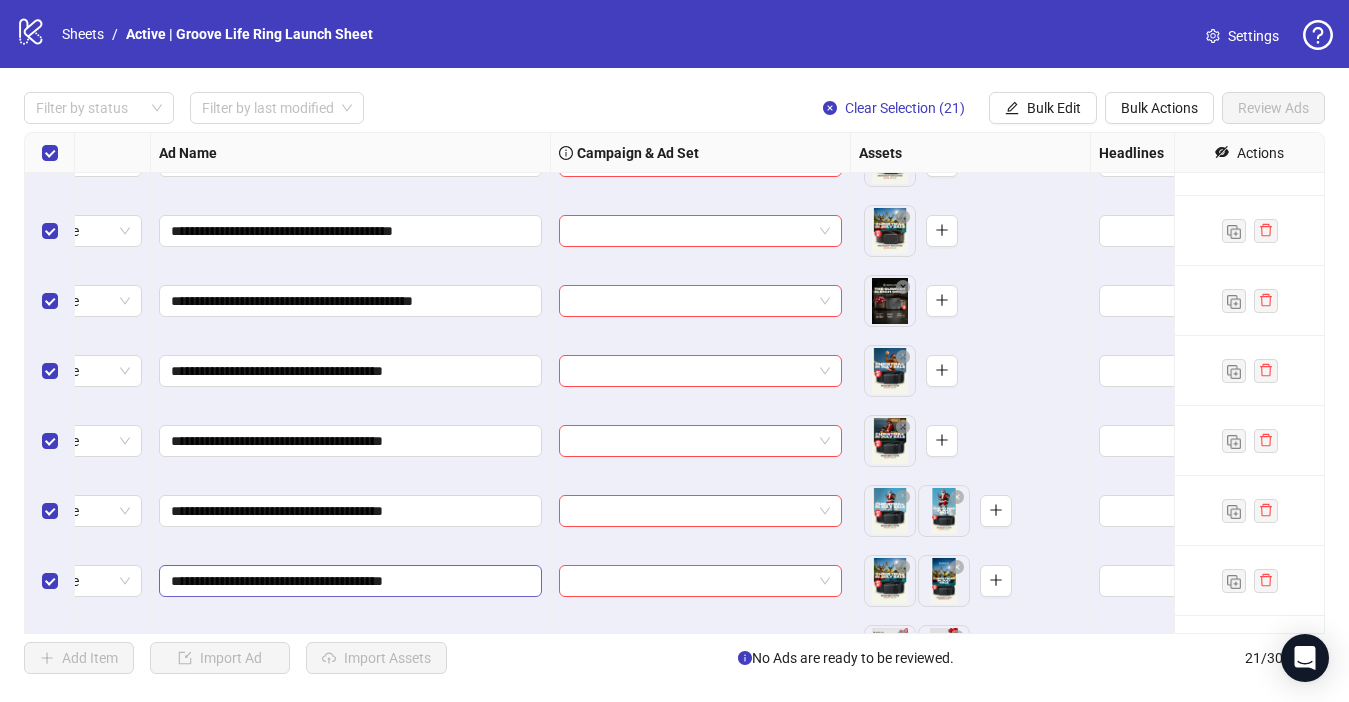 scroll, scrollTop: 938, scrollLeft: 94, axis: both 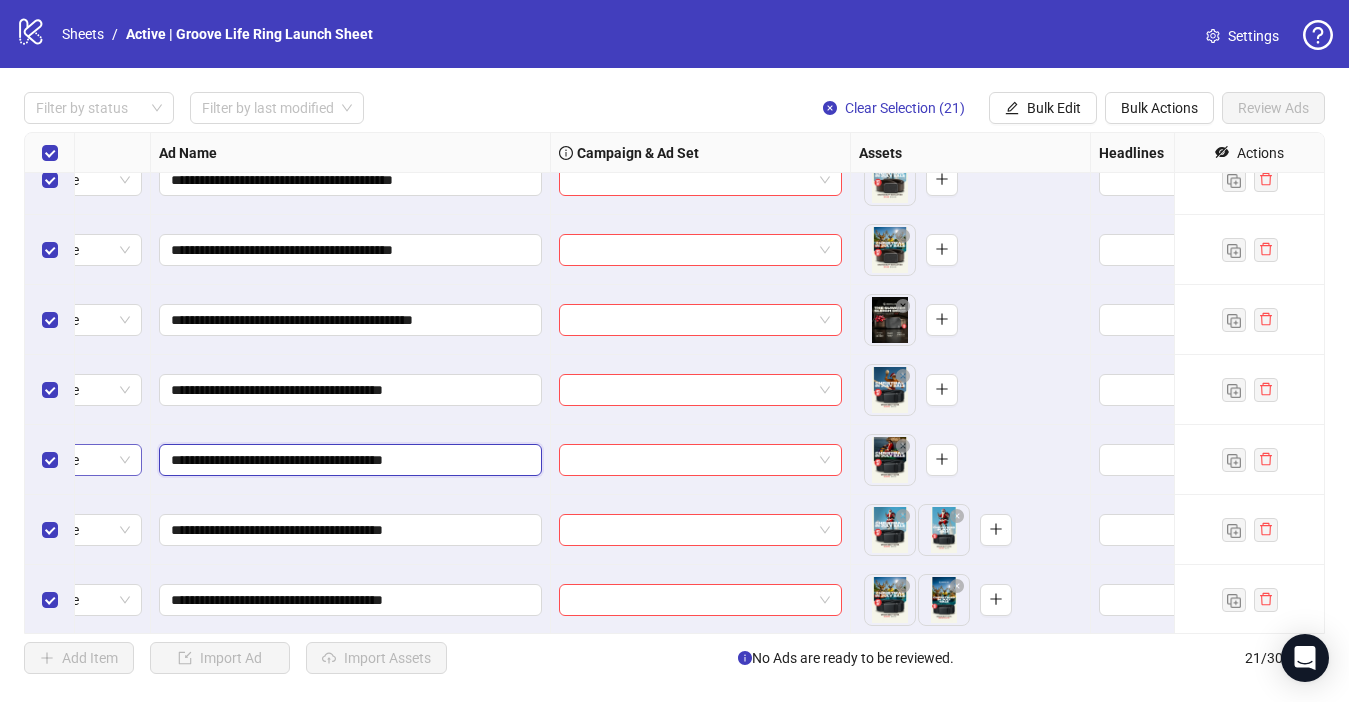 drag, startPoint x: 382, startPoint y: 459, endPoint x: 126, endPoint y: 459, distance: 256 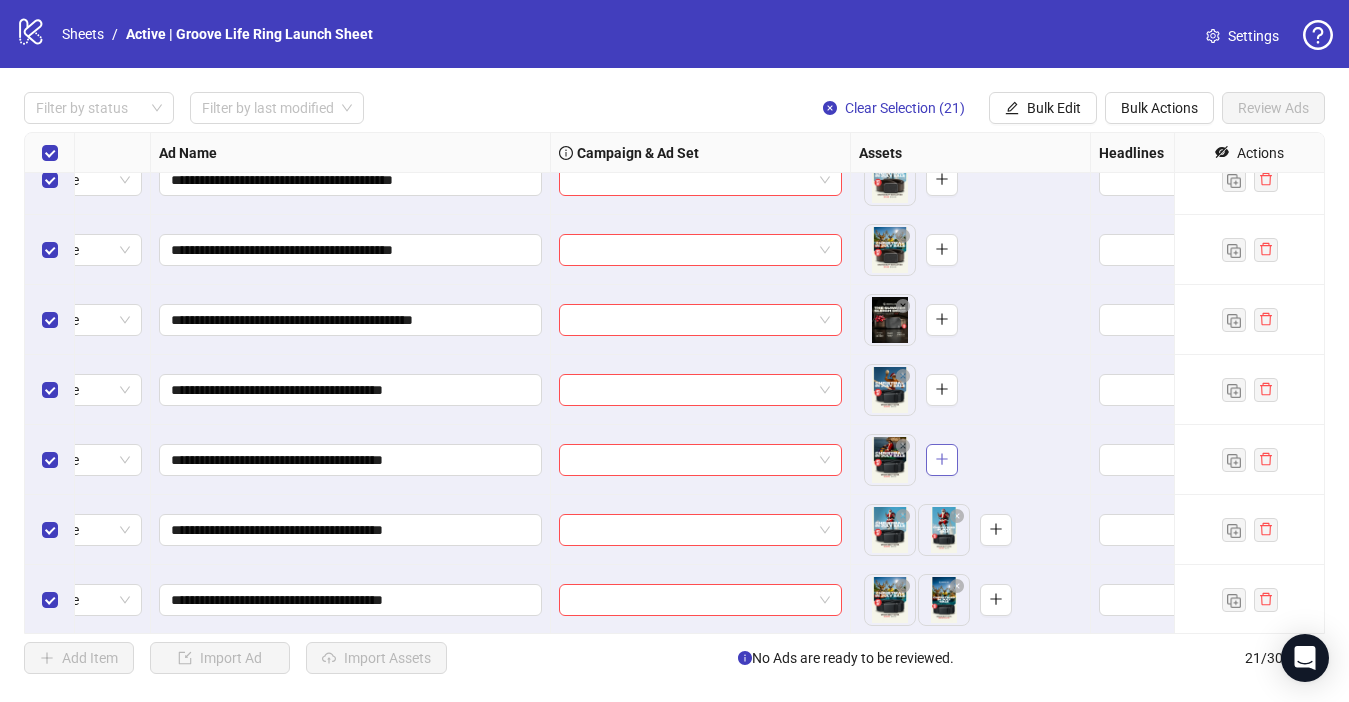 click 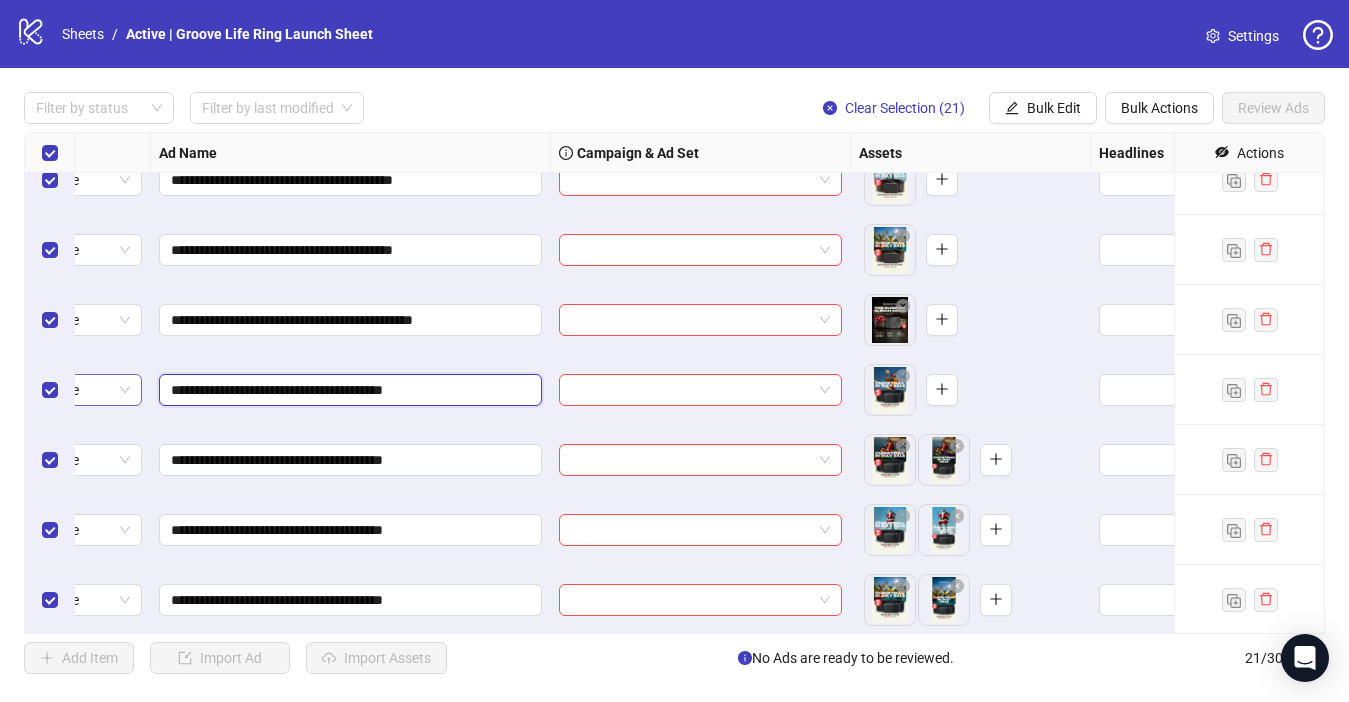 drag, startPoint x: 381, startPoint y: 391, endPoint x: 128, endPoint y: 391, distance: 253 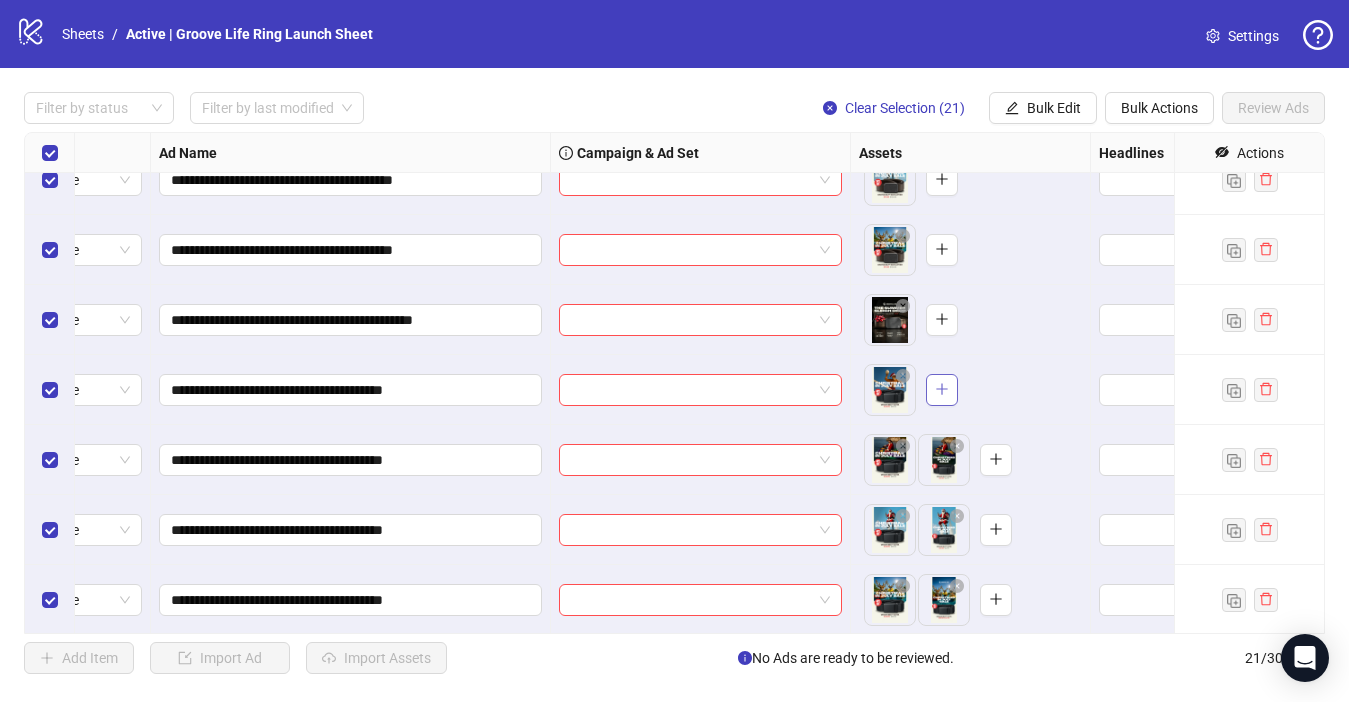 click at bounding box center (942, 390) 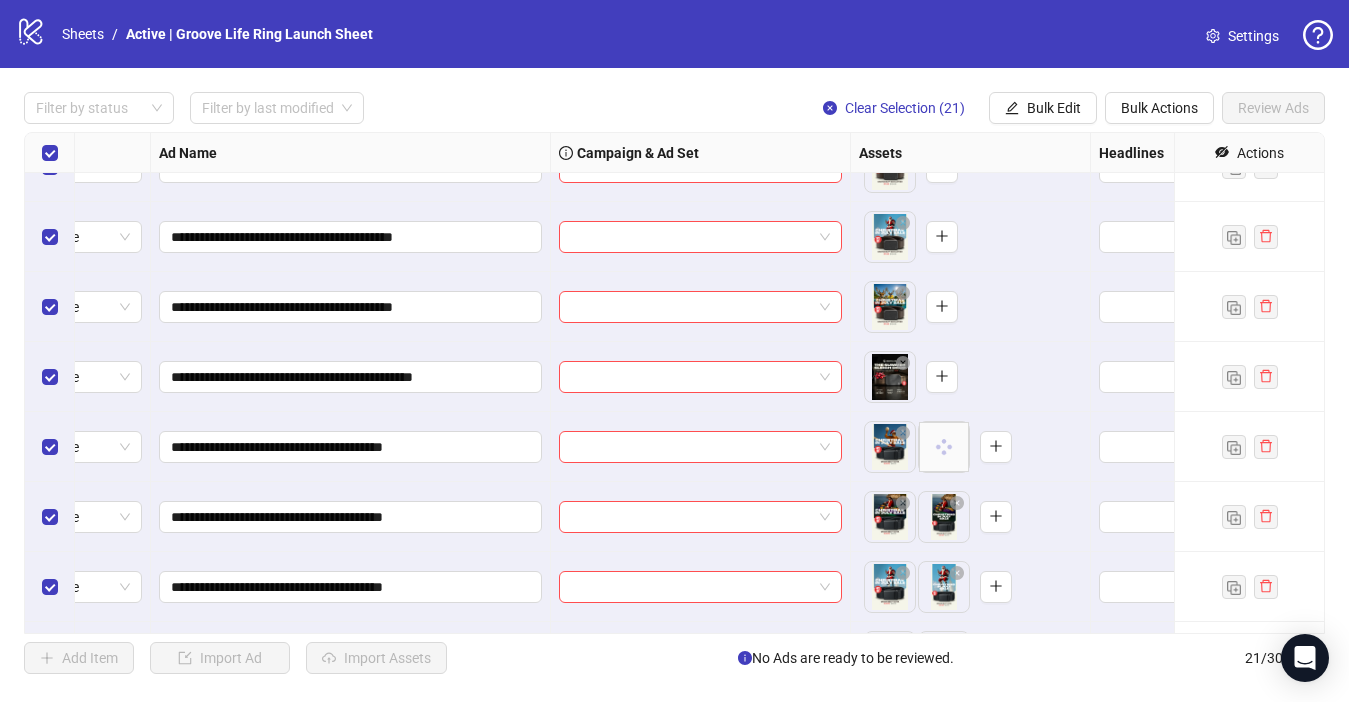 scroll, scrollTop: 870, scrollLeft: 94, axis: both 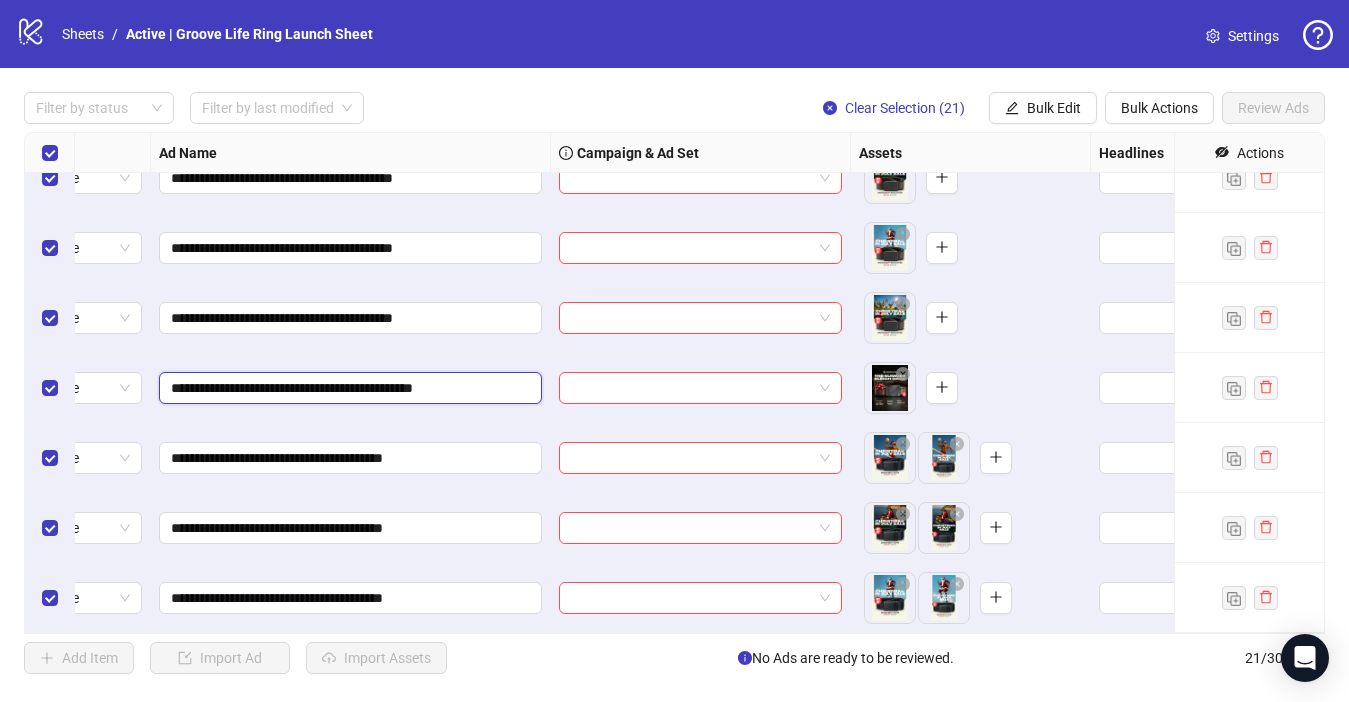 drag, startPoint x: 421, startPoint y: 389, endPoint x: 144, endPoint y: 390, distance: 277.0018 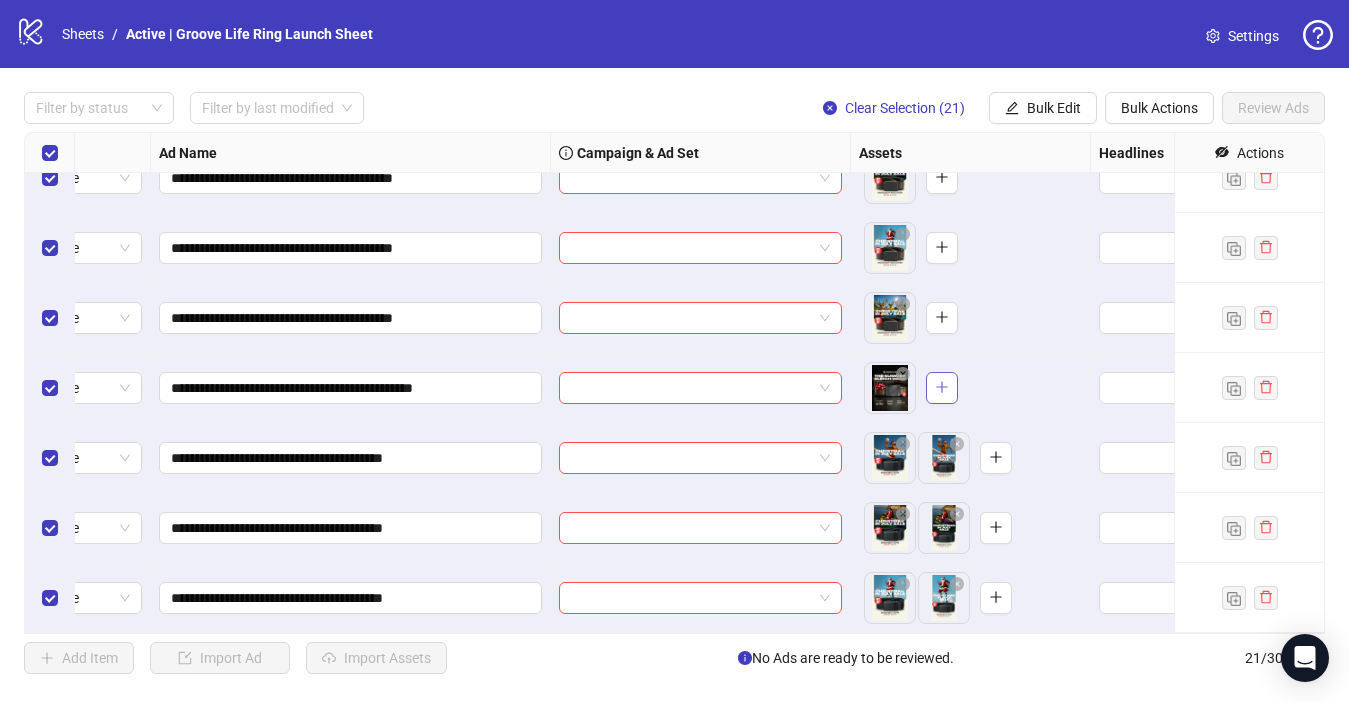 click 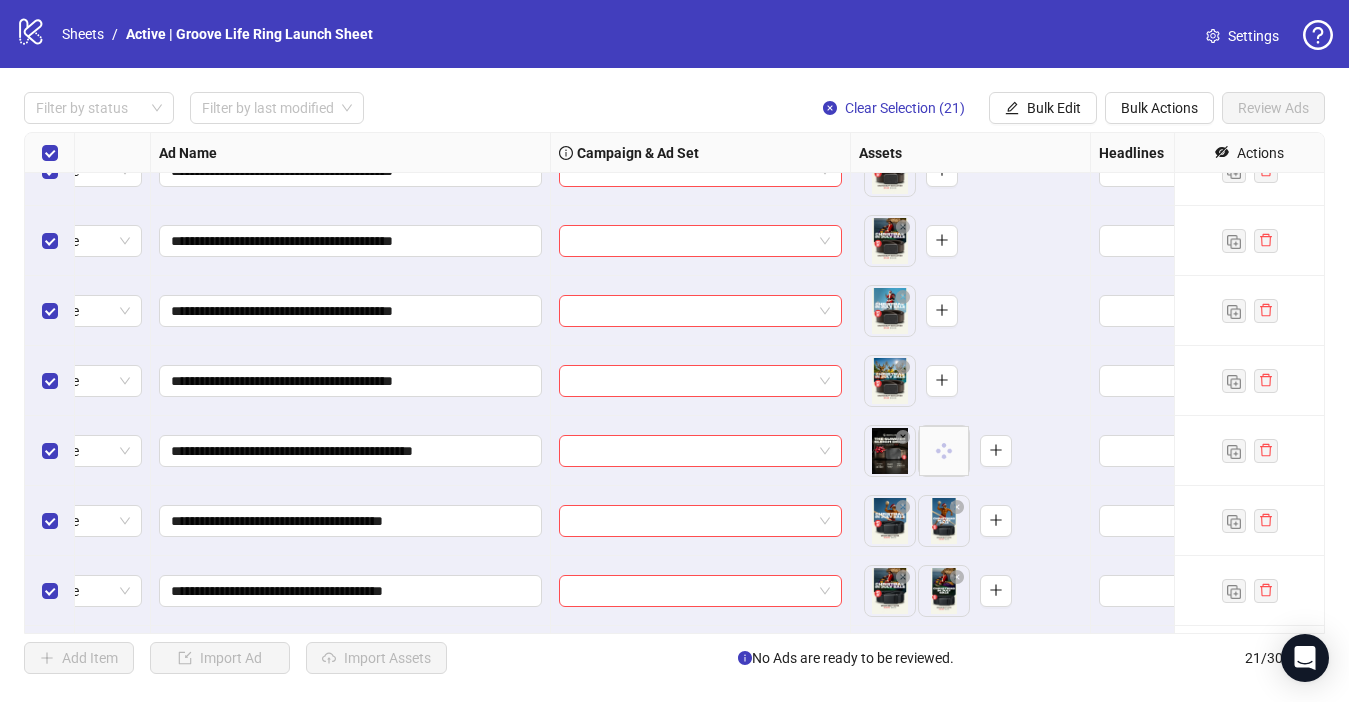 scroll, scrollTop: 794, scrollLeft: 94, axis: both 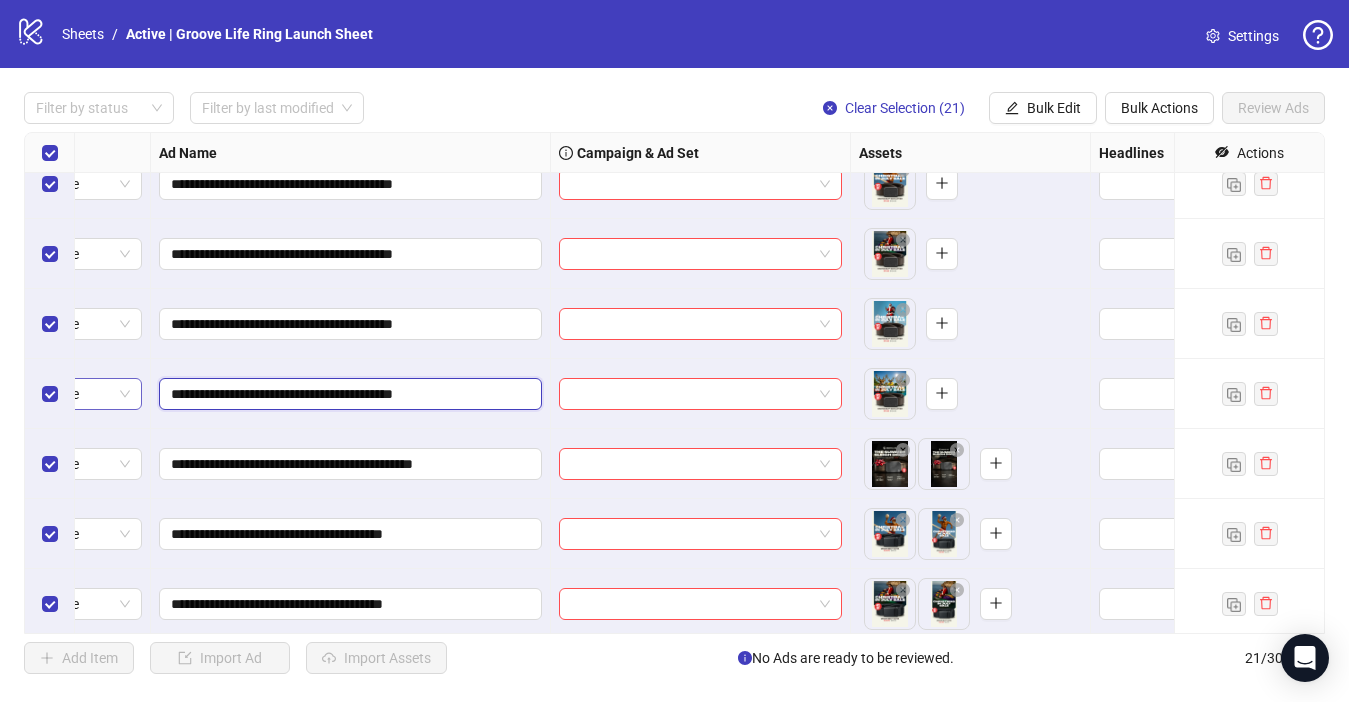 drag, startPoint x: 393, startPoint y: 394, endPoint x: 97, endPoint y: 394, distance: 296 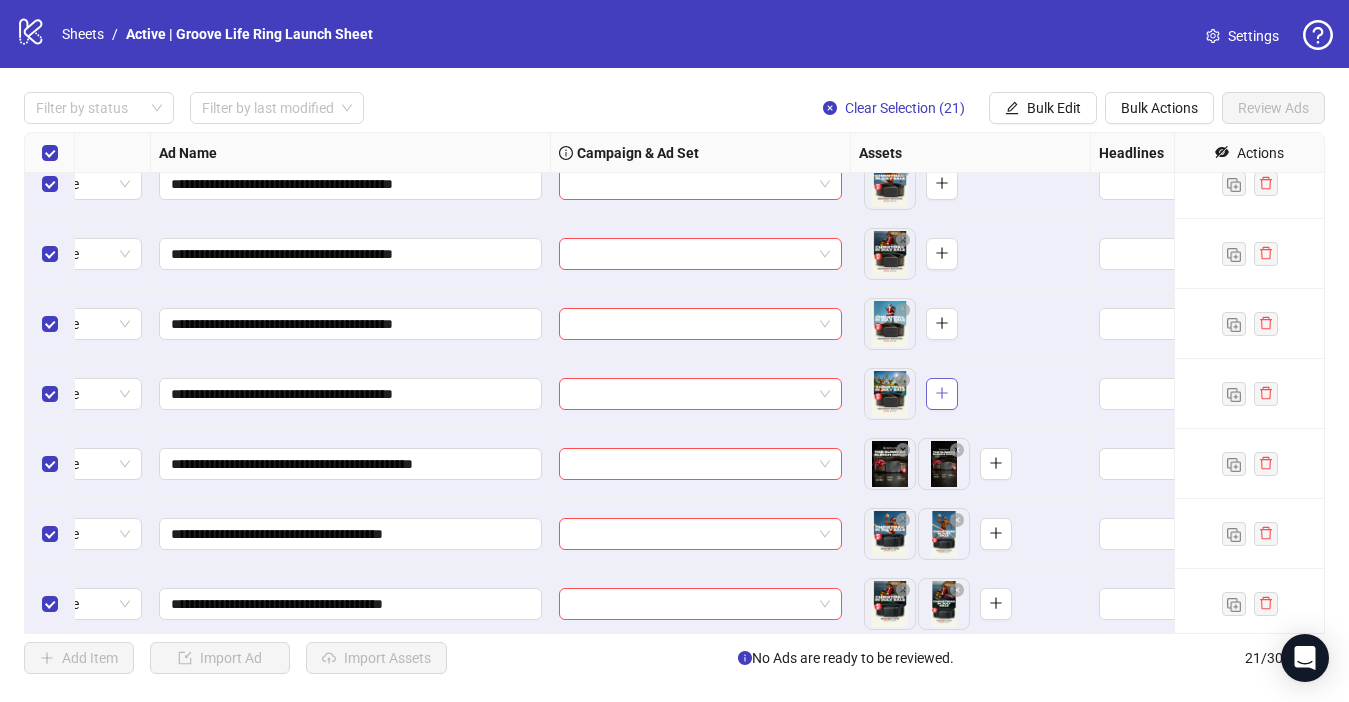 click at bounding box center [942, 394] 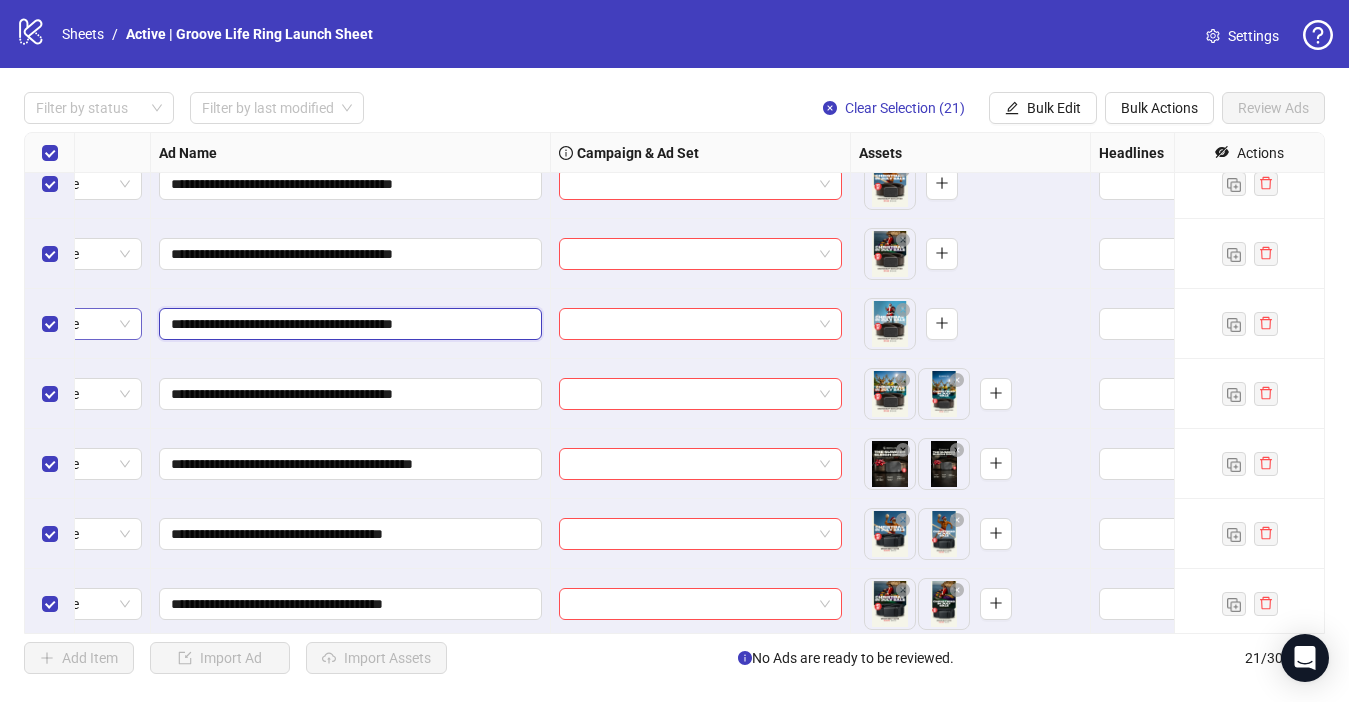 drag, startPoint x: 395, startPoint y: 322, endPoint x: 100, endPoint y: 321, distance: 295.0017 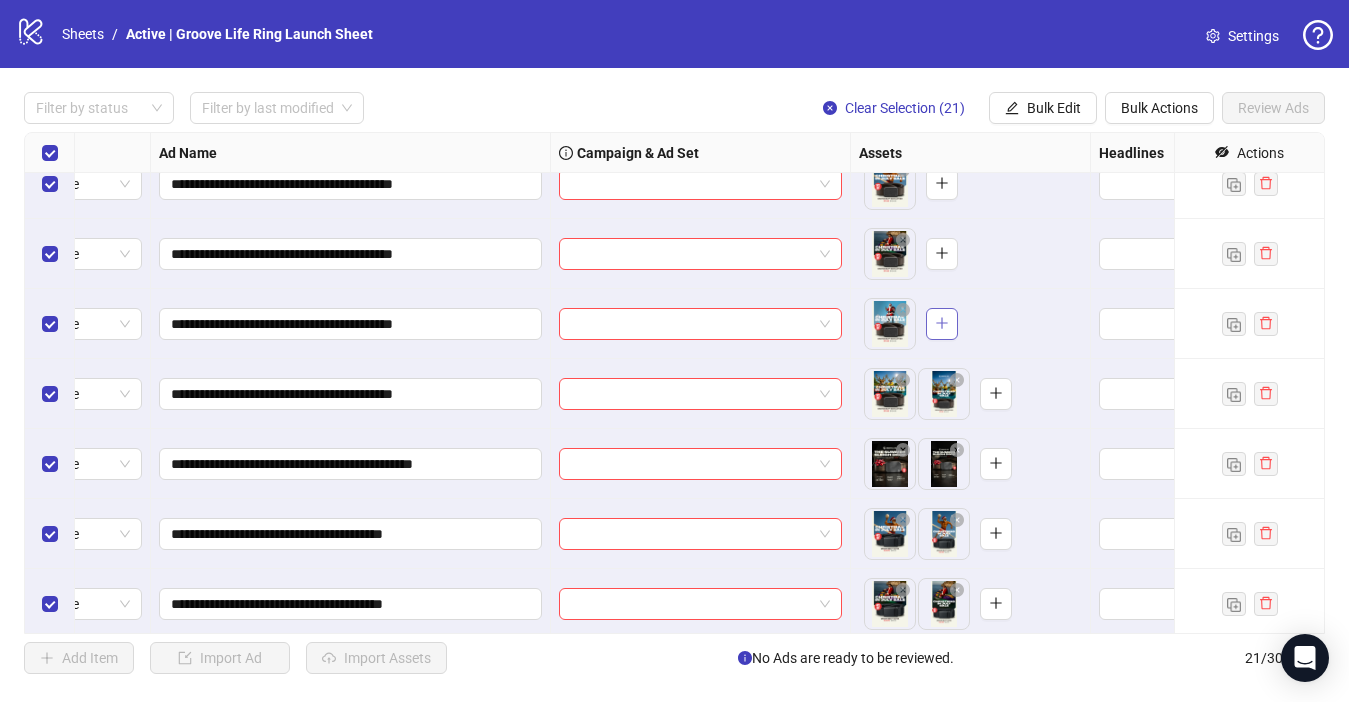 click 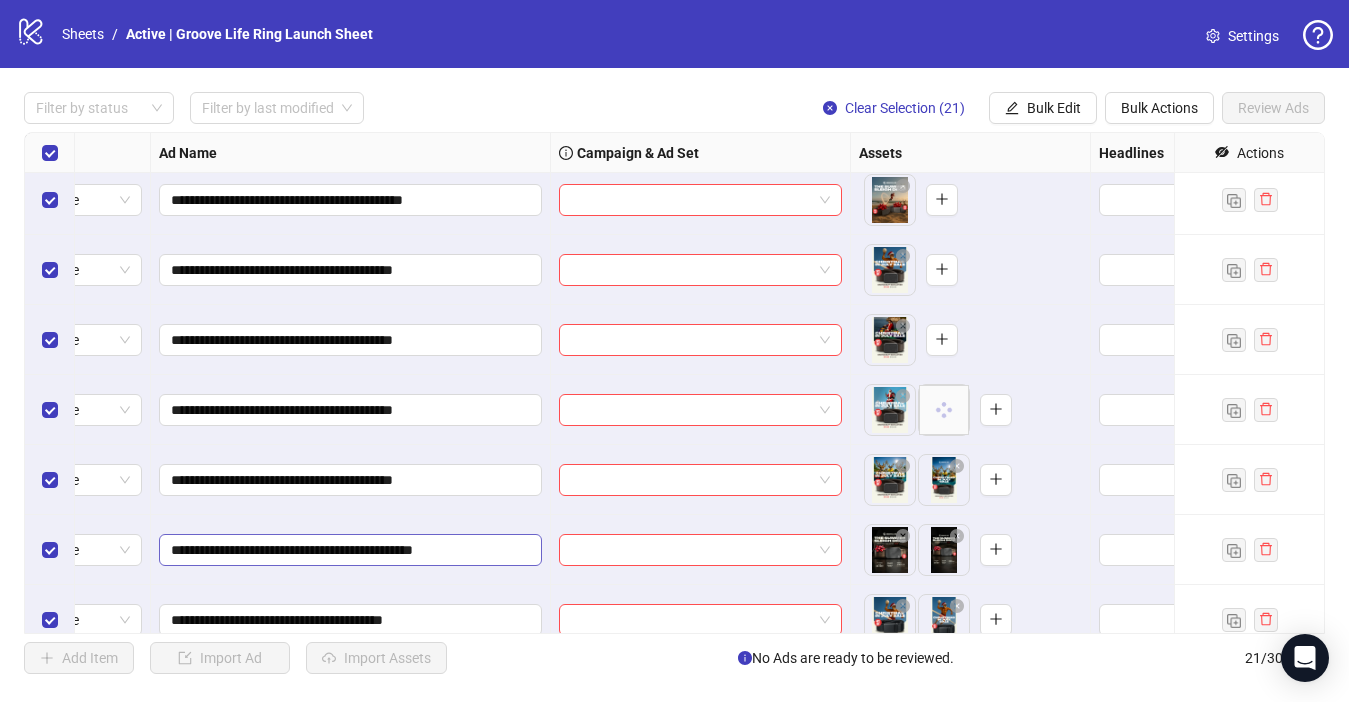 scroll, scrollTop: 665, scrollLeft: 94, axis: both 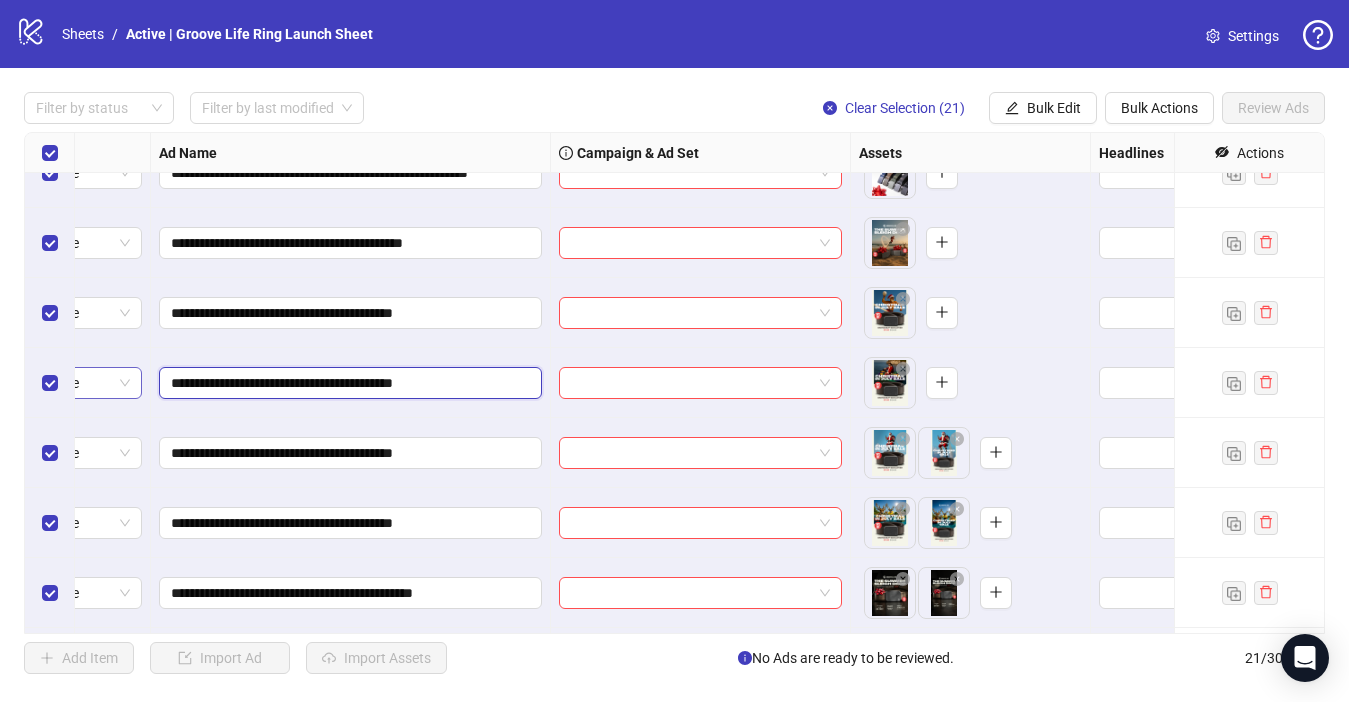 drag, startPoint x: 391, startPoint y: 381, endPoint x: 135, endPoint y: 381, distance: 256 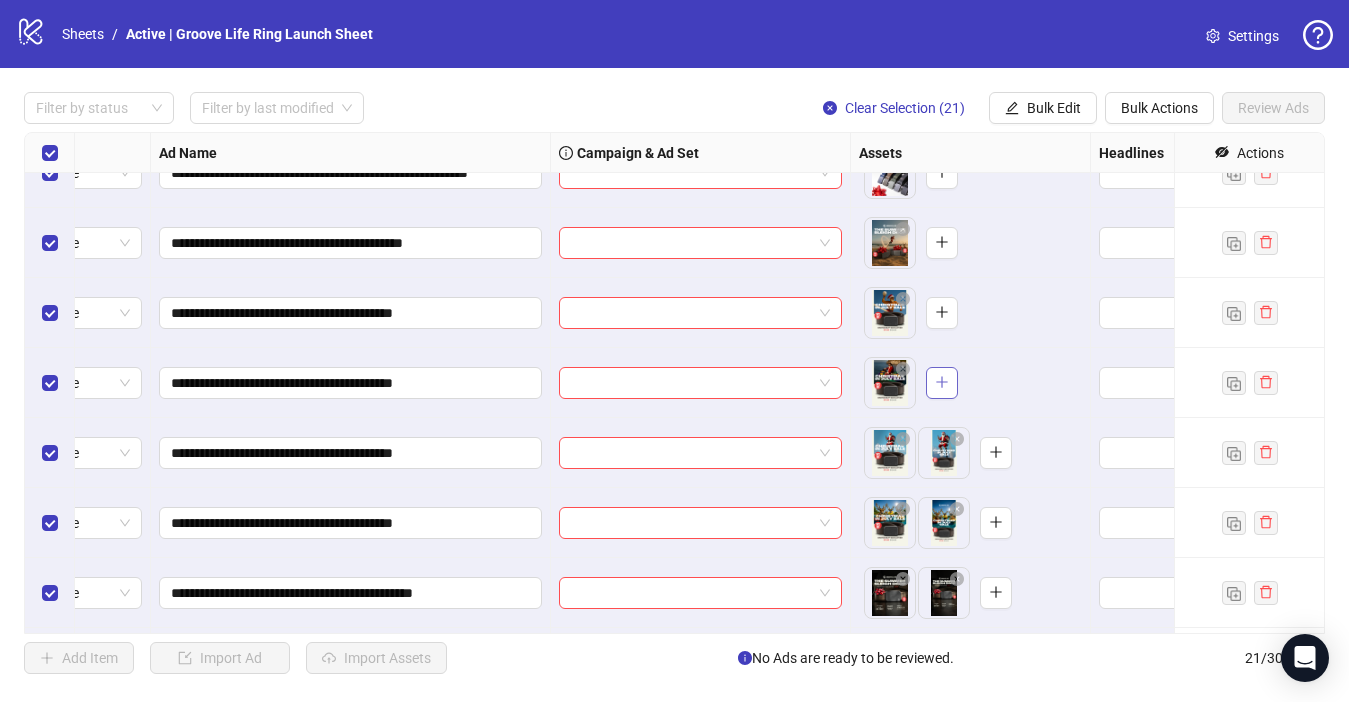 click at bounding box center [942, 383] 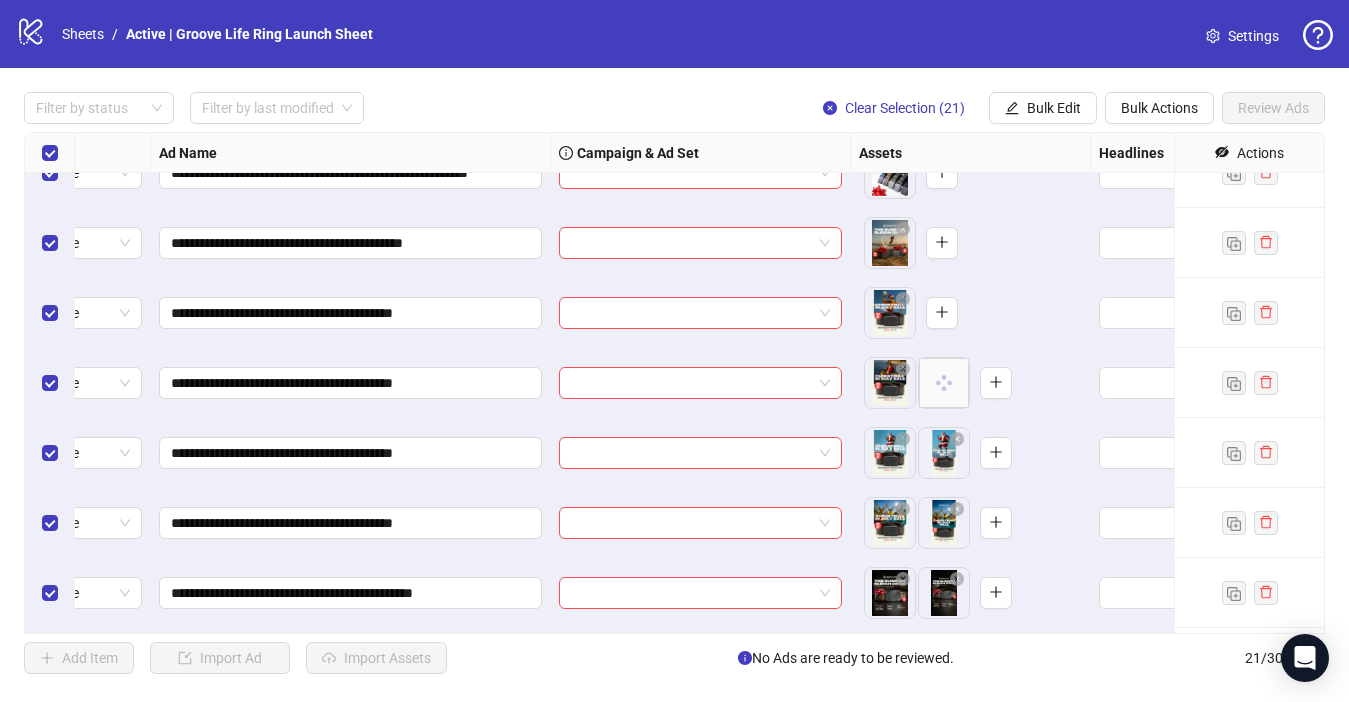 scroll, scrollTop: 646, scrollLeft: 94, axis: both 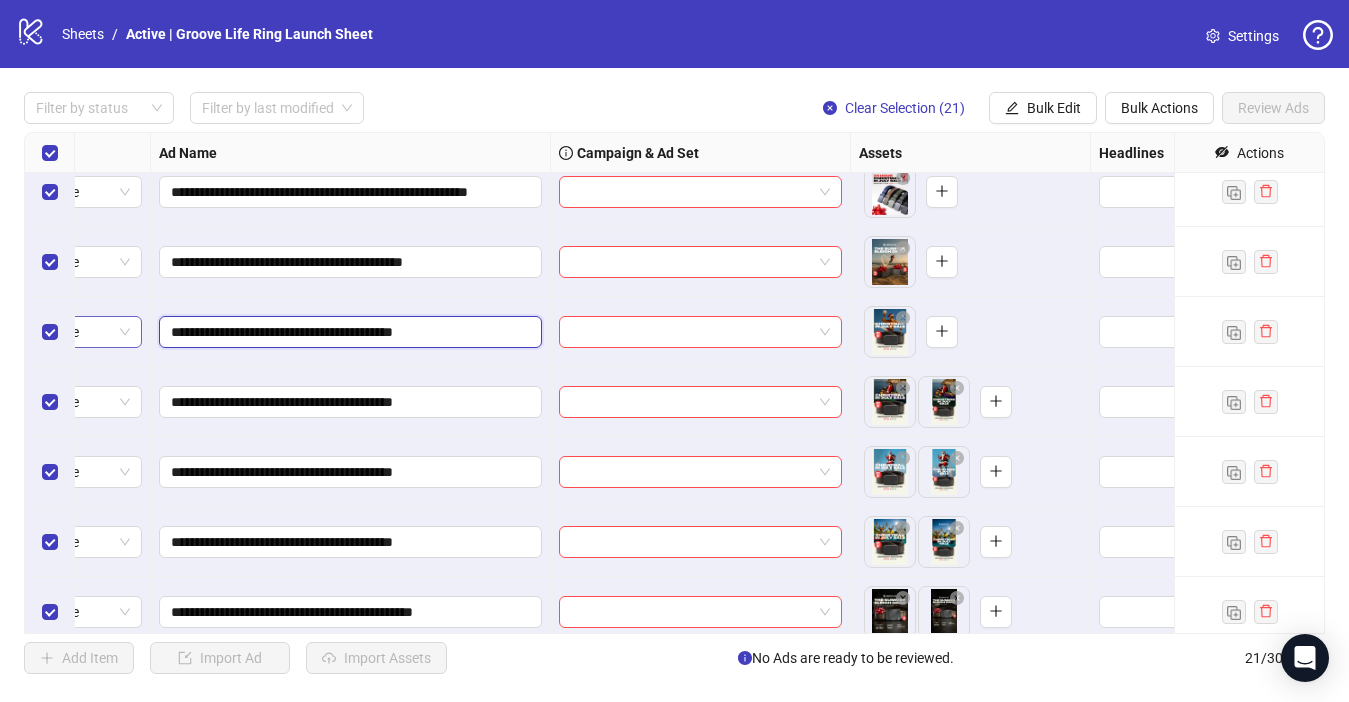 drag, startPoint x: 394, startPoint y: 333, endPoint x: 134, endPoint y: 333, distance: 260 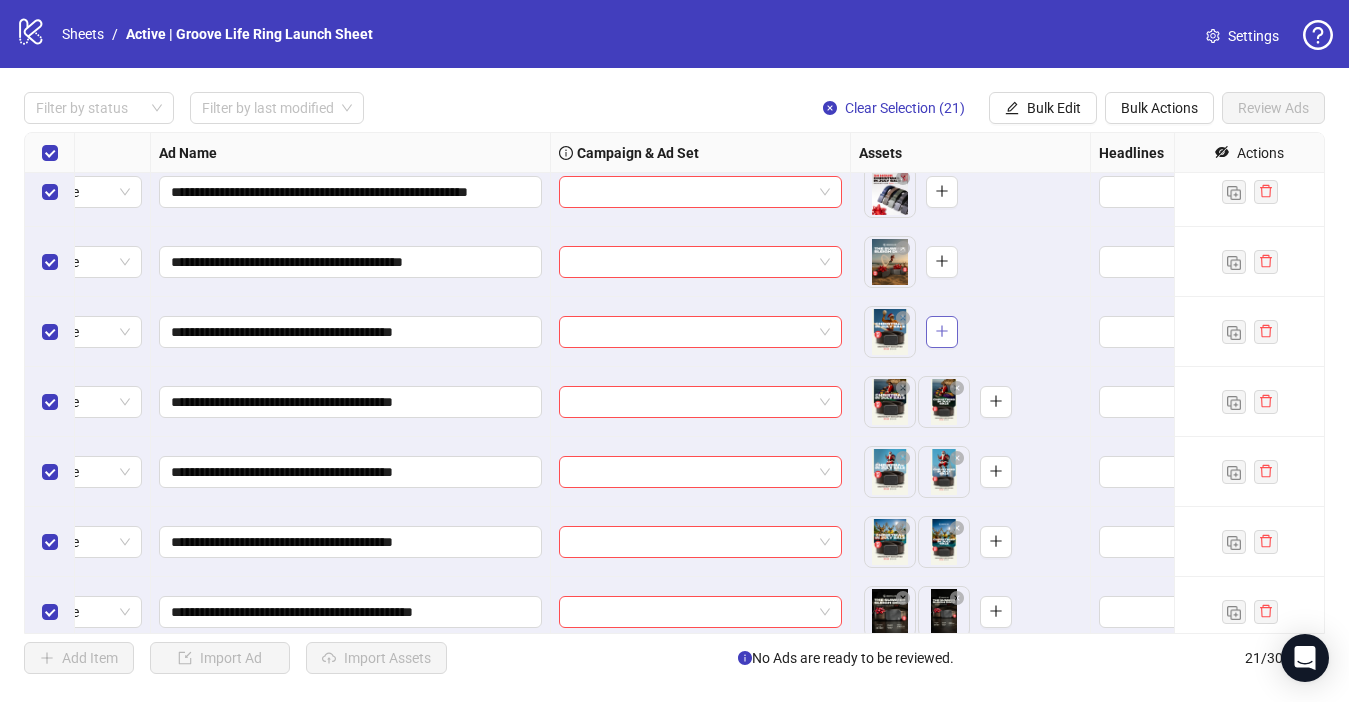click 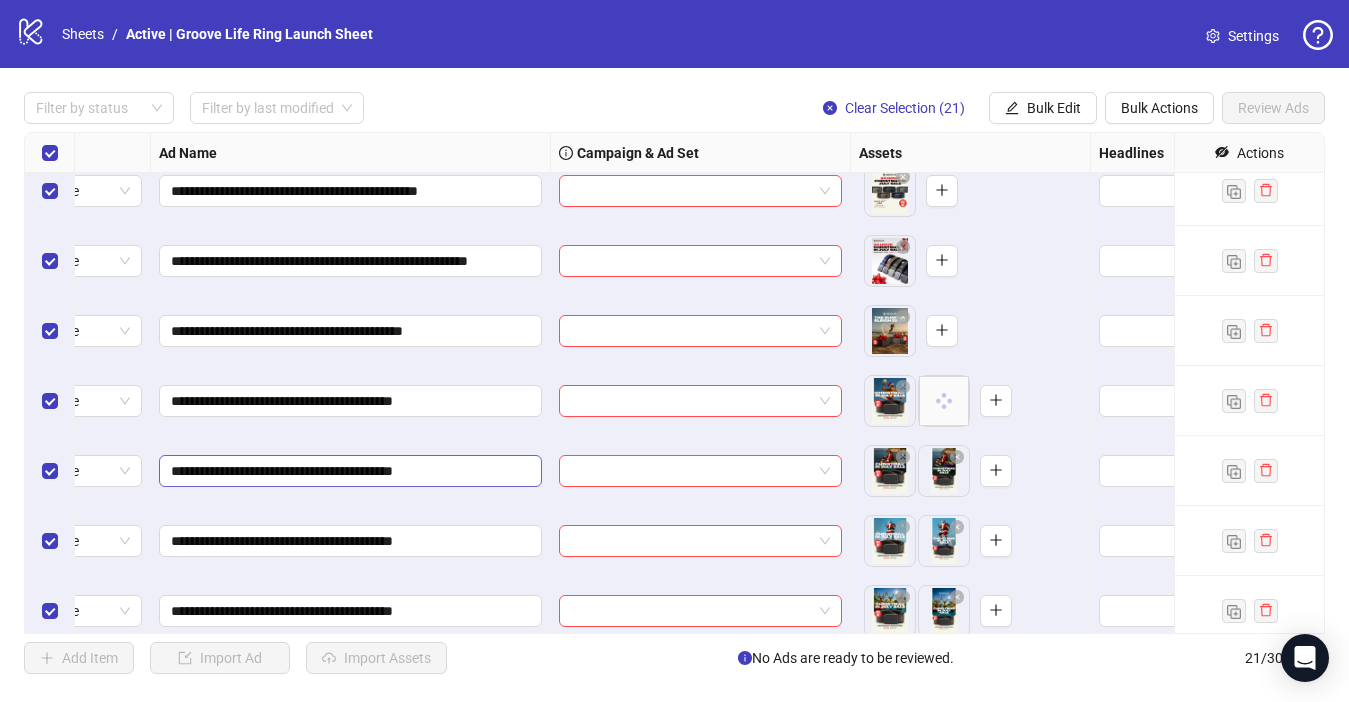 scroll, scrollTop: 566, scrollLeft: 94, axis: both 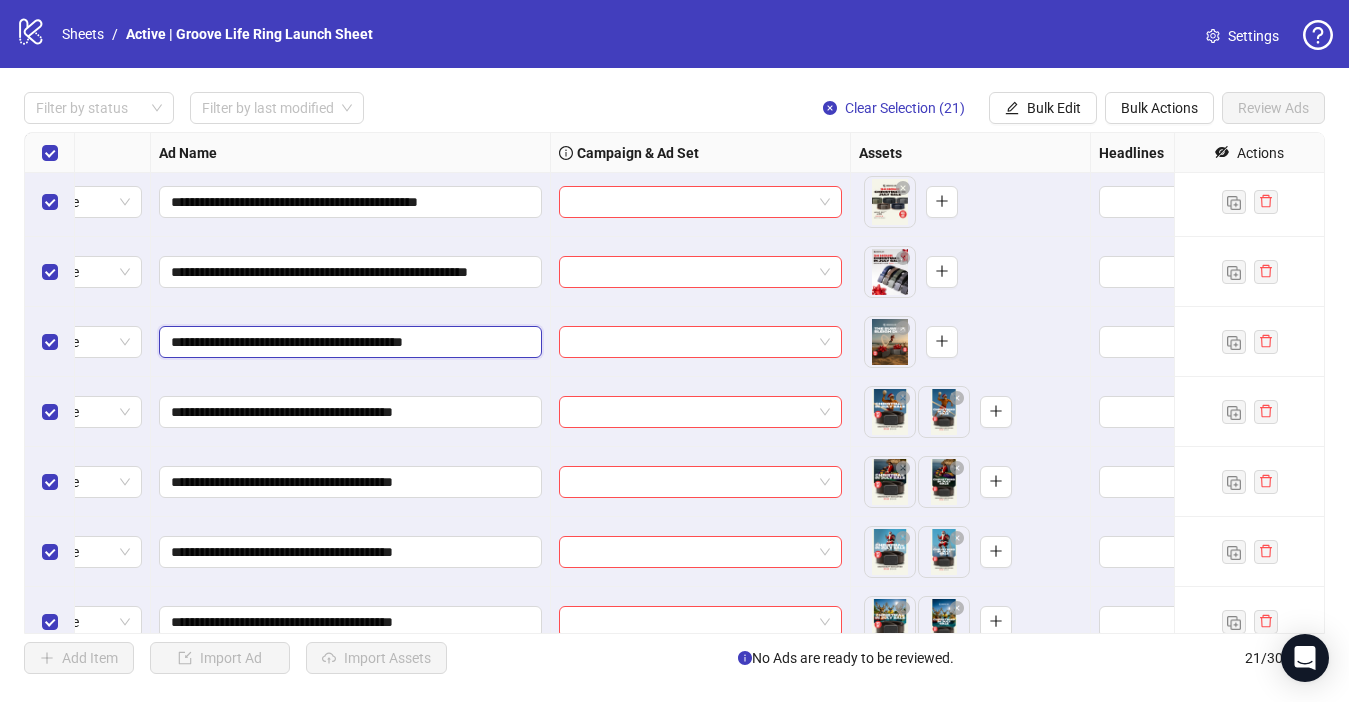 click on "**********" at bounding box center (961, 322) 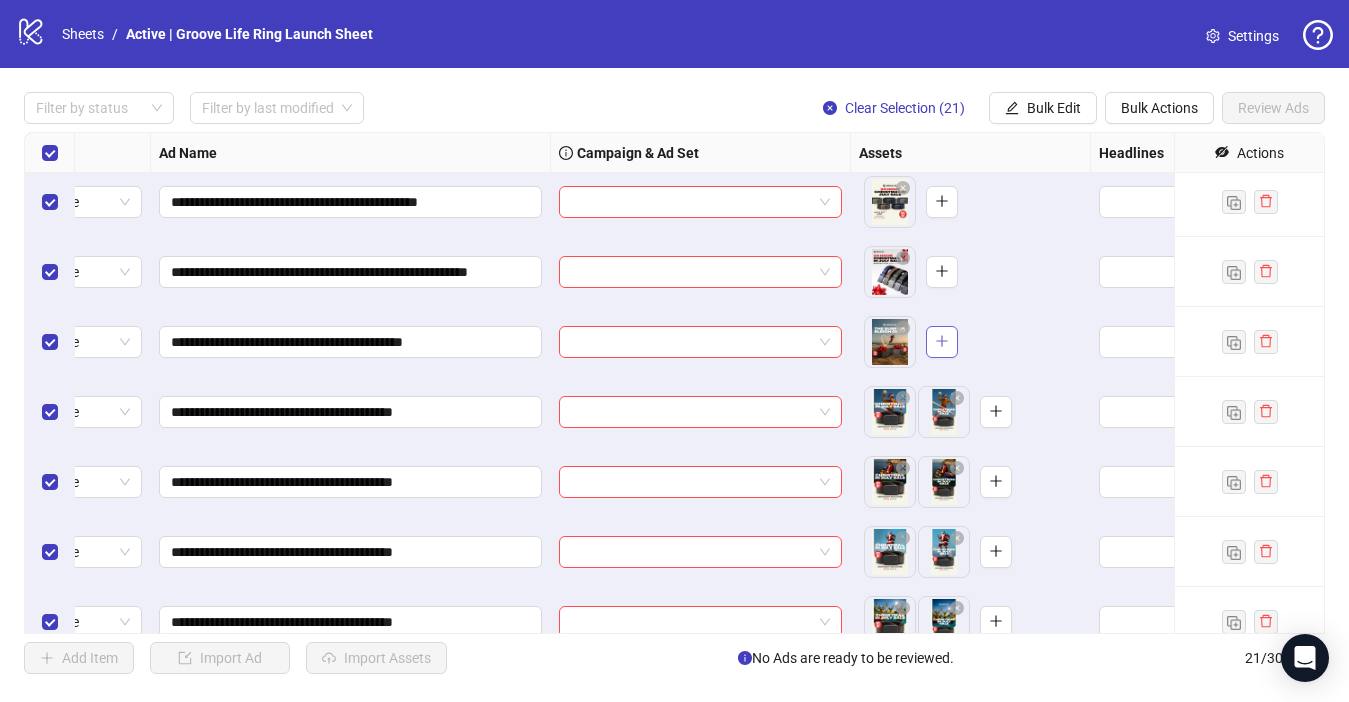 click at bounding box center (942, 342) 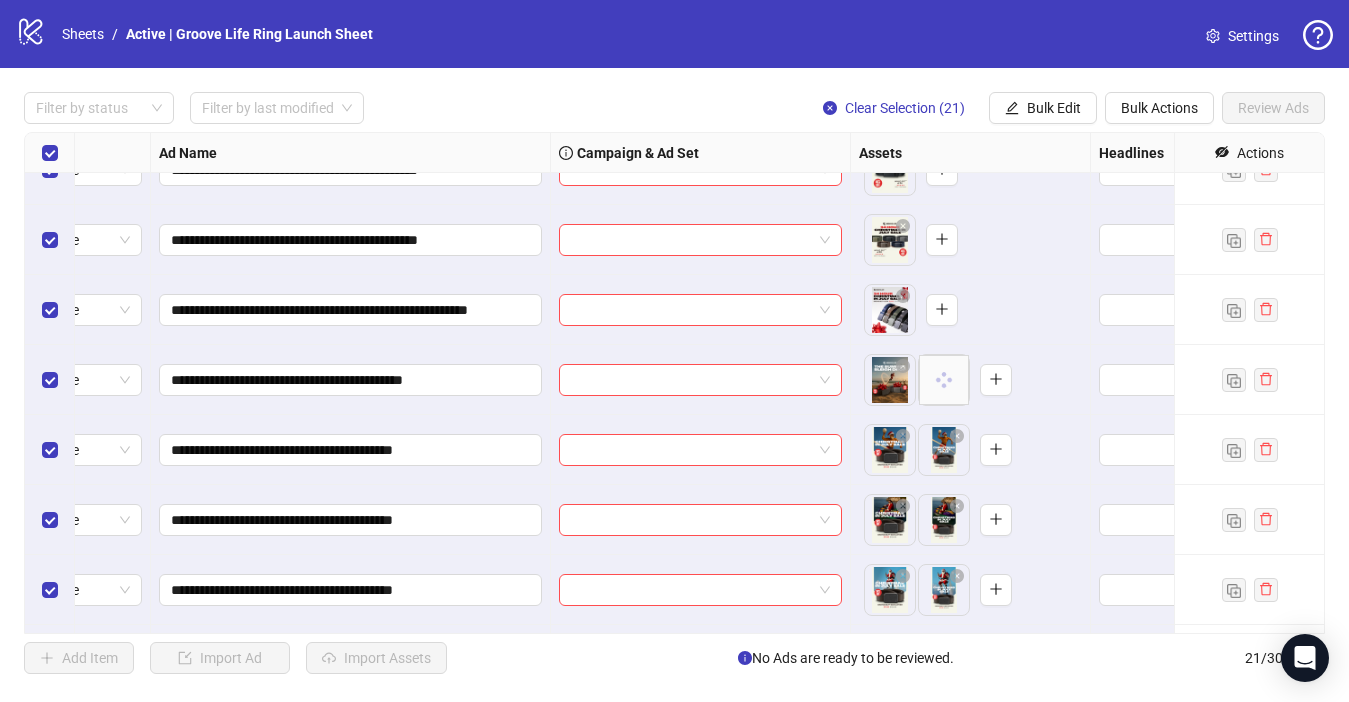 scroll, scrollTop: 473, scrollLeft: 94, axis: both 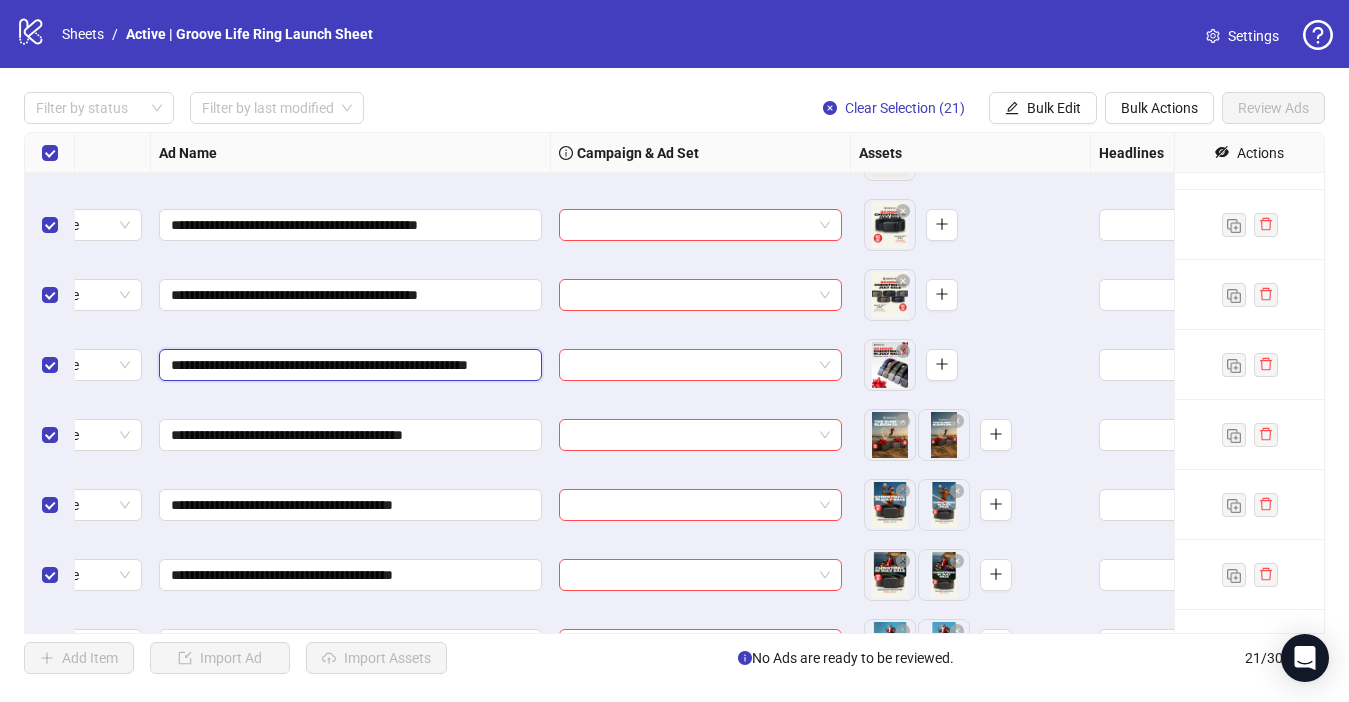 click on "**********" at bounding box center (961, 415) 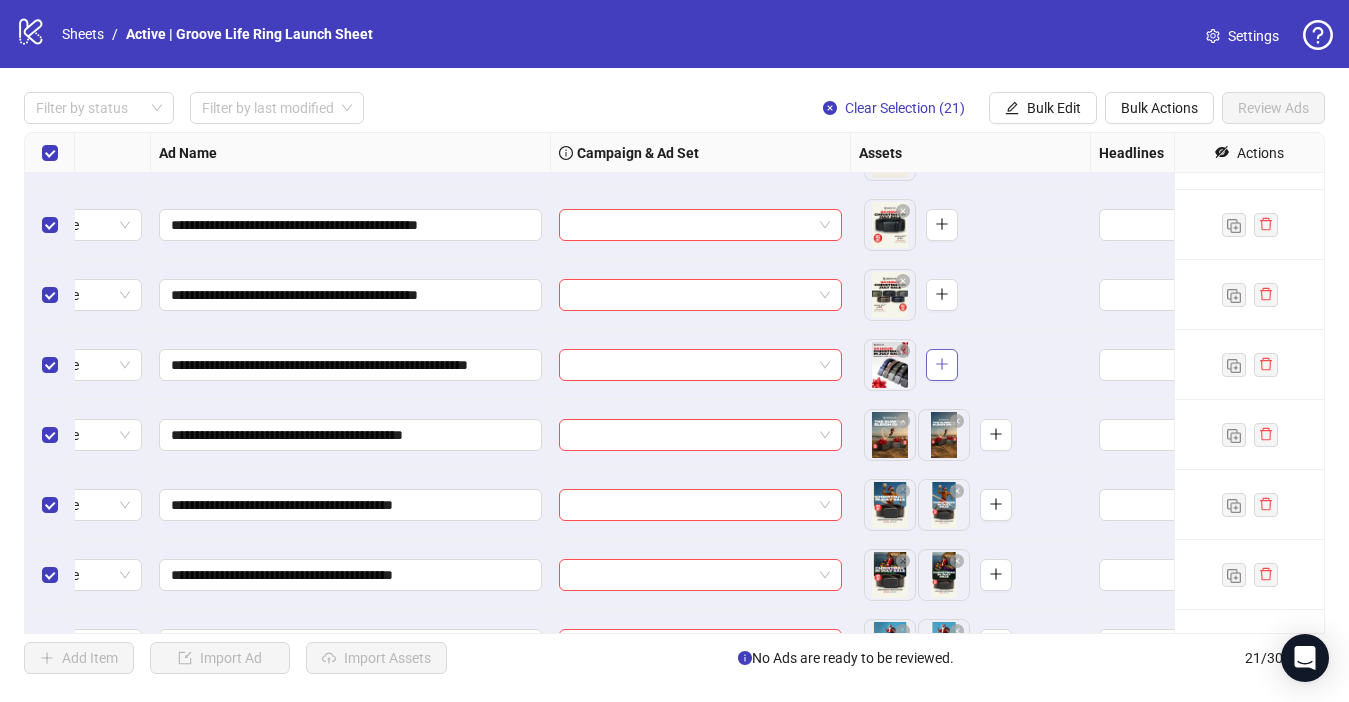 click 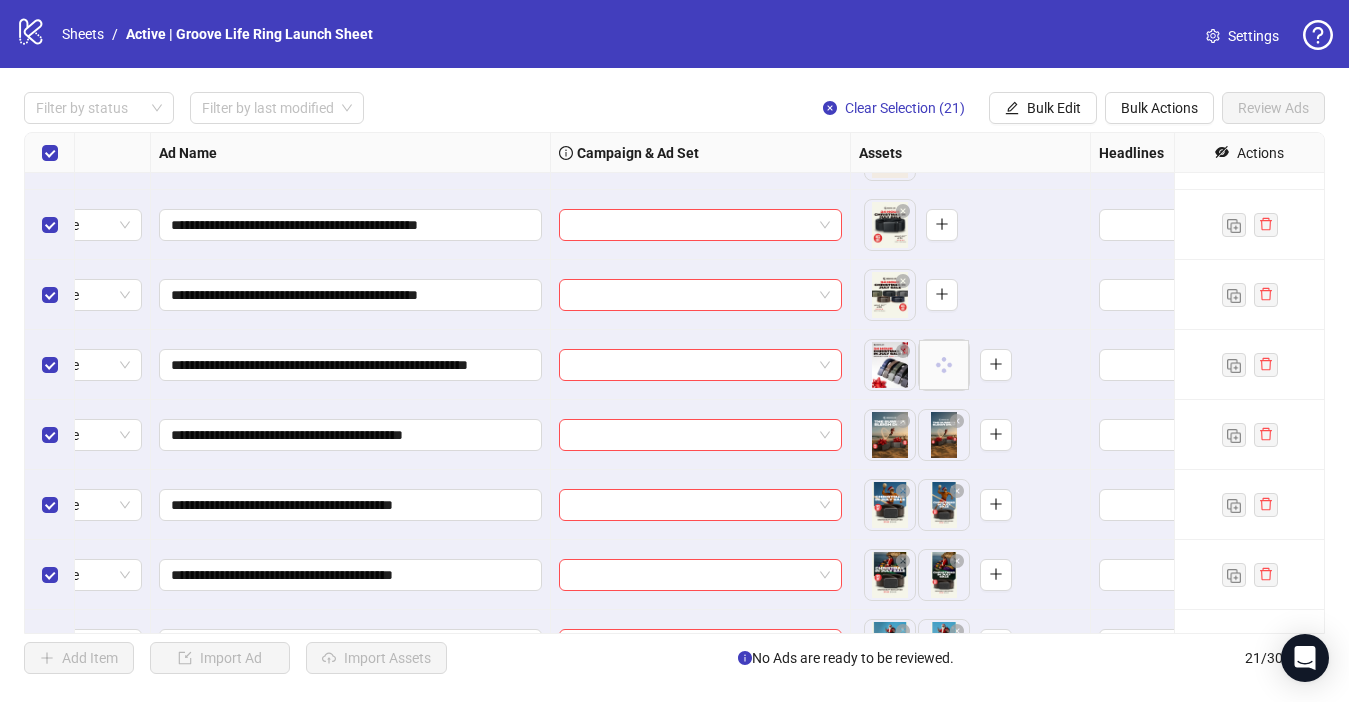 scroll, scrollTop: 389, scrollLeft: 94, axis: both 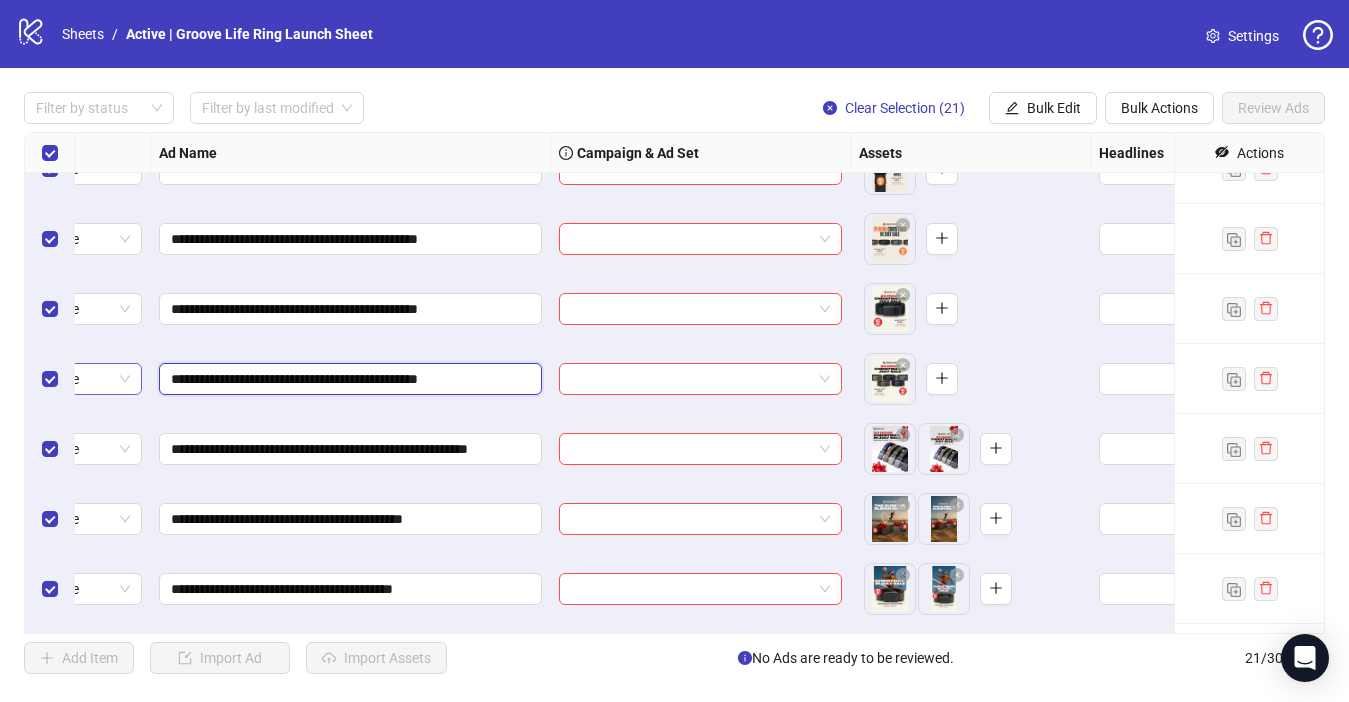 drag, startPoint x: 440, startPoint y: 378, endPoint x: 80, endPoint y: 378, distance: 360 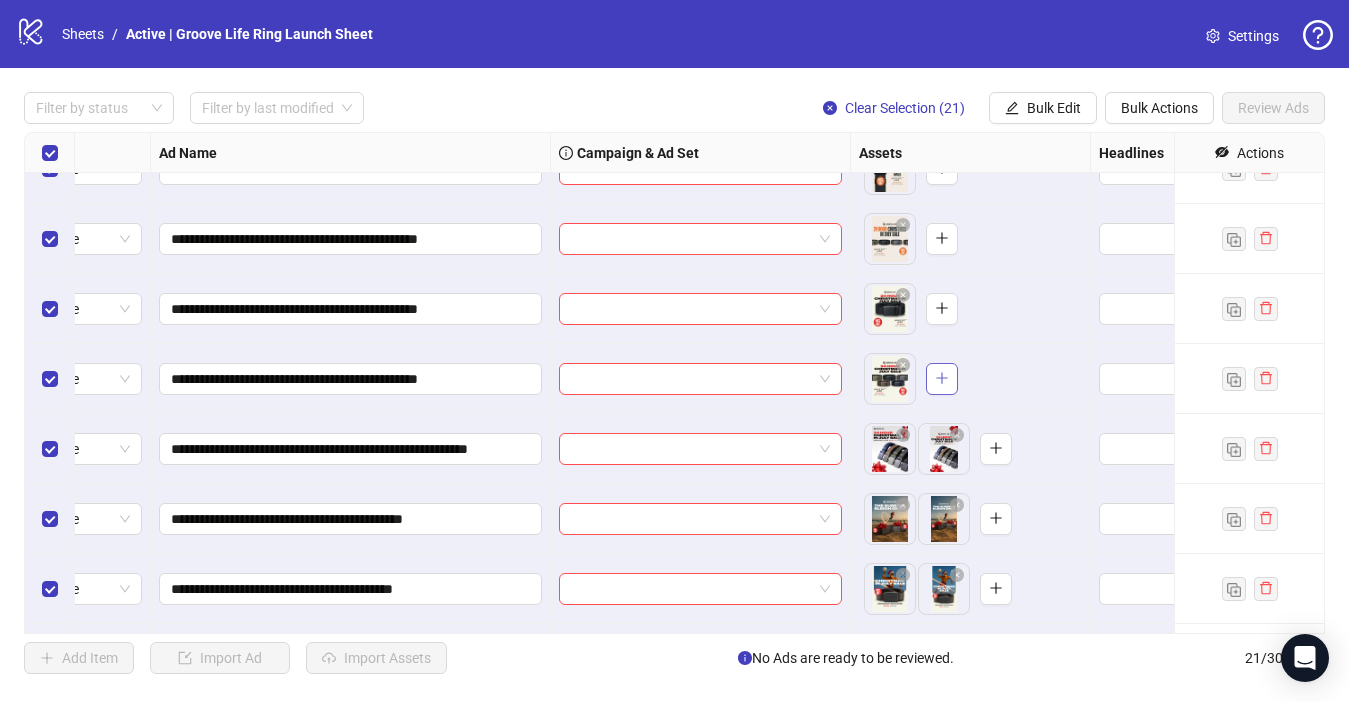 click at bounding box center [942, 379] 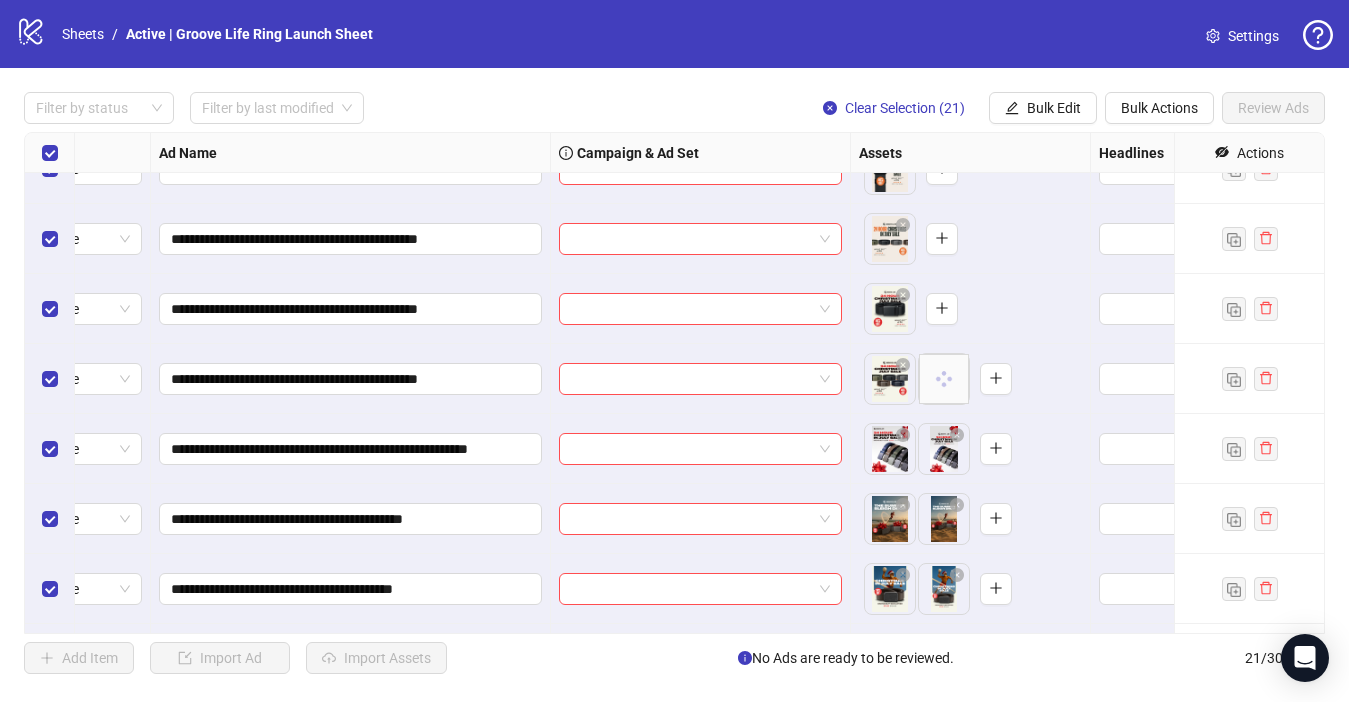 scroll, scrollTop: 362, scrollLeft: 94, axis: both 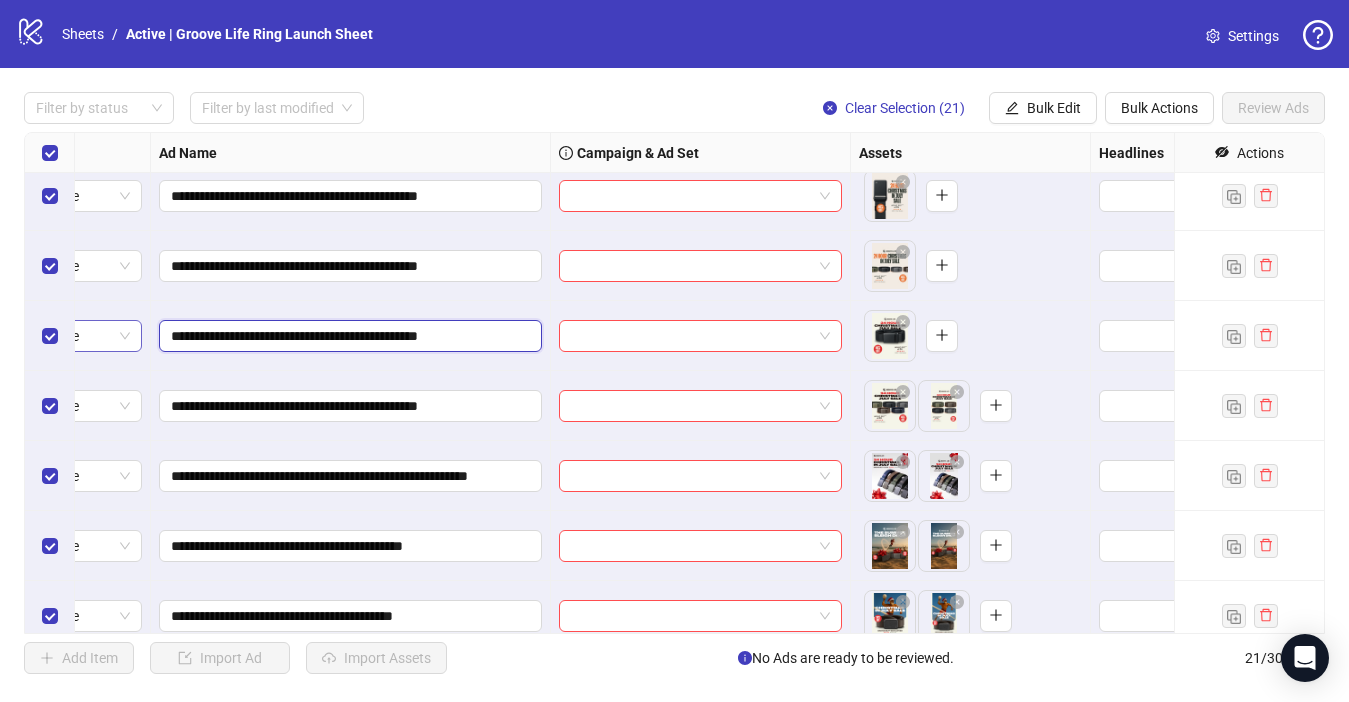 drag, startPoint x: 440, startPoint y: 336, endPoint x: 133, endPoint y: 344, distance: 307.10422 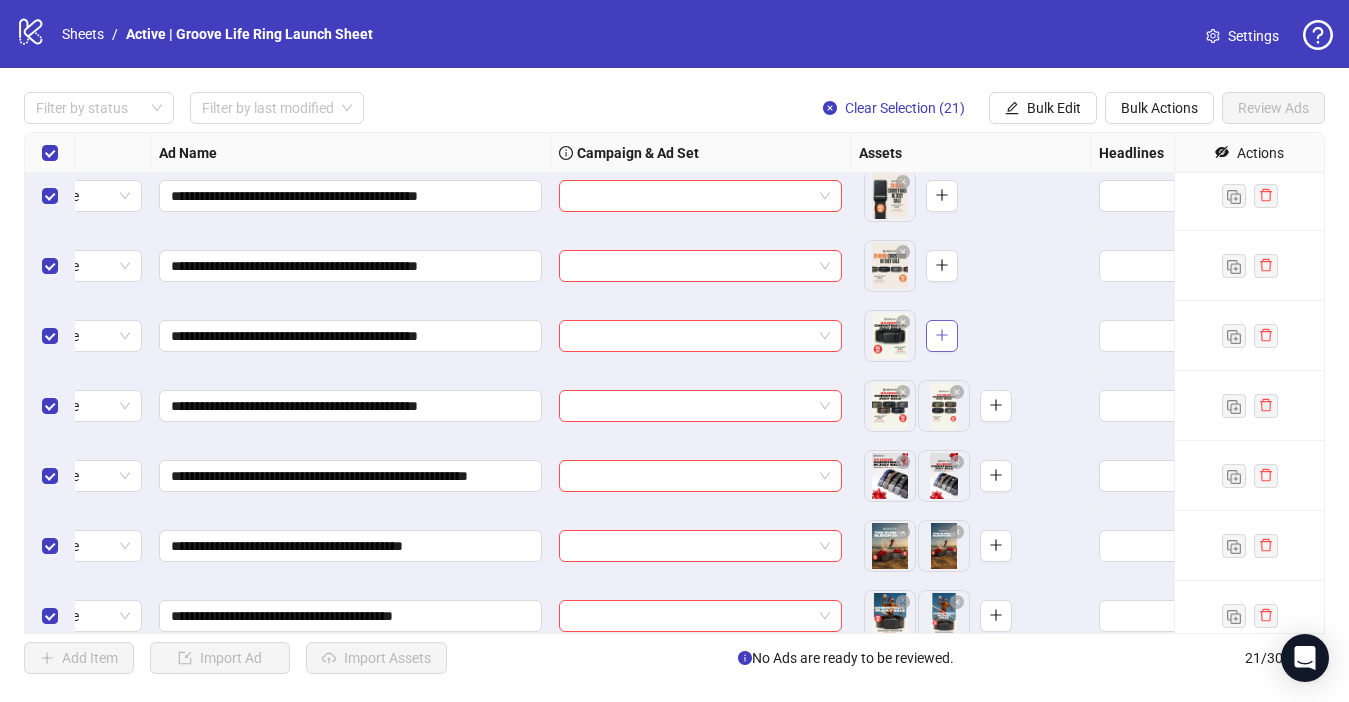 click at bounding box center (942, 336) 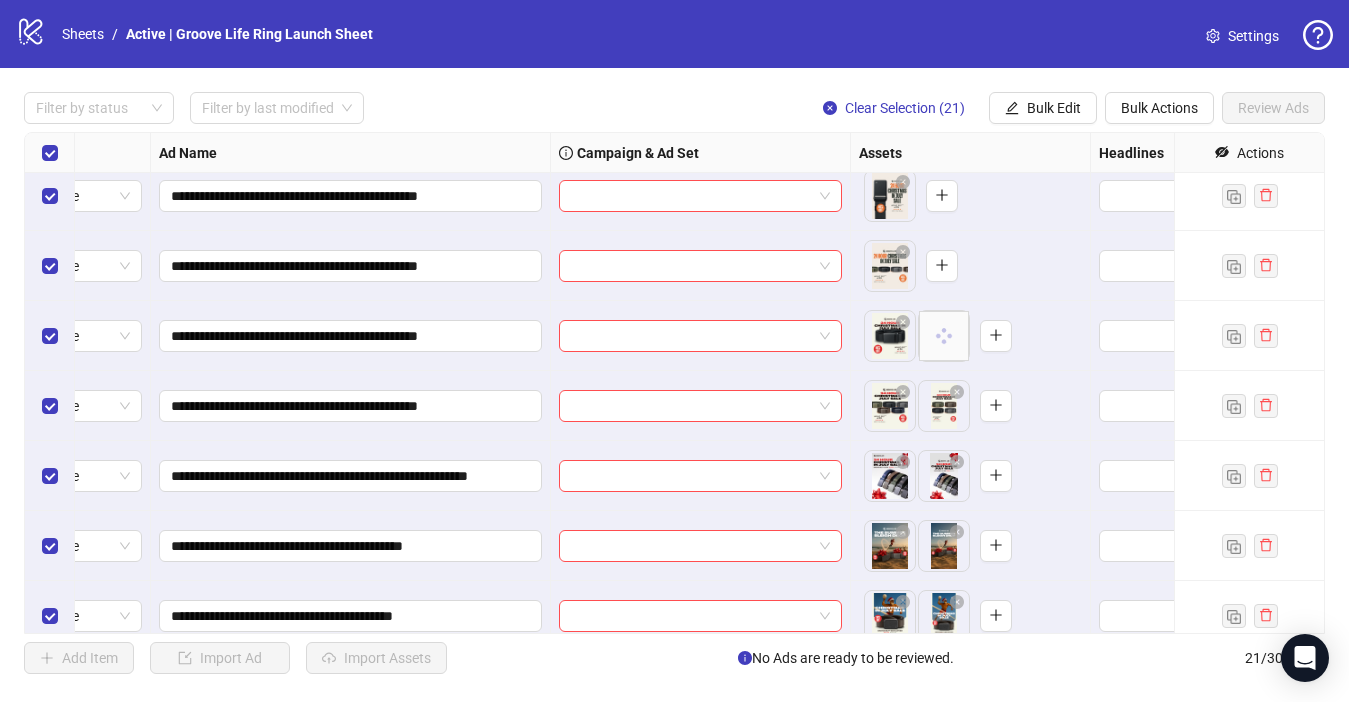 scroll, scrollTop: 279, scrollLeft: 94, axis: both 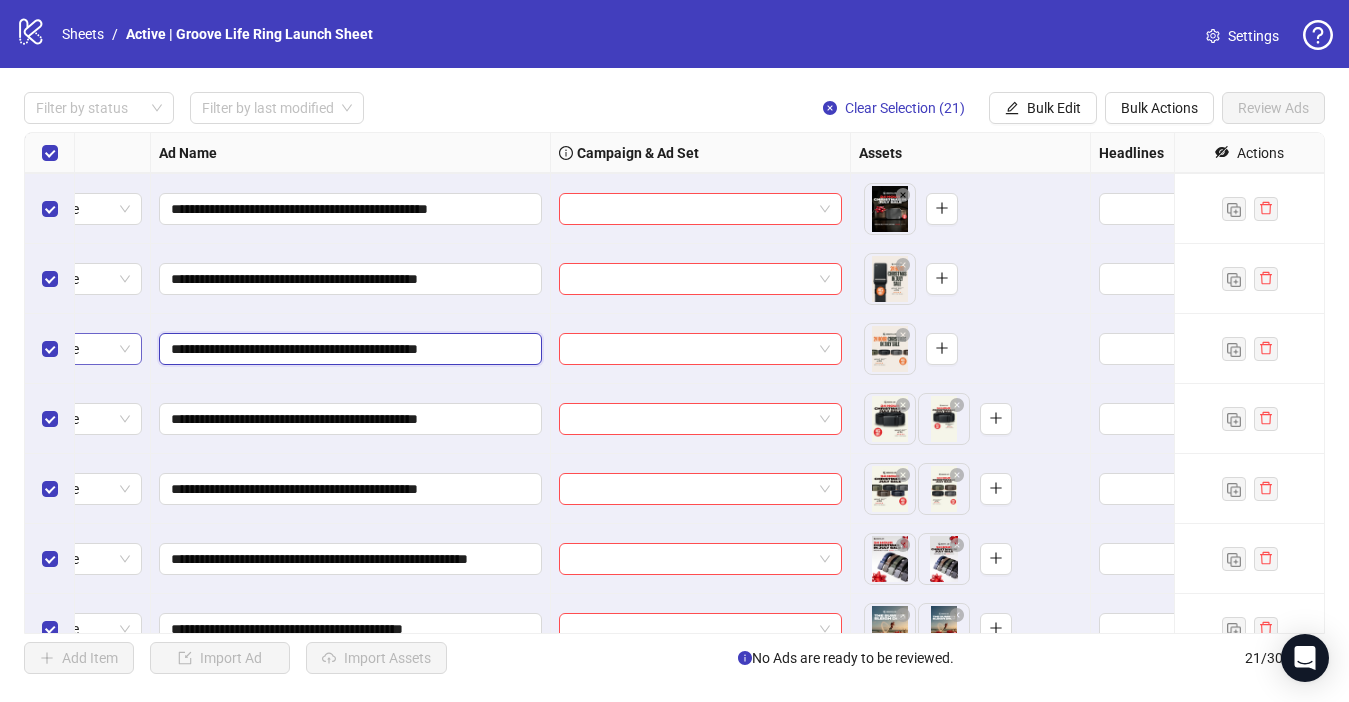 drag, startPoint x: 437, startPoint y: 351, endPoint x: 119, endPoint y: 354, distance: 318.01416 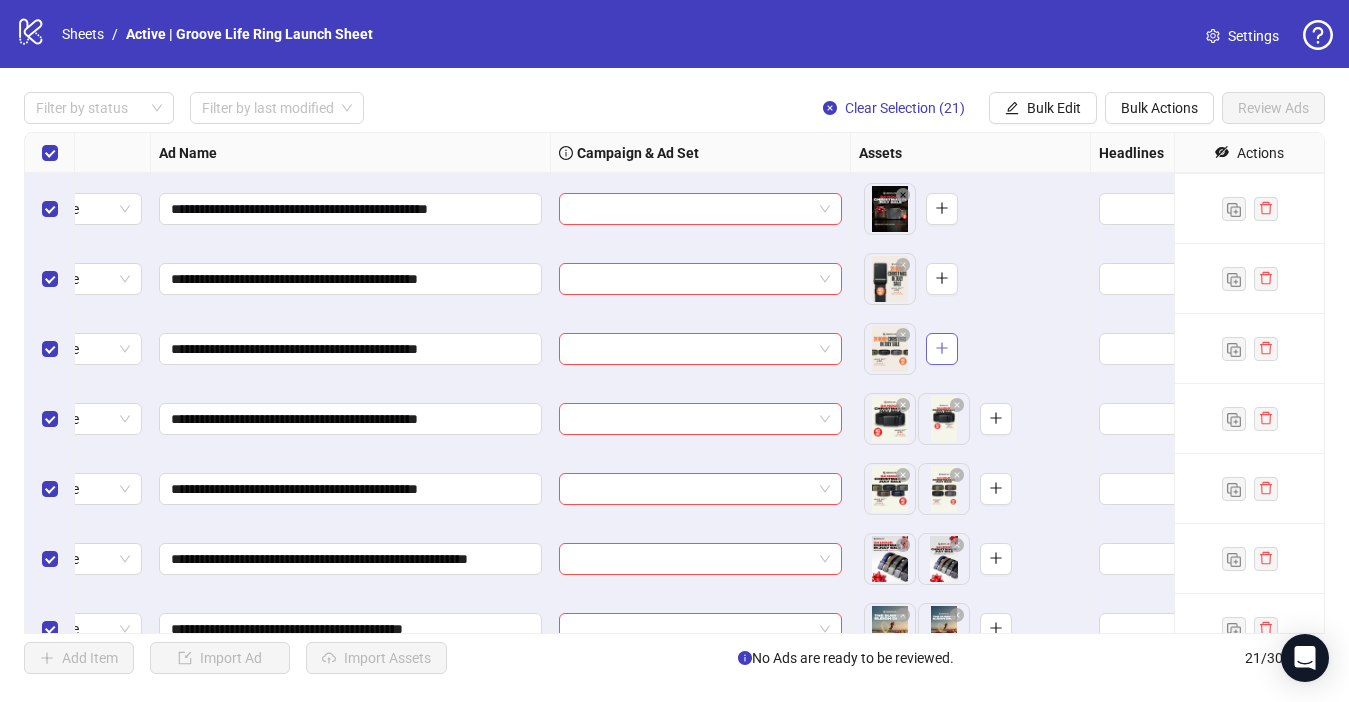 click at bounding box center [942, 349] 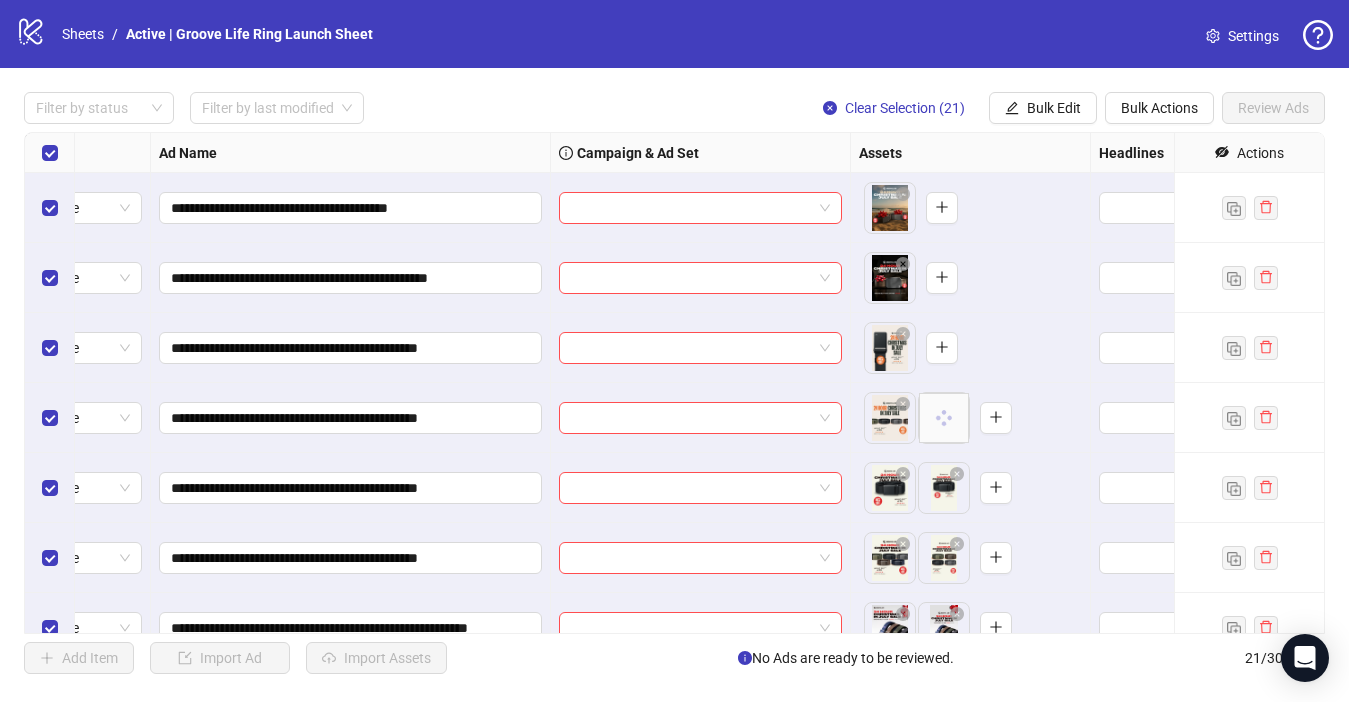scroll, scrollTop: 204, scrollLeft: 94, axis: both 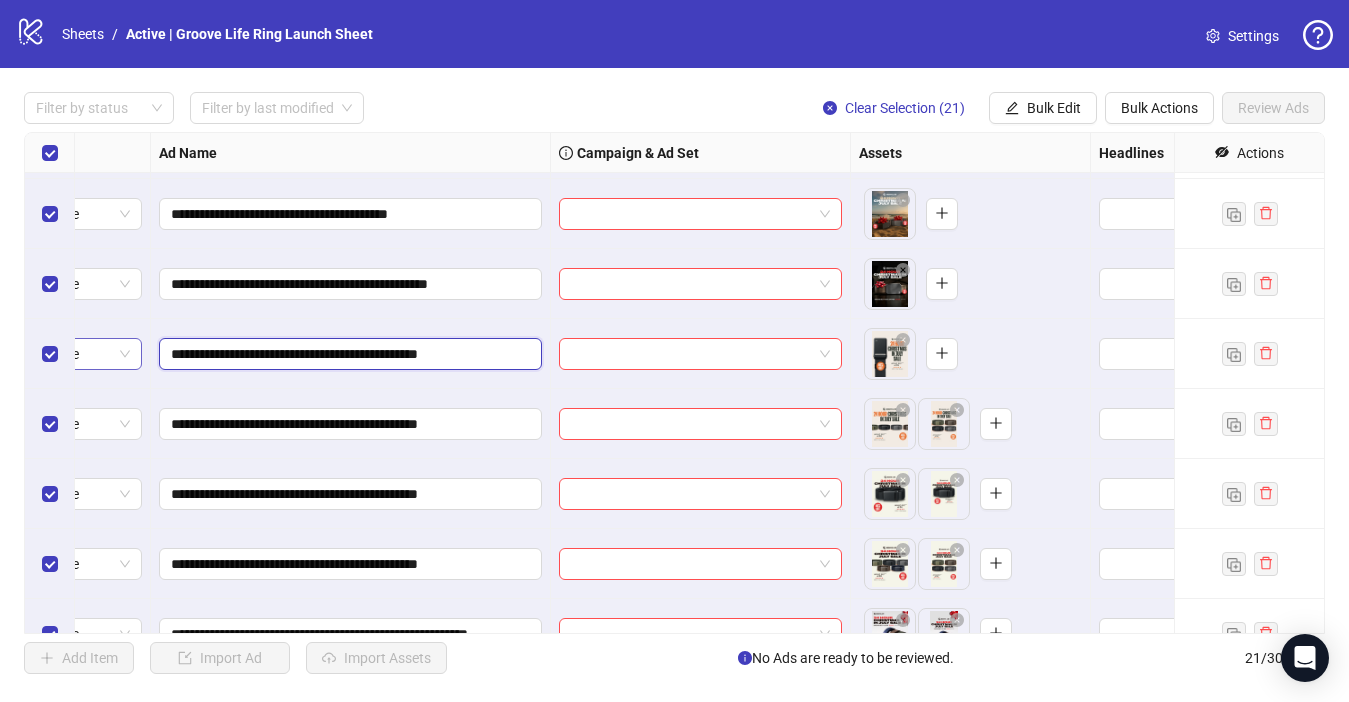 drag, startPoint x: 442, startPoint y: 351, endPoint x: 94, endPoint y: 350, distance: 348.00143 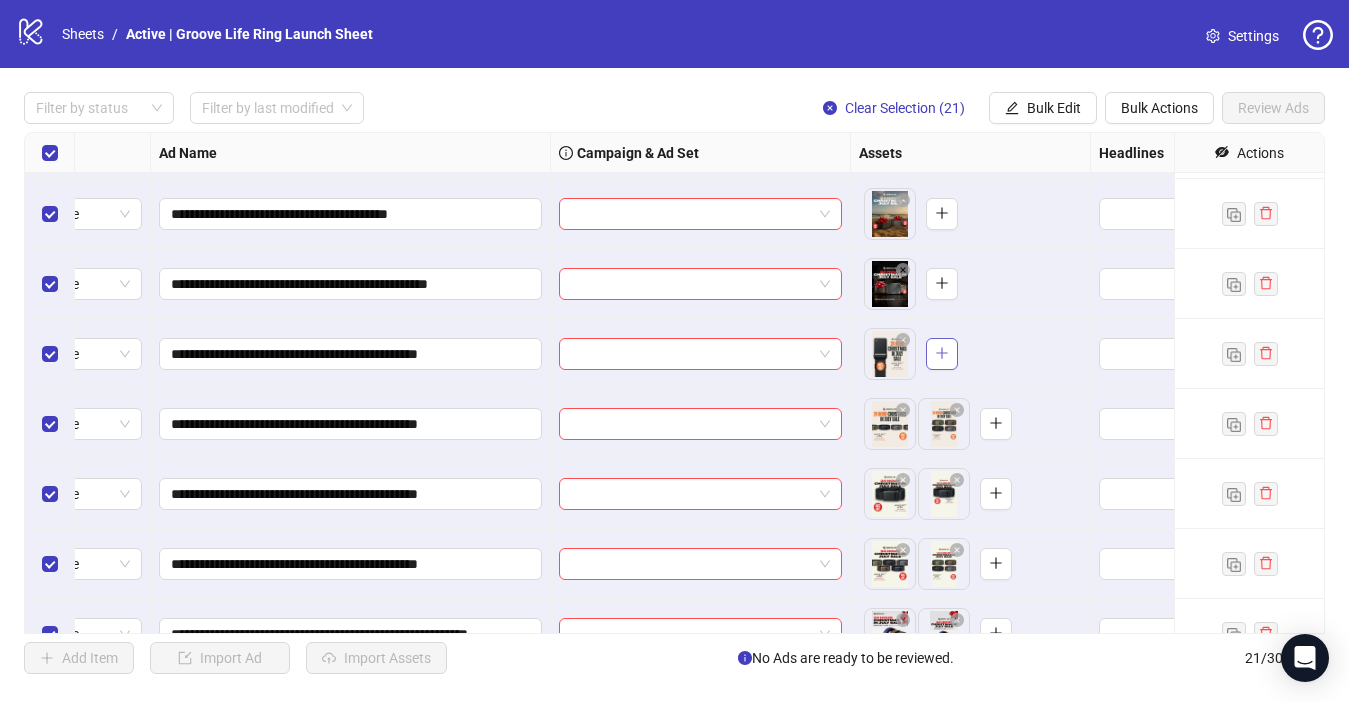 click 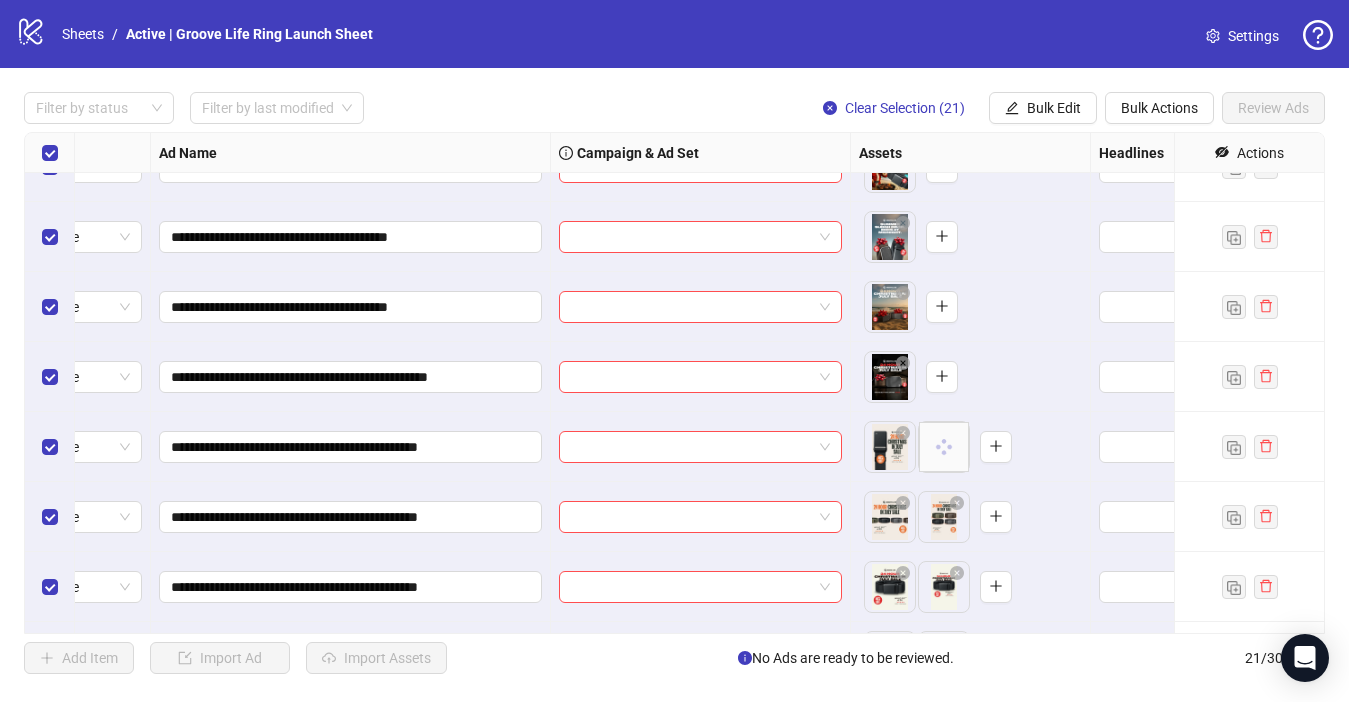 scroll, scrollTop: 43, scrollLeft: 94, axis: both 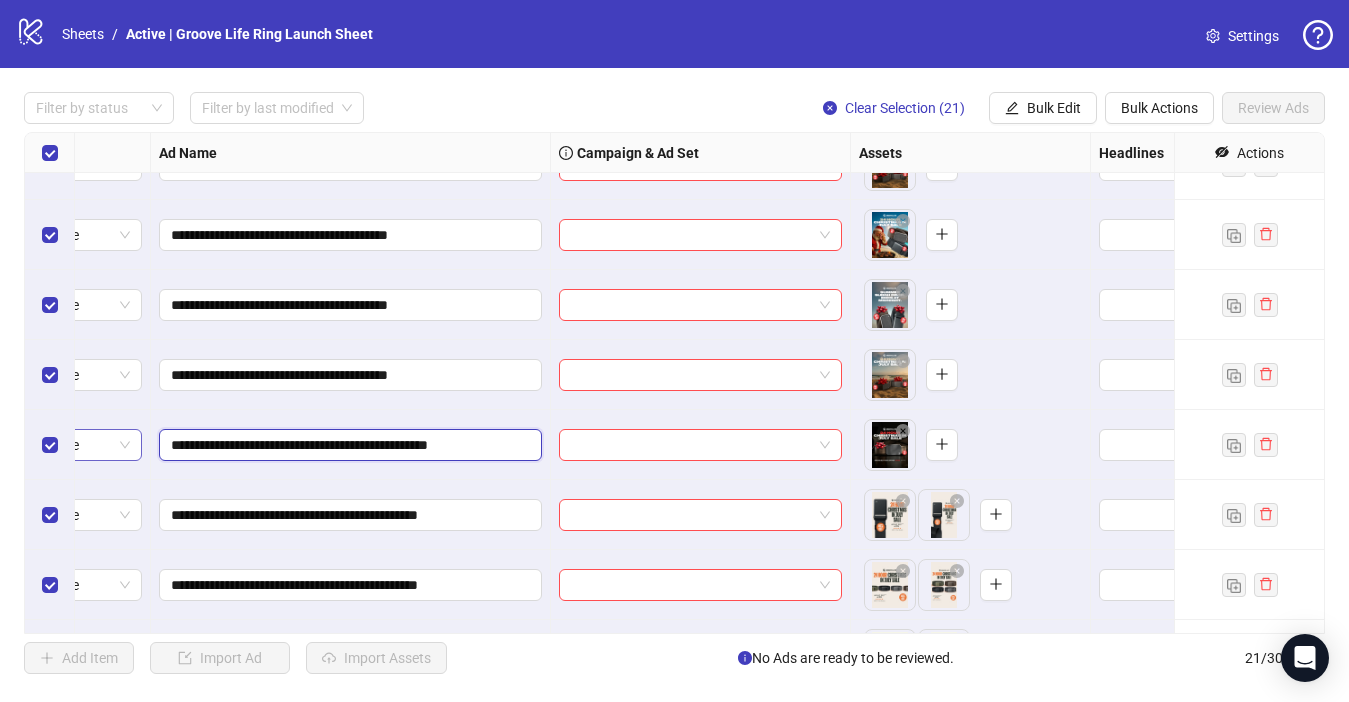 drag, startPoint x: 444, startPoint y: 445, endPoint x: 106, endPoint y: 445, distance: 338 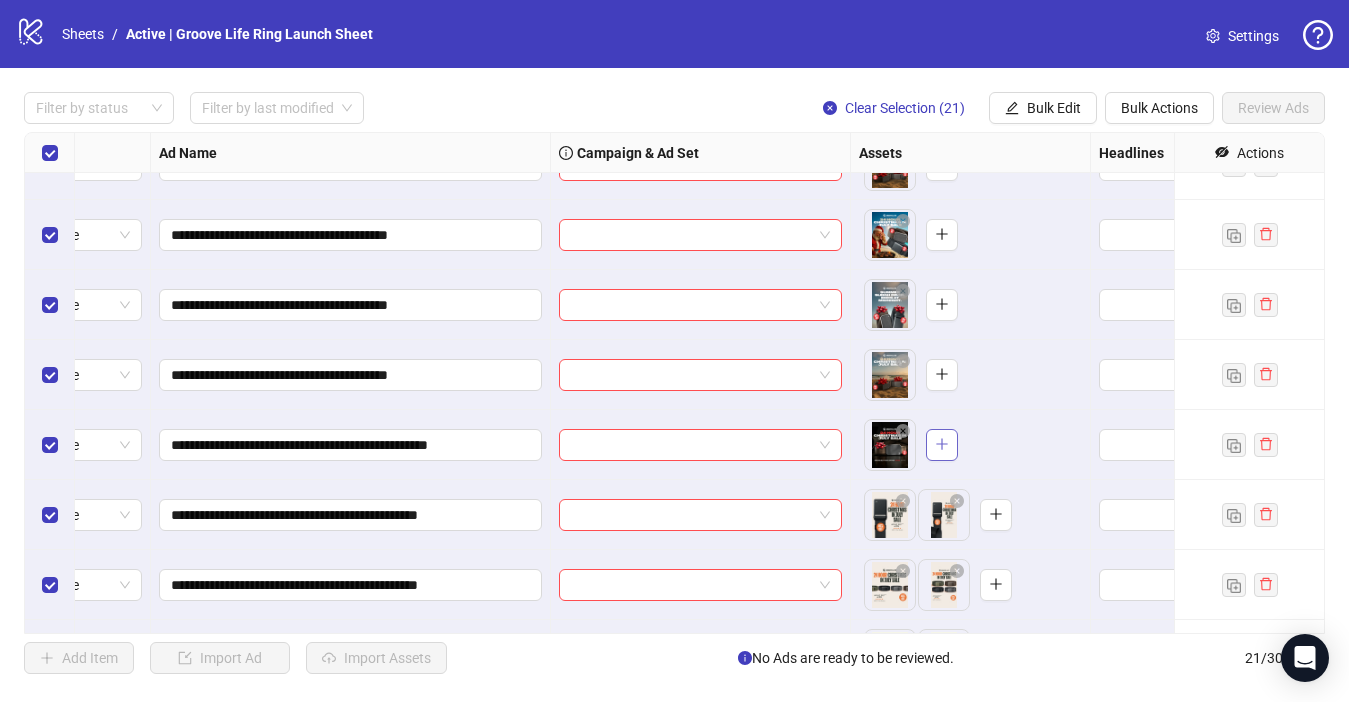 click at bounding box center [942, 445] 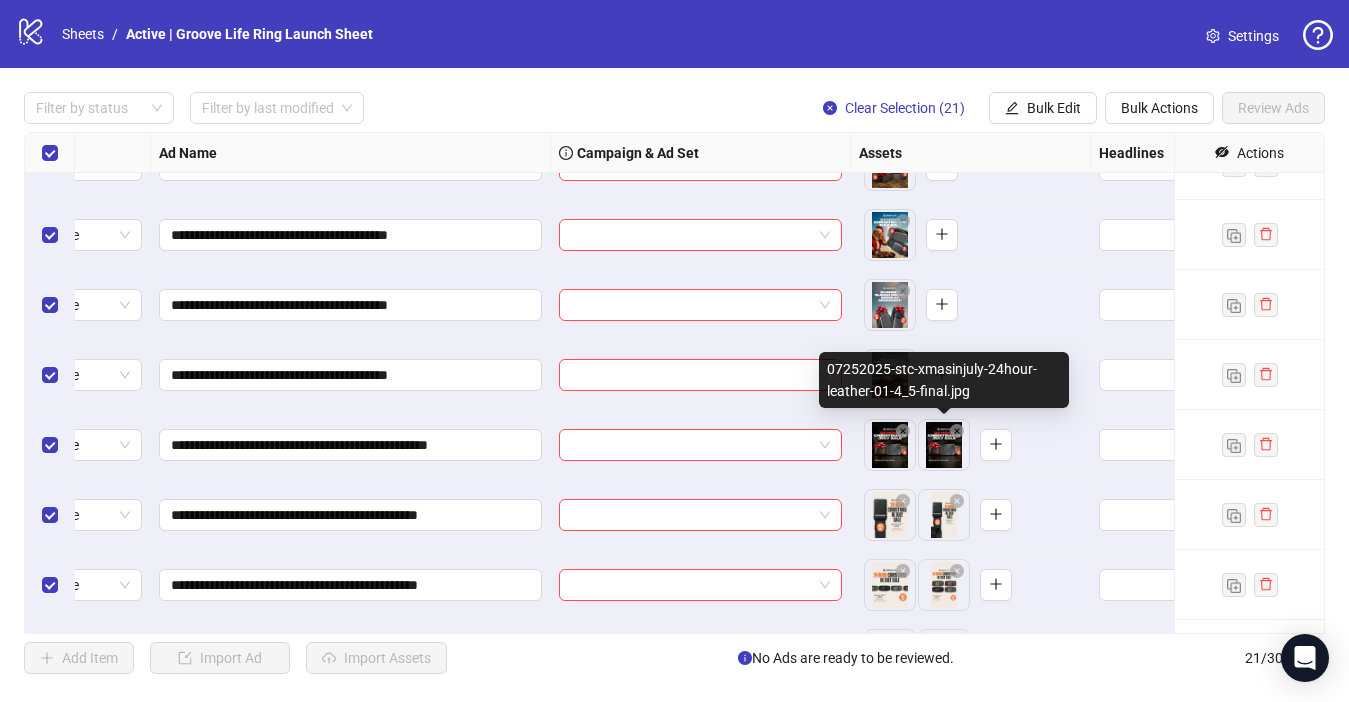 click on "**********" at bounding box center (674, 351) 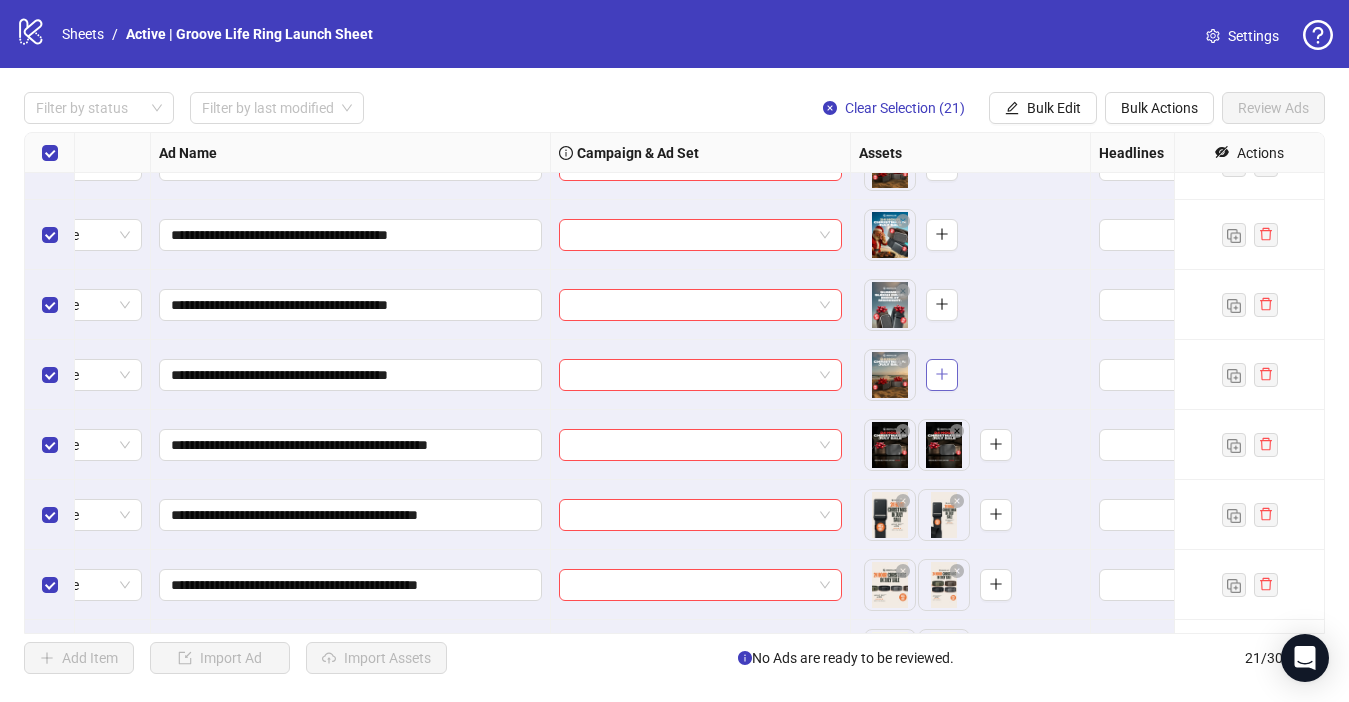 click 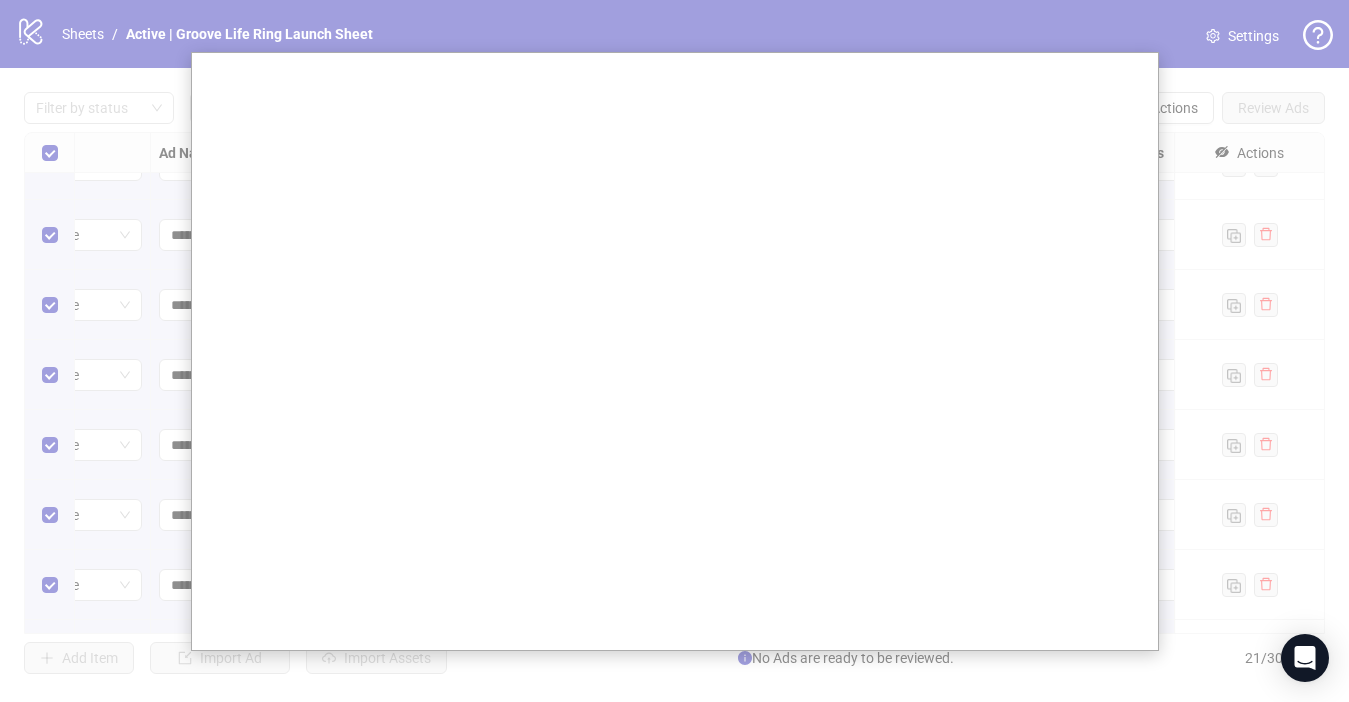 click at bounding box center [674, 351] 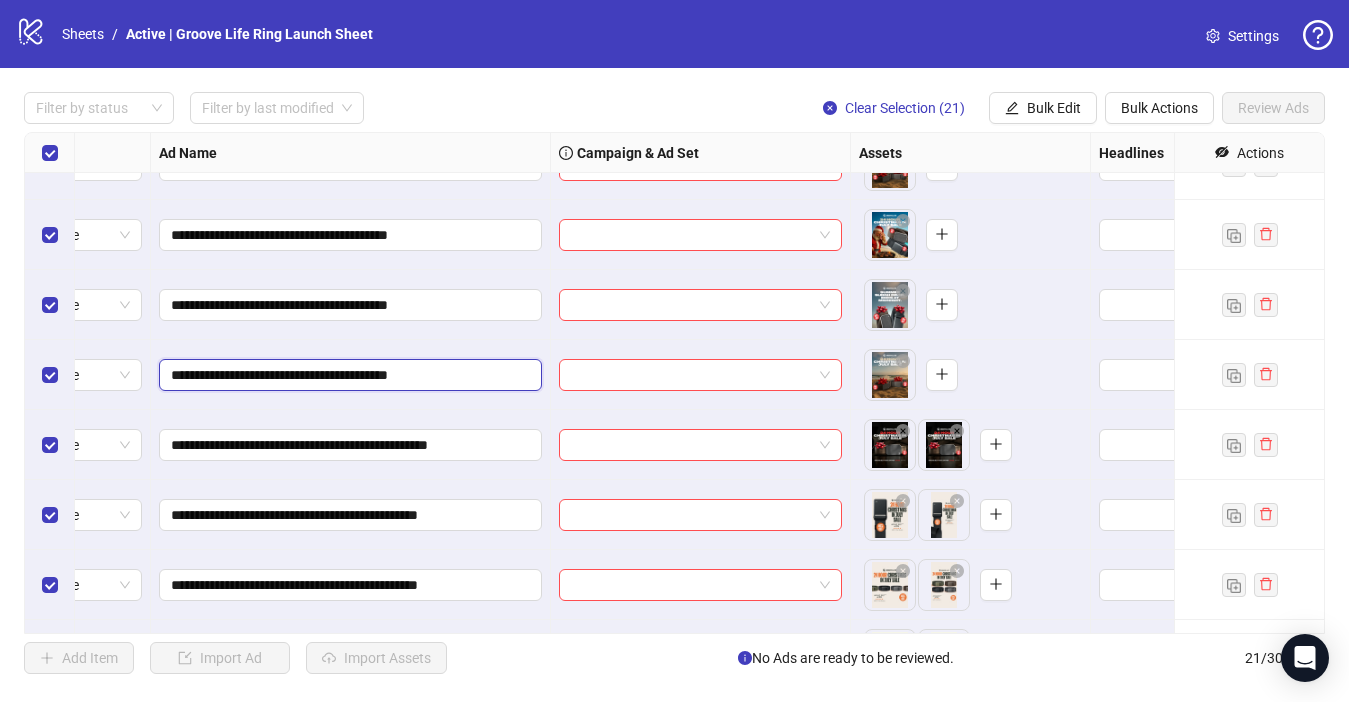 drag, startPoint x: 400, startPoint y: 375, endPoint x: 155, endPoint y: 373, distance: 245.00816 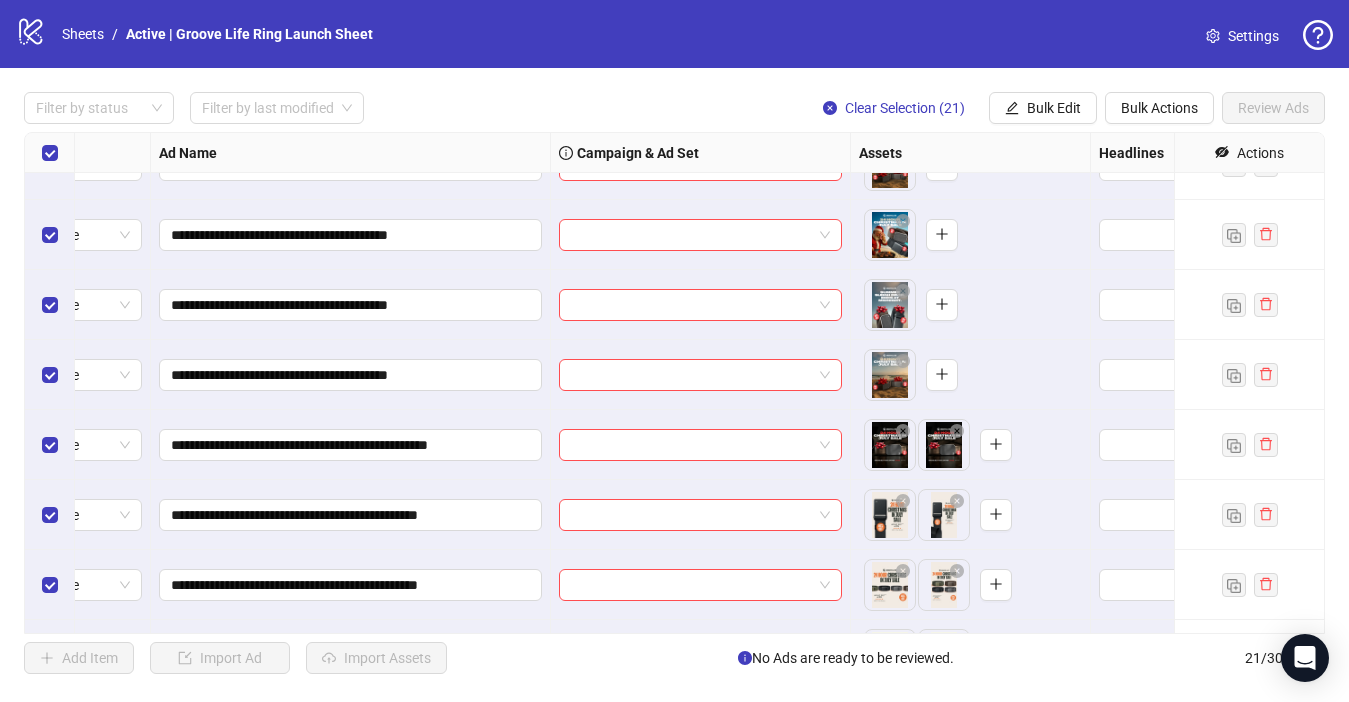 click on "To pick up a draggable item, press the space bar.
While dragging, use the arrow keys to move the item.
Press space again to drop the item in its new position, or press escape to cancel." at bounding box center [970, 375] 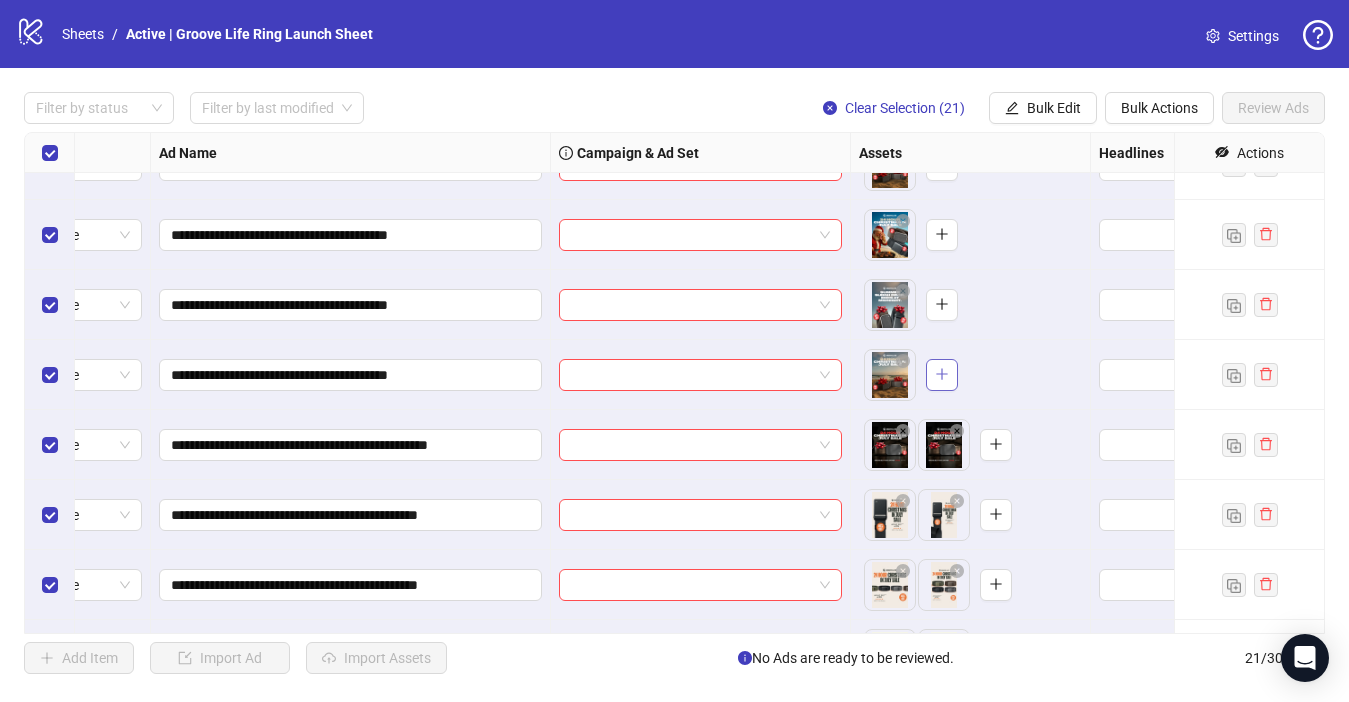 click 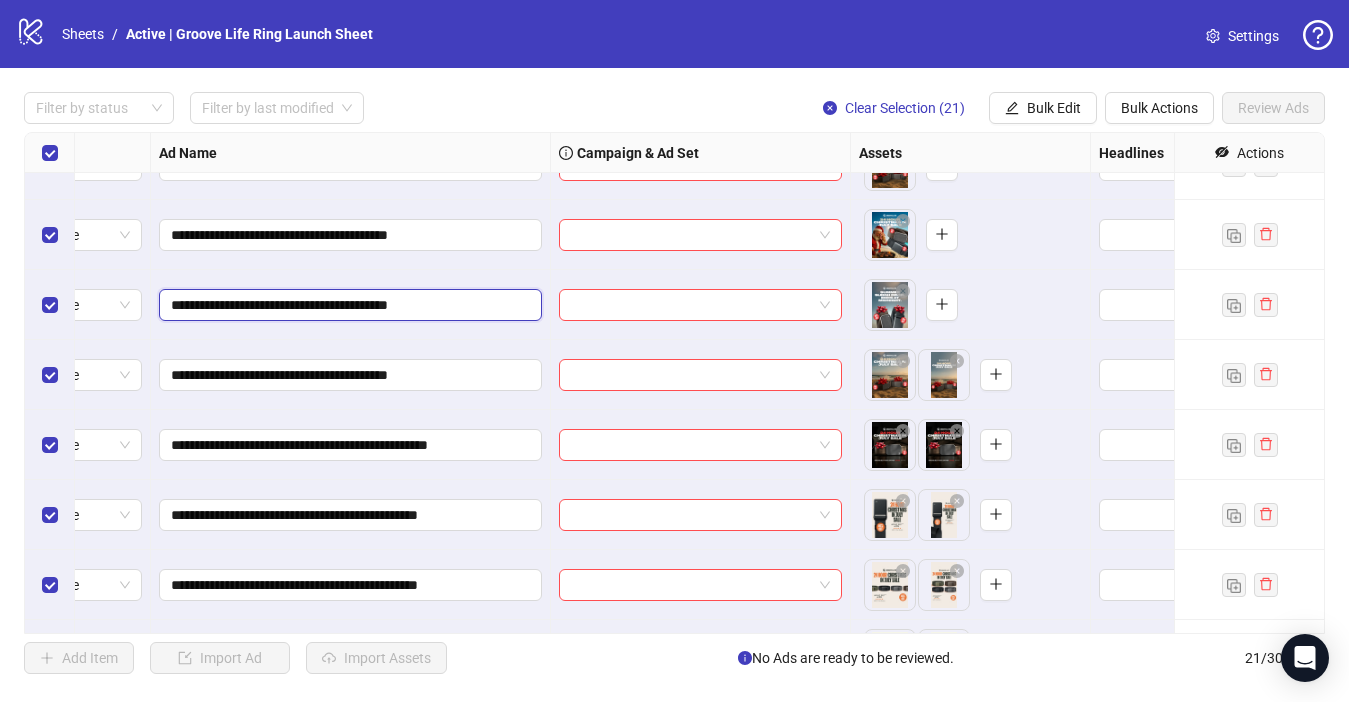 drag, startPoint x: 397, startPoint y: 306, endPoint x: 144, endPoint y: 306, distance: 253 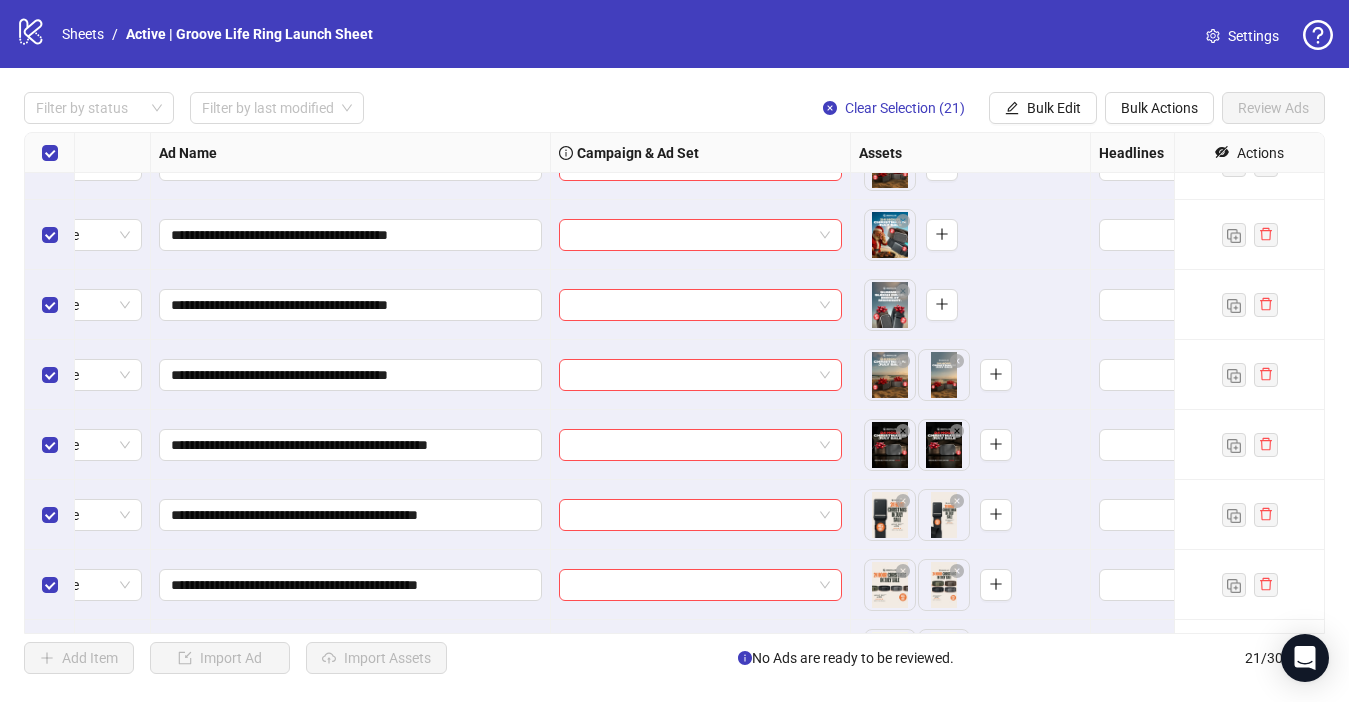click on "To pick up a draggable item, press the space bar.
While dragging, use the arrow keys to move the item.
Press space again to drop the item in its new position, or press escape to cancel." at bounding box center [970, 305] 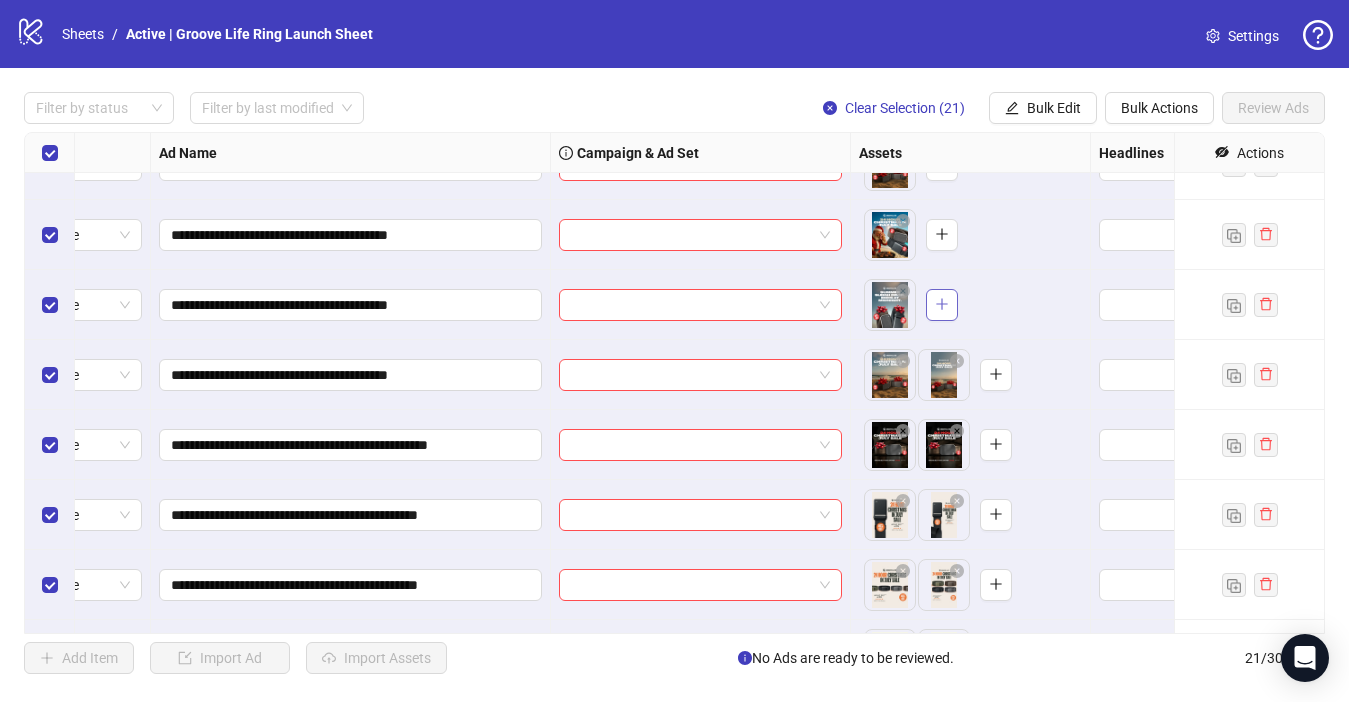 click 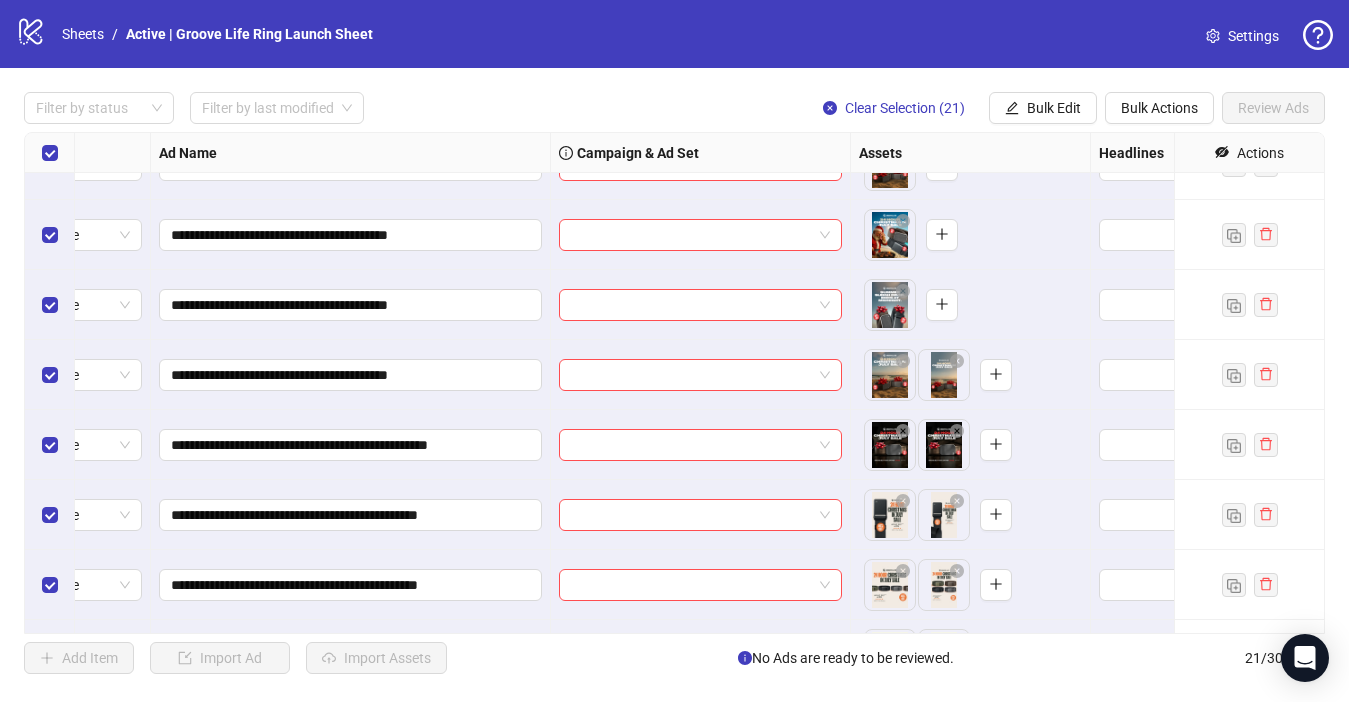 scroll, scrollTop: 13, scrollLeft: 94, axis: both 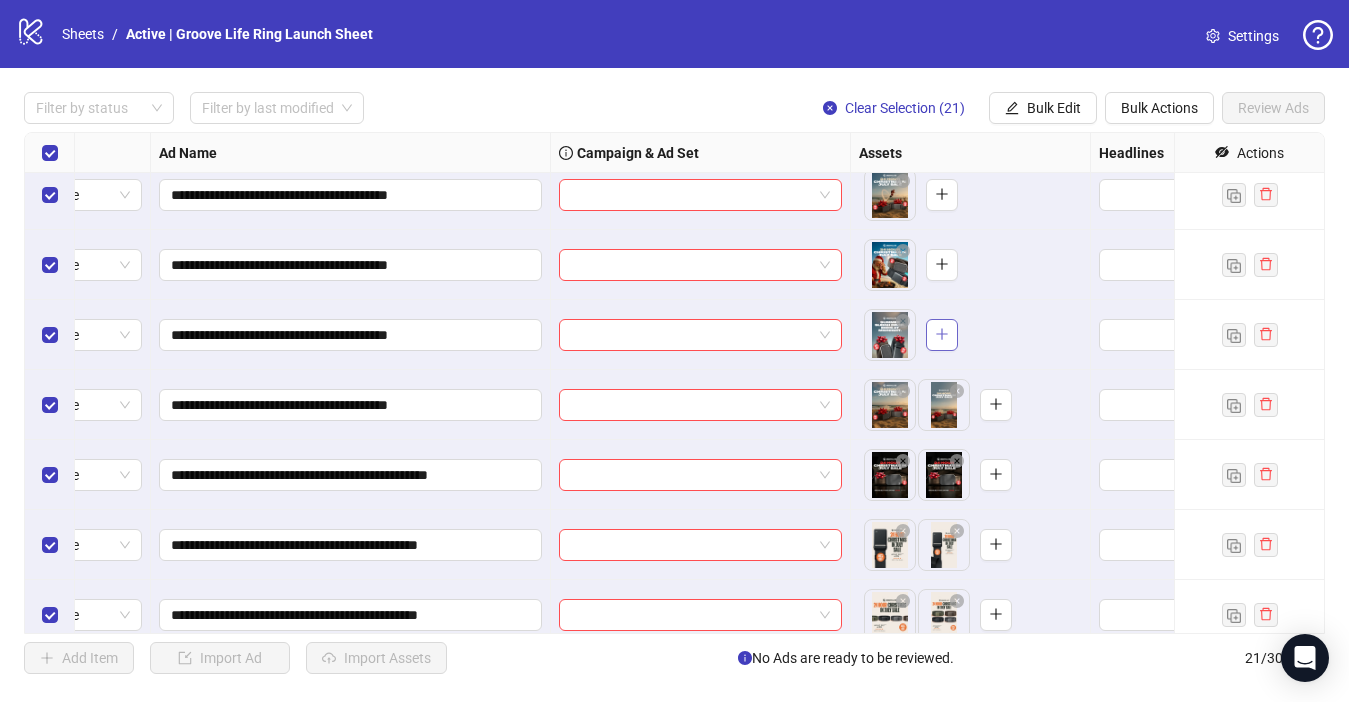 click at bounding box center [942, 335] 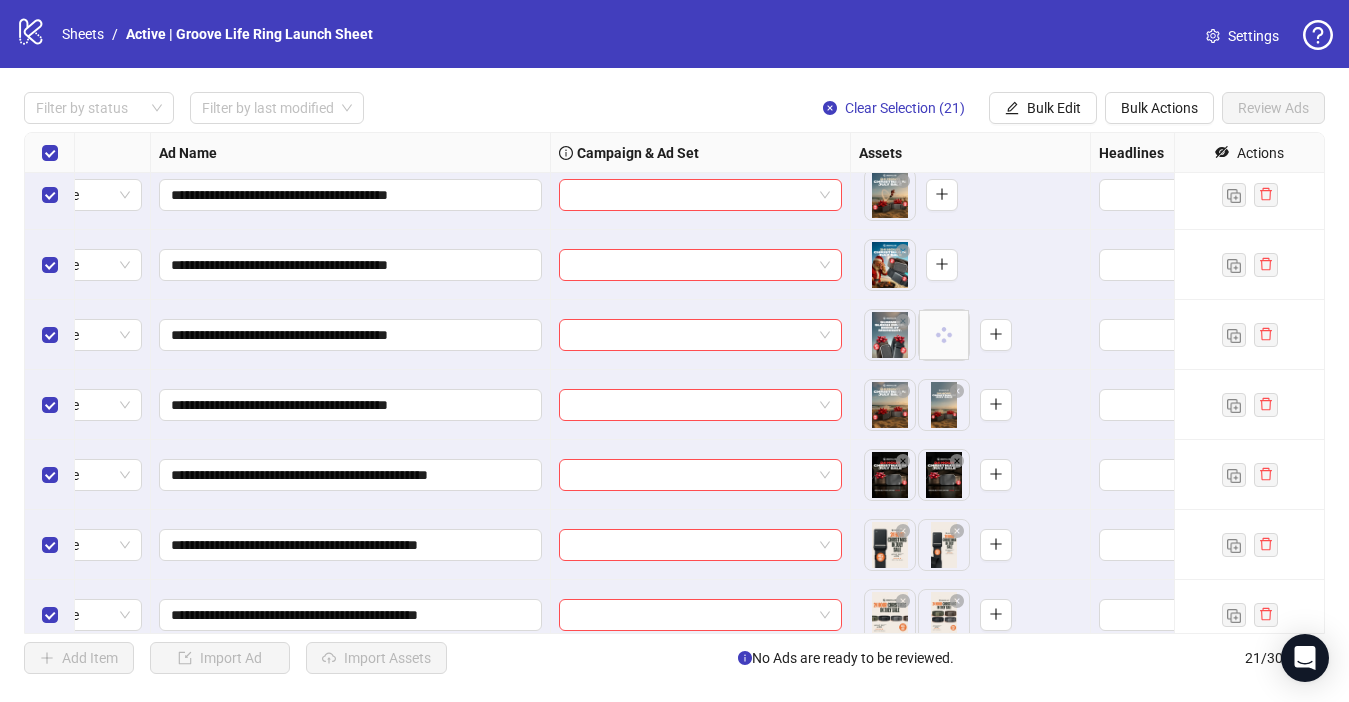 scroll, scrollTop: 0, scrollLeft: 94, axis: horizontal 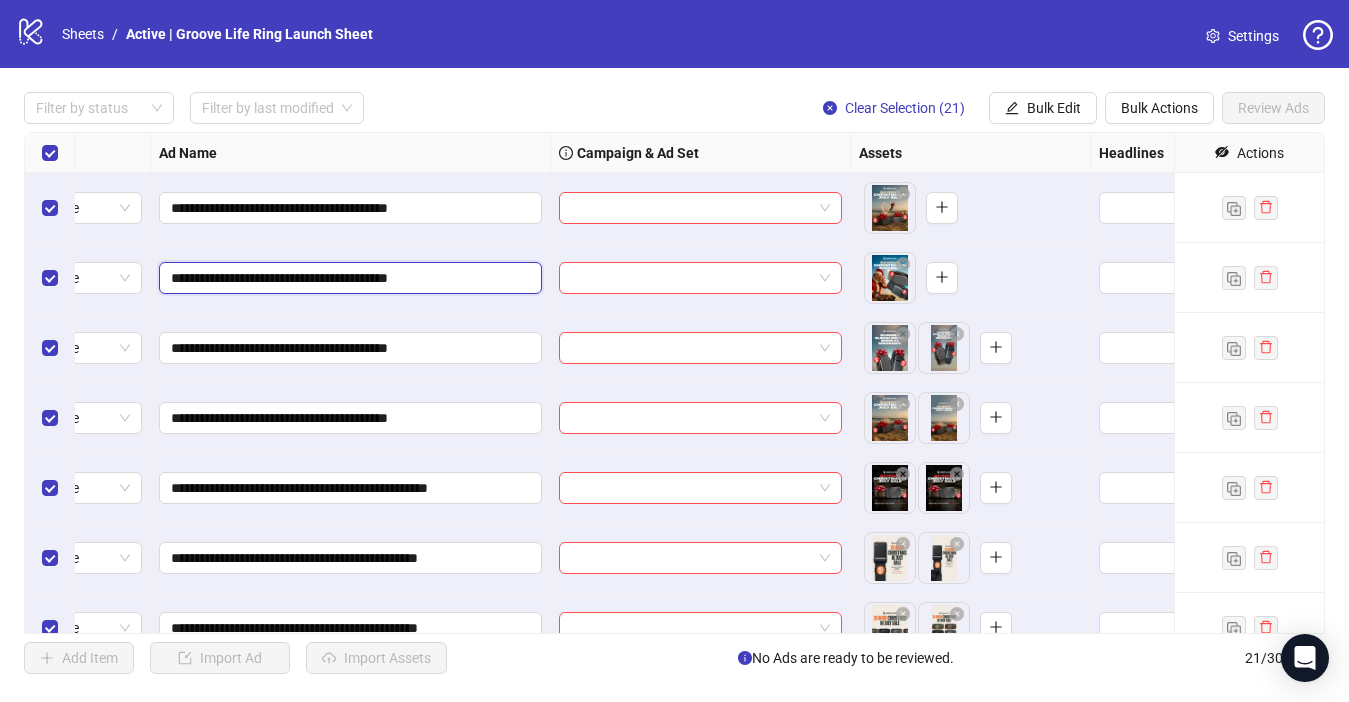 click on "**********" at bounding box center [961, 888] 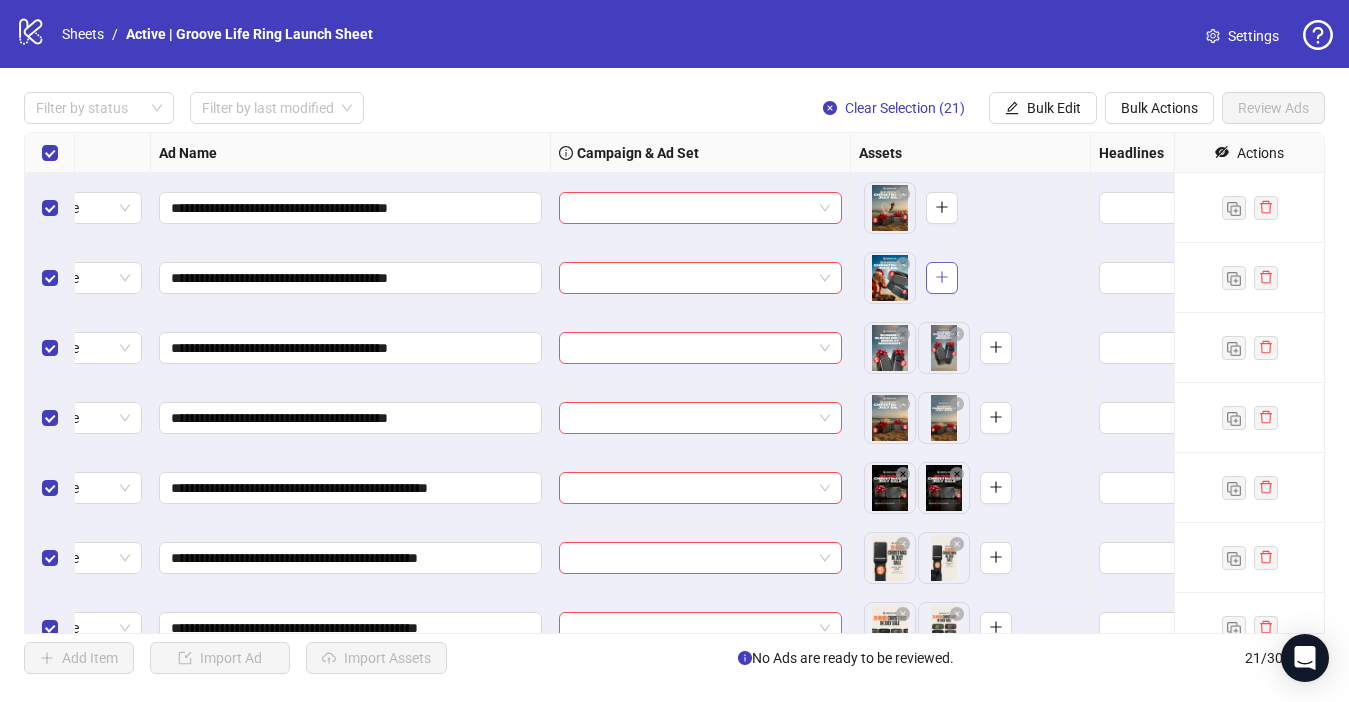 click 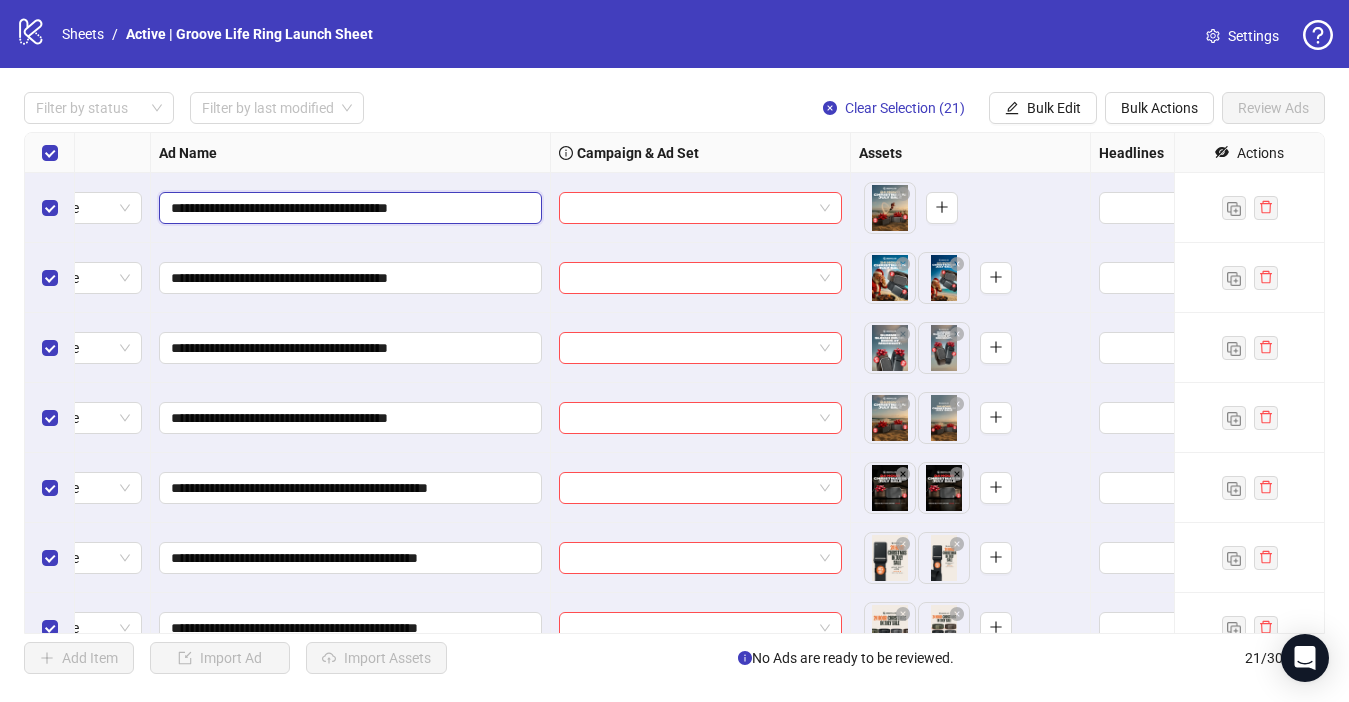 drag, startPoint x: 397, startPoint y: 209, endPoint x: 160, endPoint y: 209, distance: 237 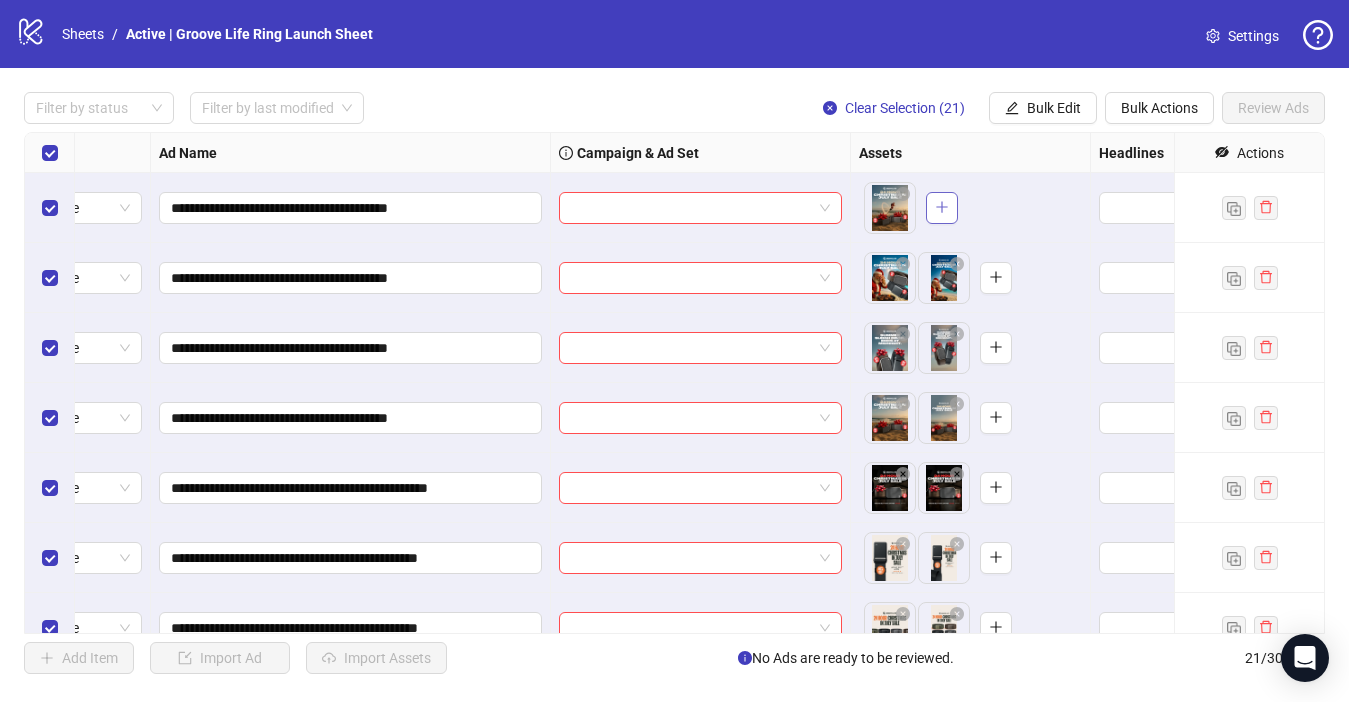 click 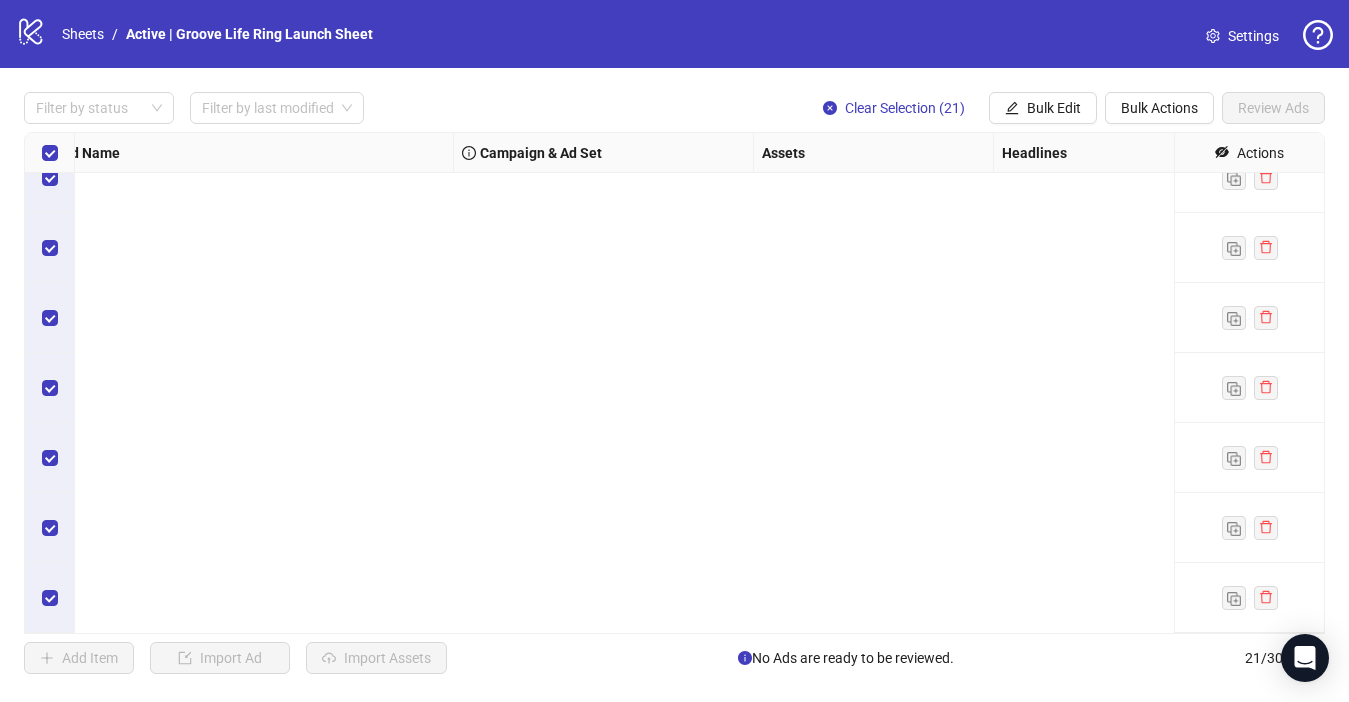 scroll, scrollTop: 0, scrollLeft: 191, axis: horizontal 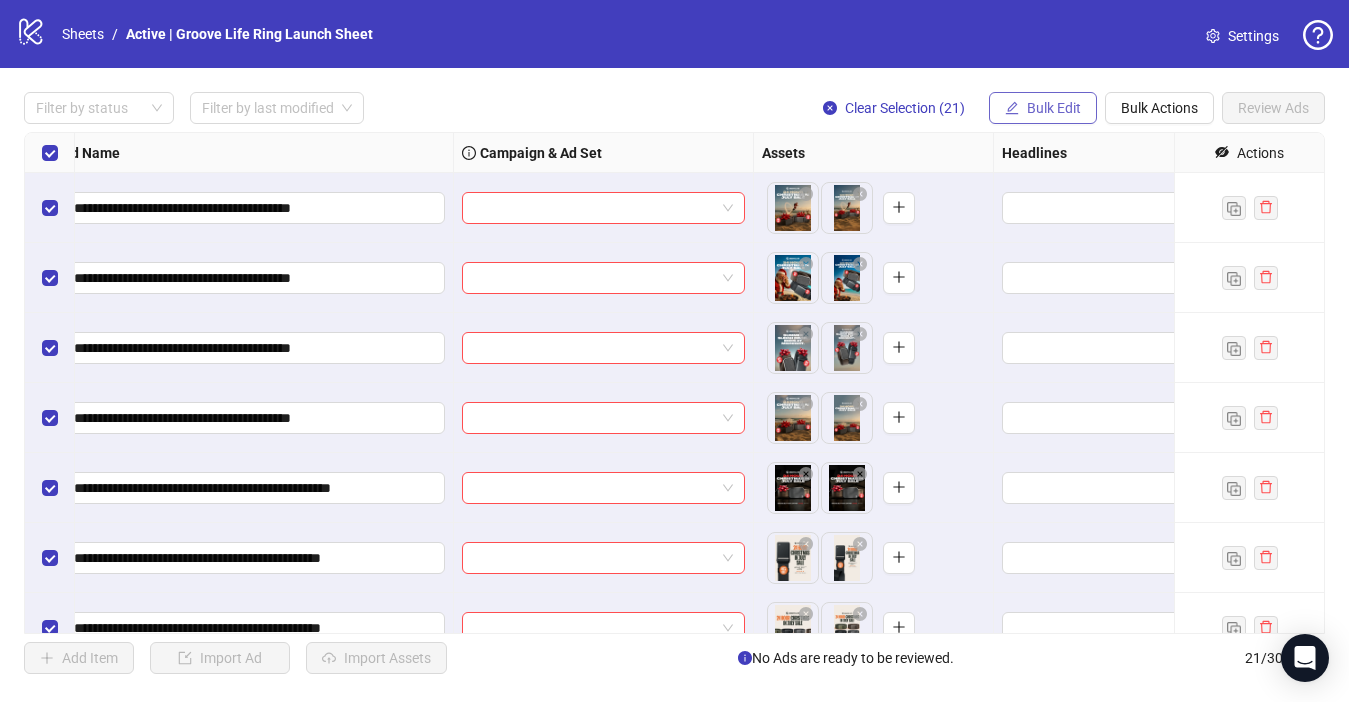 click on "Bulk Edit" at bounding box center [1054, 108] 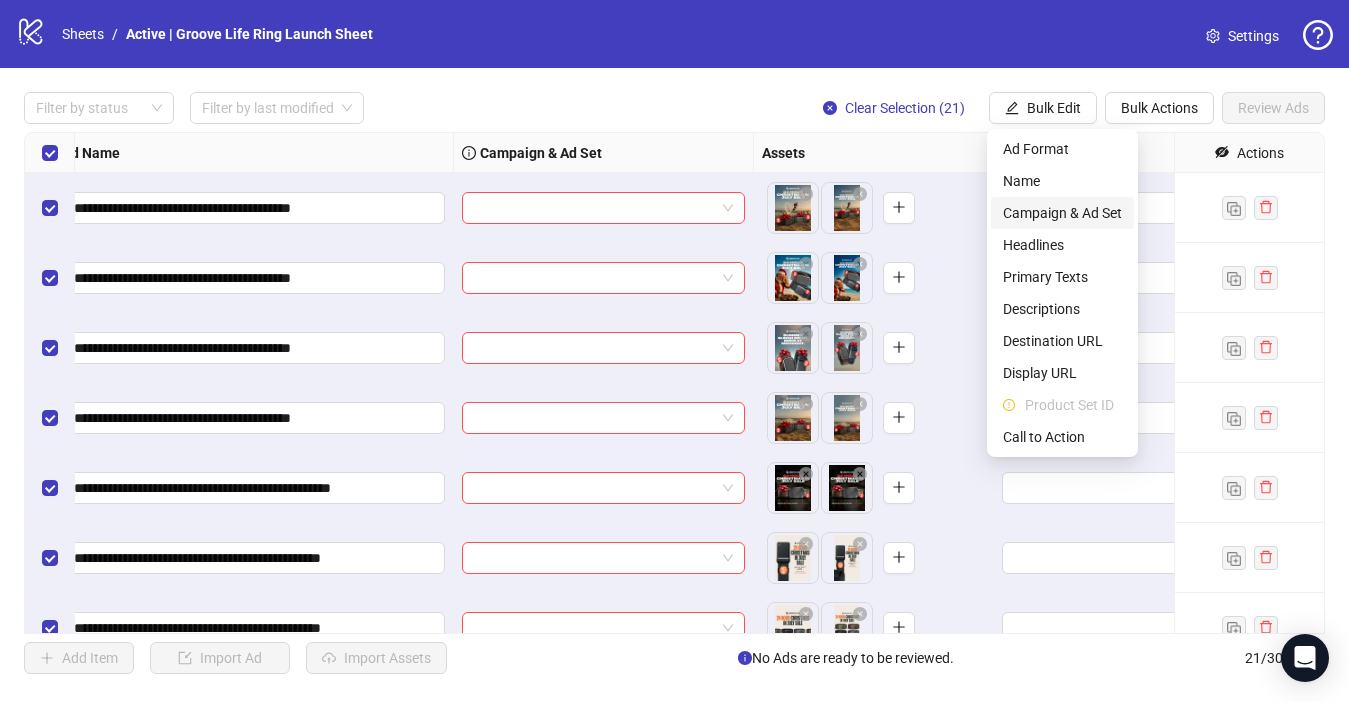 click on "Campaign & Ad Set" at bounding box center [1062, 213] 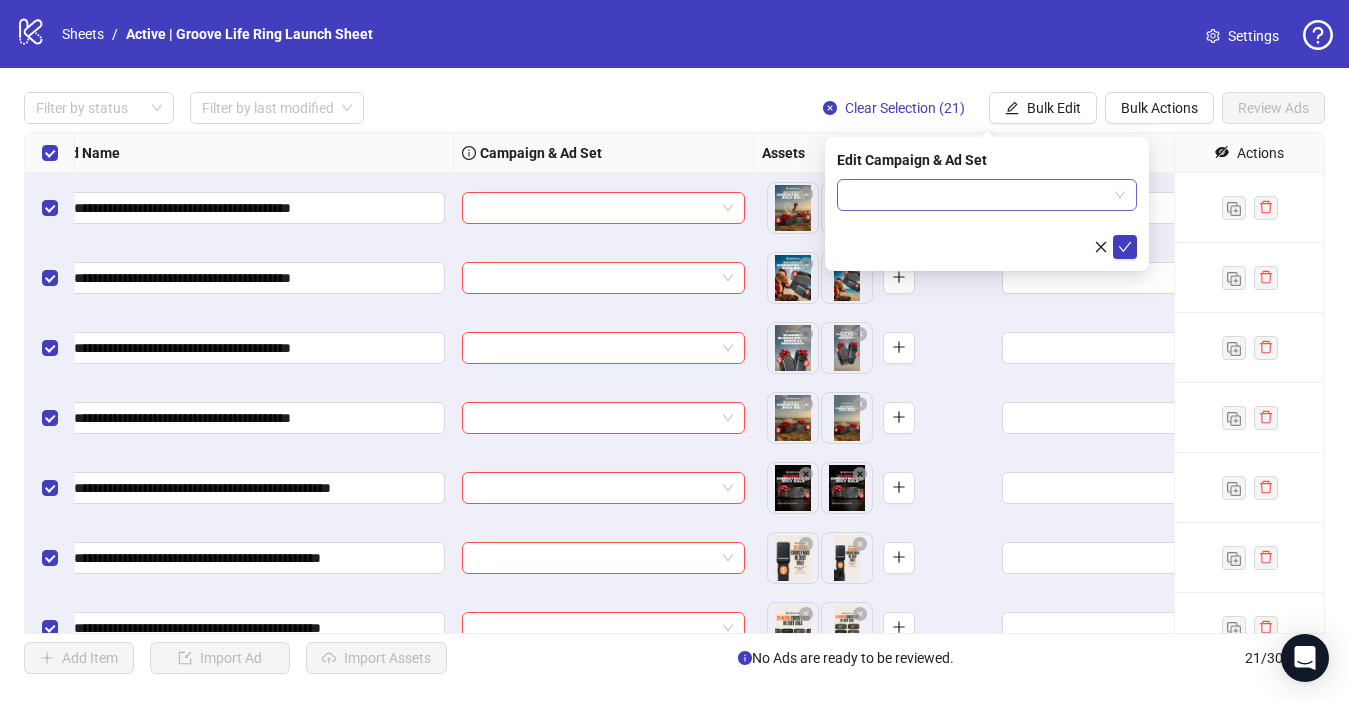 click at bounding box center (978, 195) 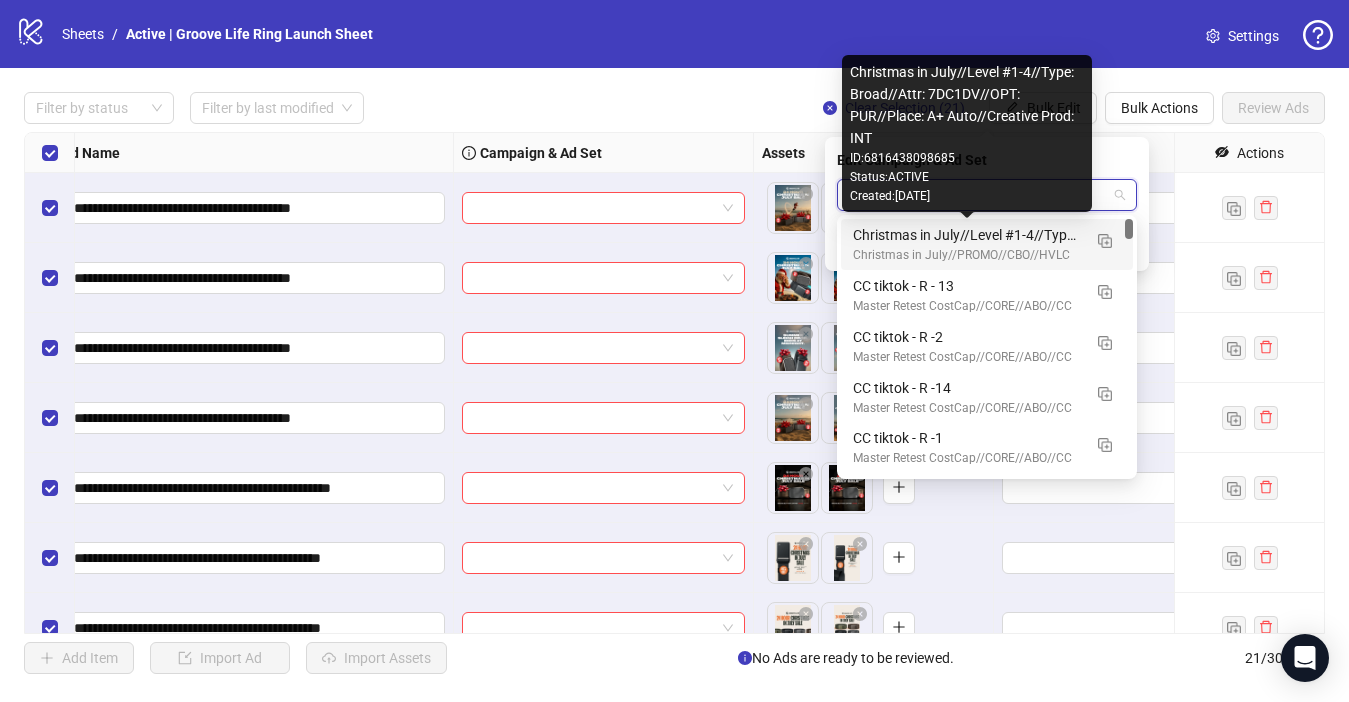 click on "Christmas in July//Level #1-4//Type: Broad//Attr: 7DC1DV//OPT: PUR//Place: A+ Auto//Creative Prod: INT" at bounding box center (967, 235) 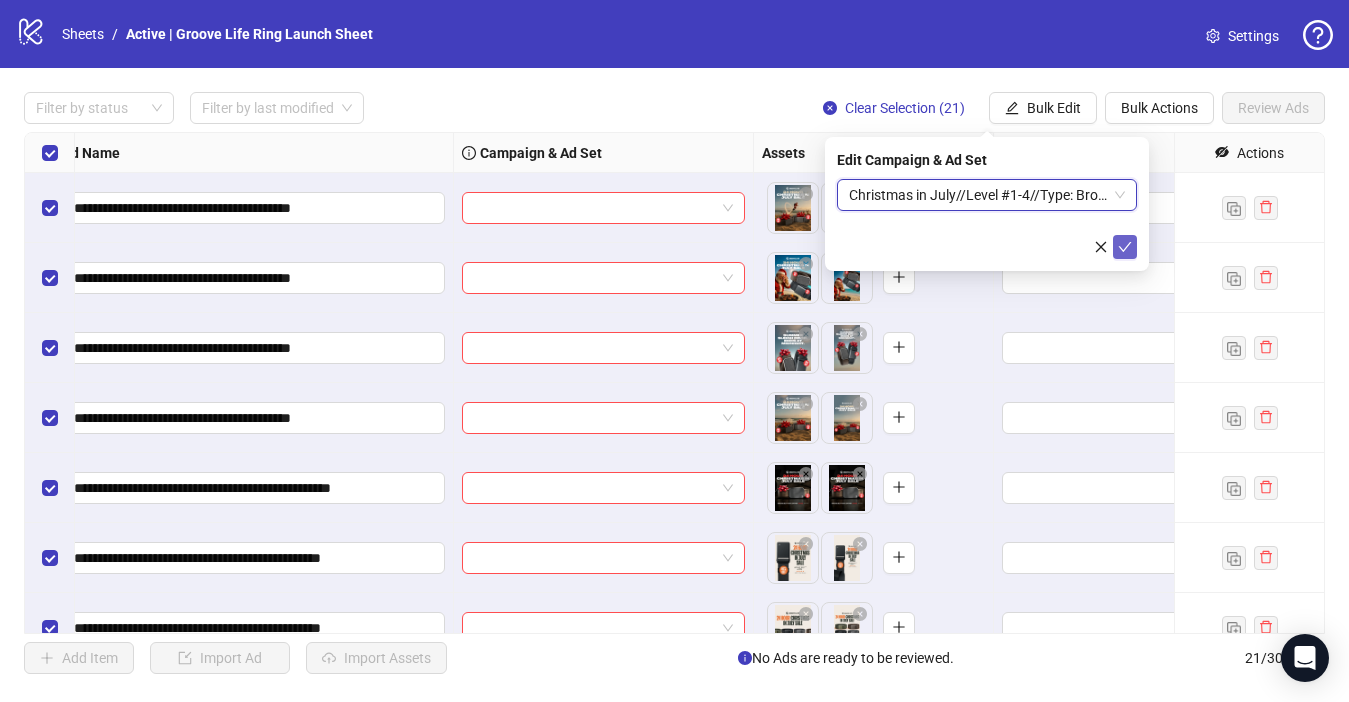 click 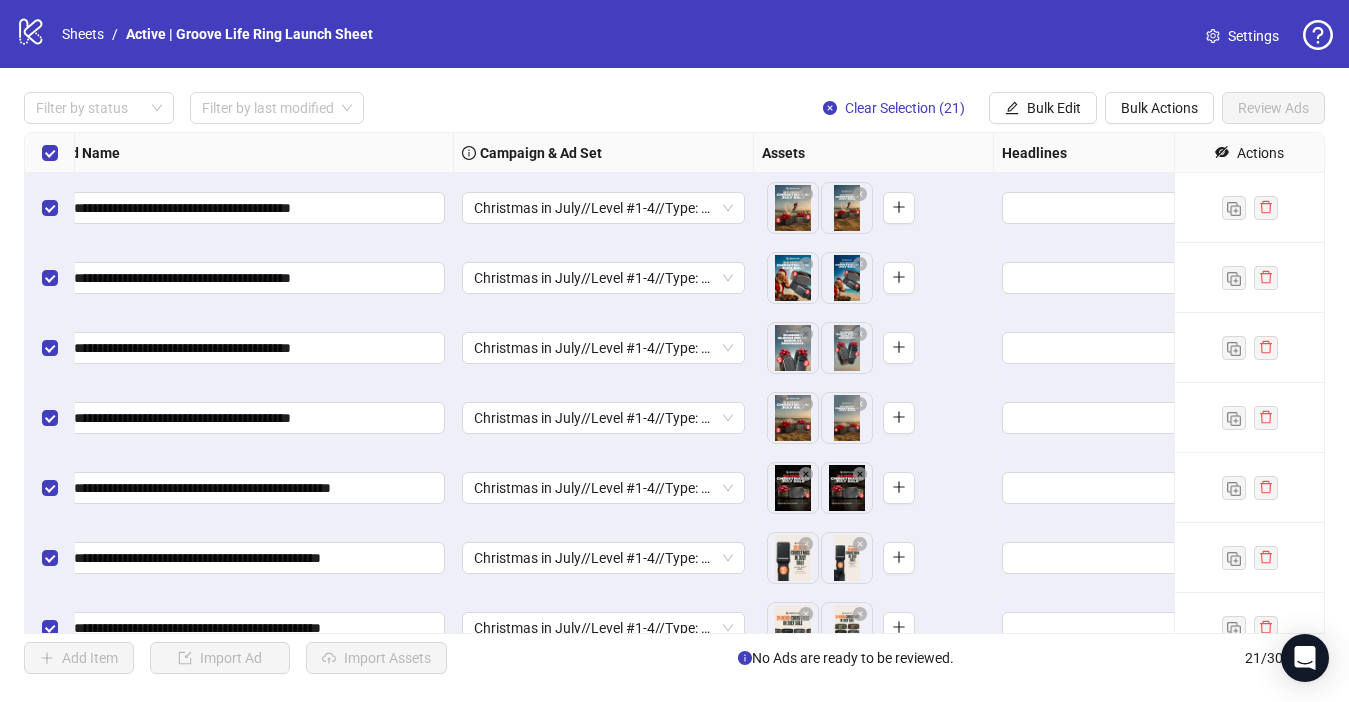 scroll, scrollTop: 0, scrollLeft: 353, axis: horizontal 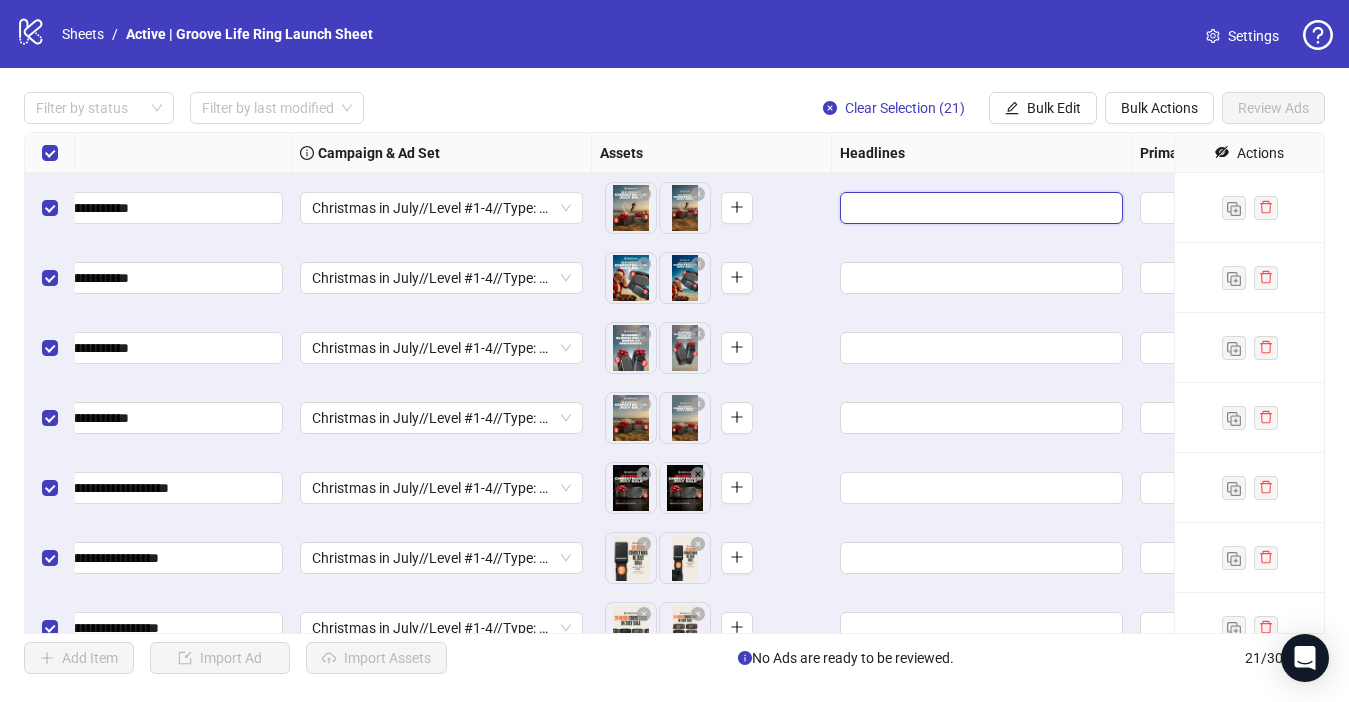 click at bounding box center (979, 208) 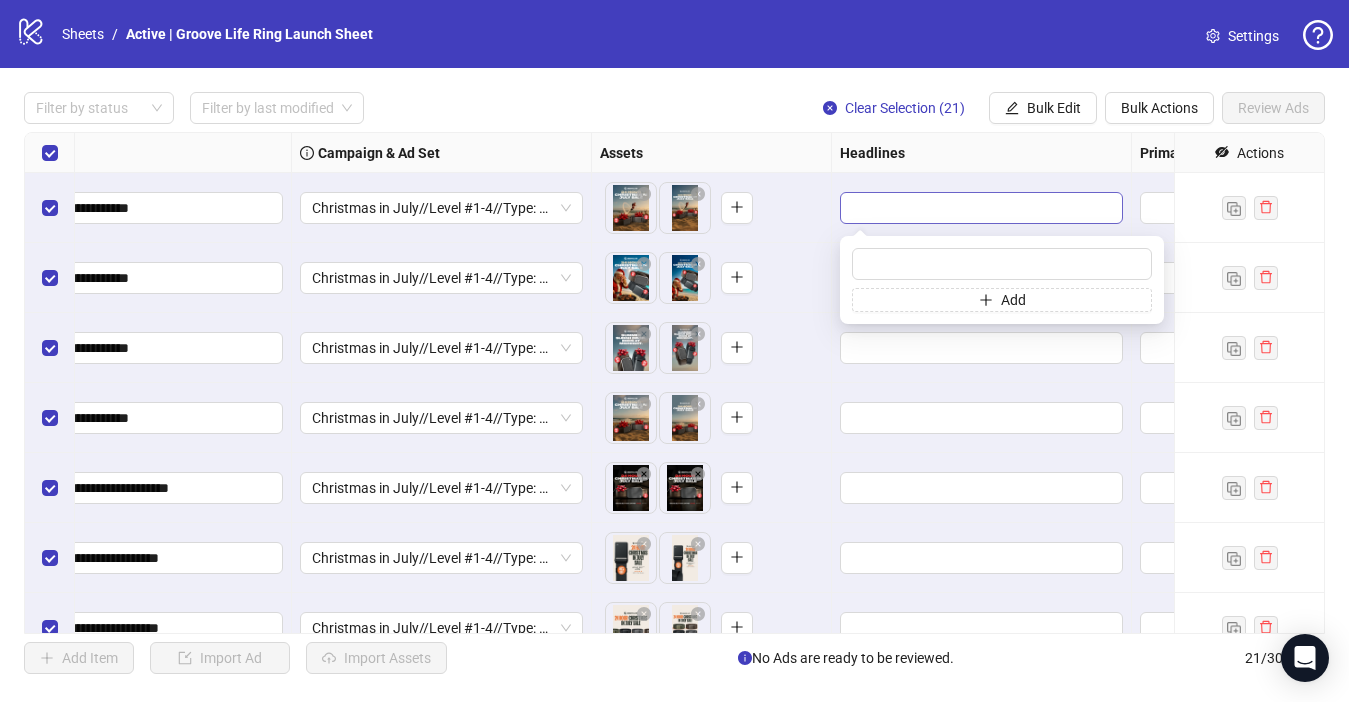 type on "*" 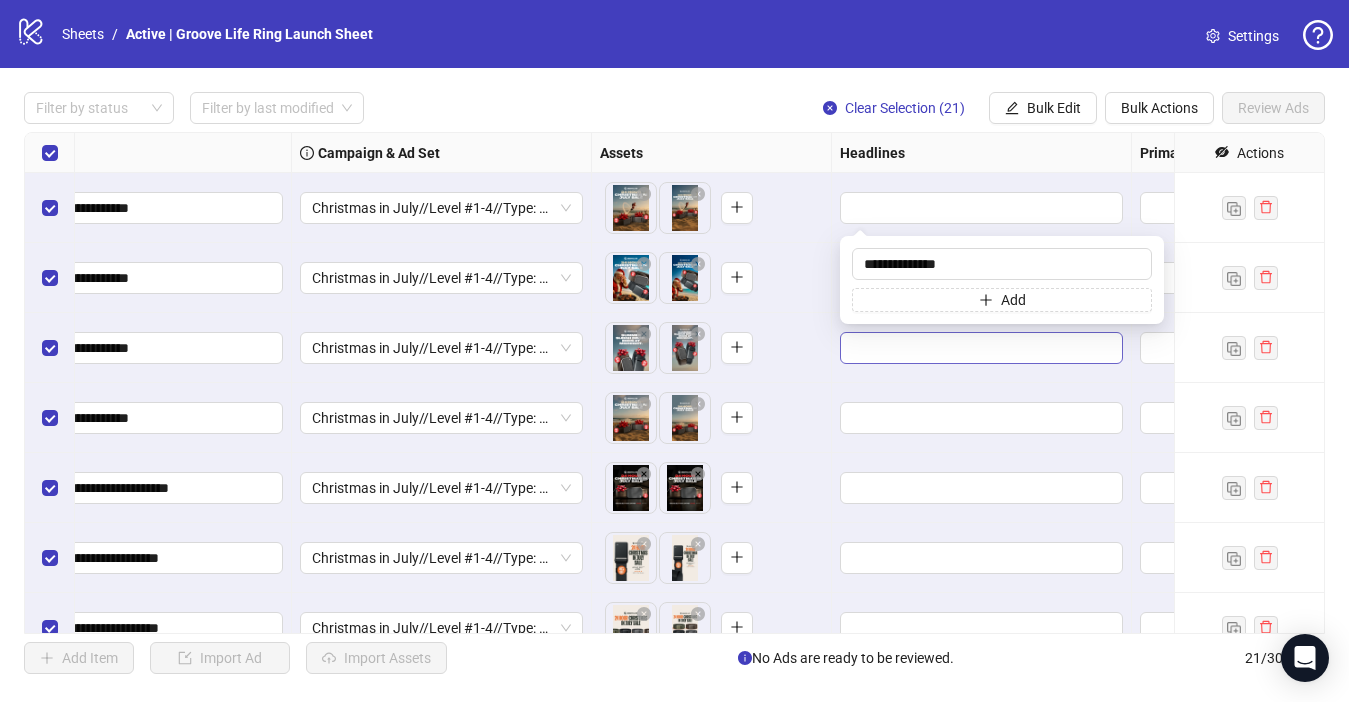 type on "**********" 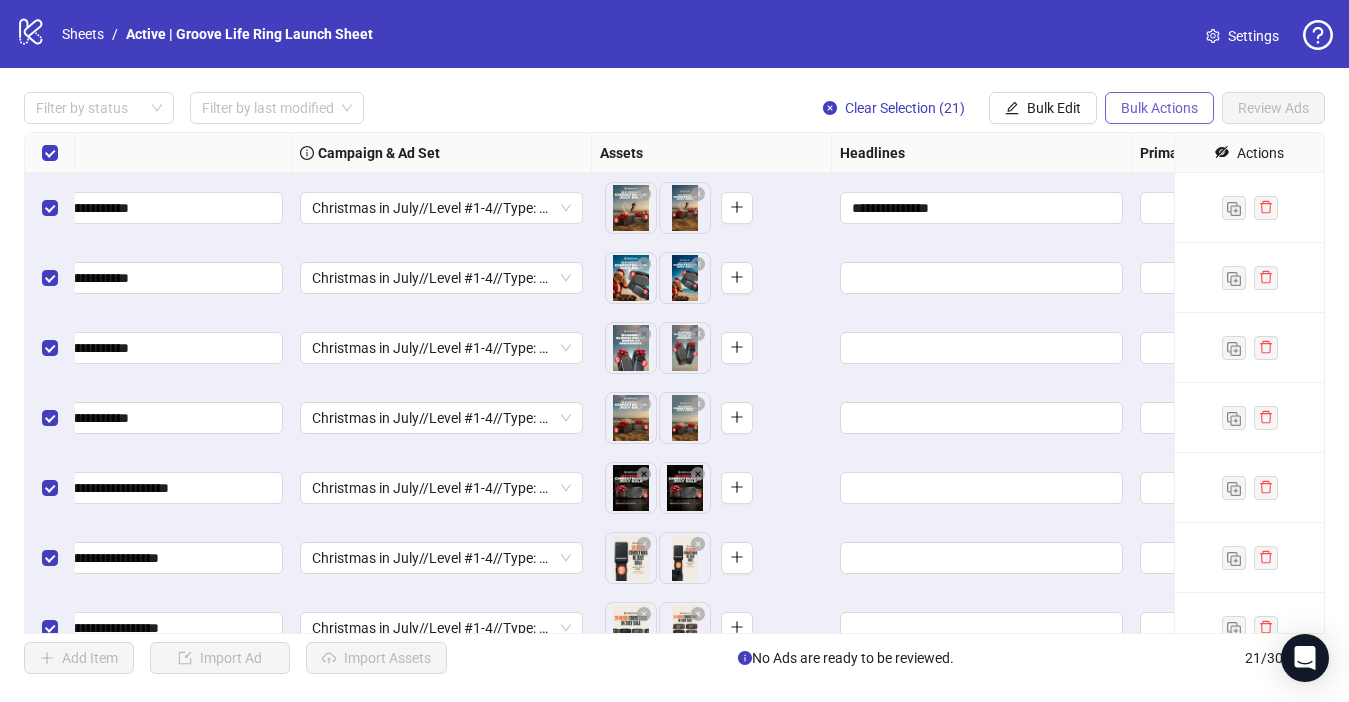 click on "Bulk Actions" at bounding box center [1159, 108] 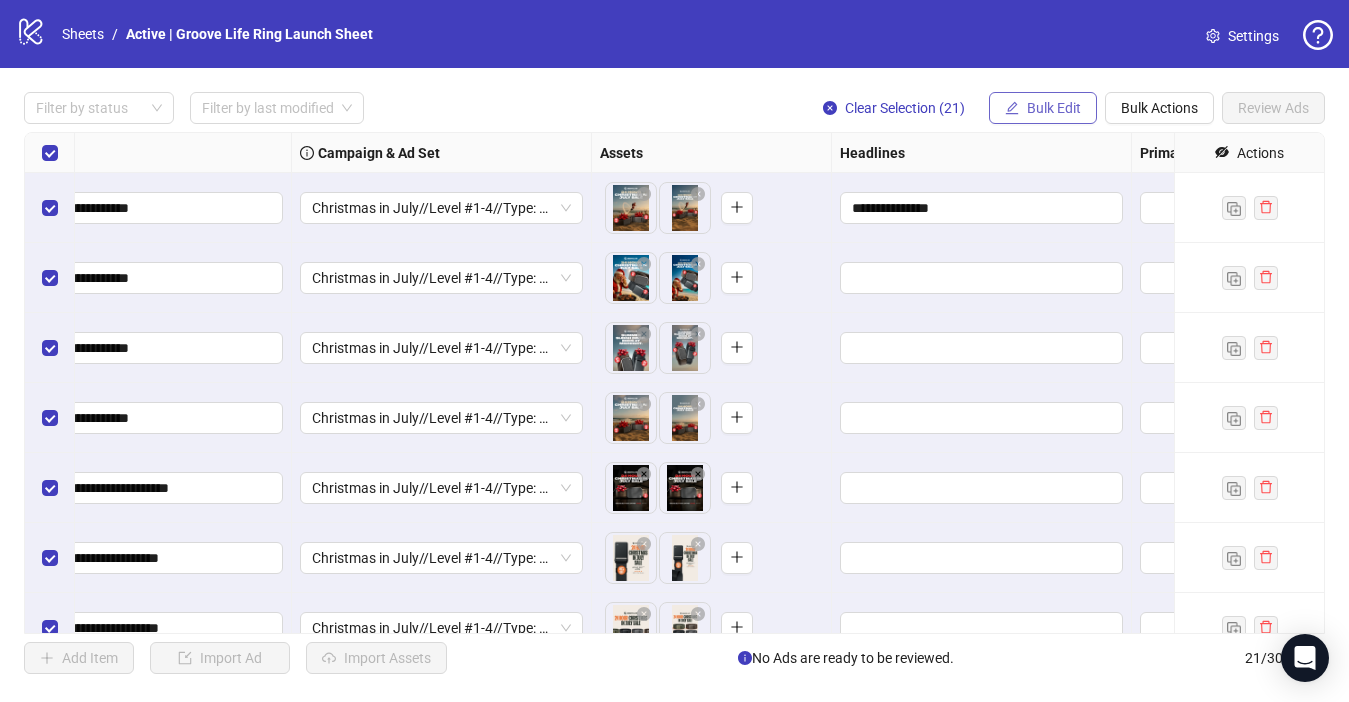 click on "Bulk Edit" at bounding box center (1054, 108) 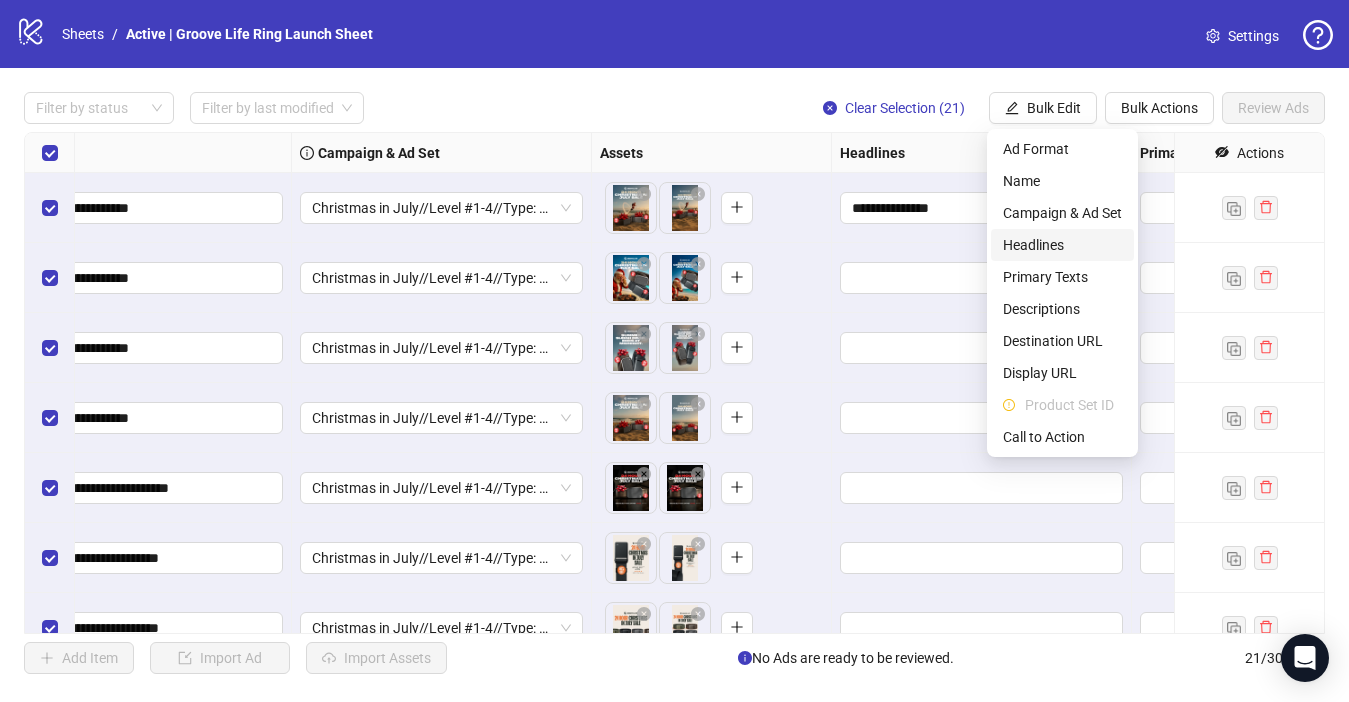 click on "Headlines" at bounding box center (1062, 245) 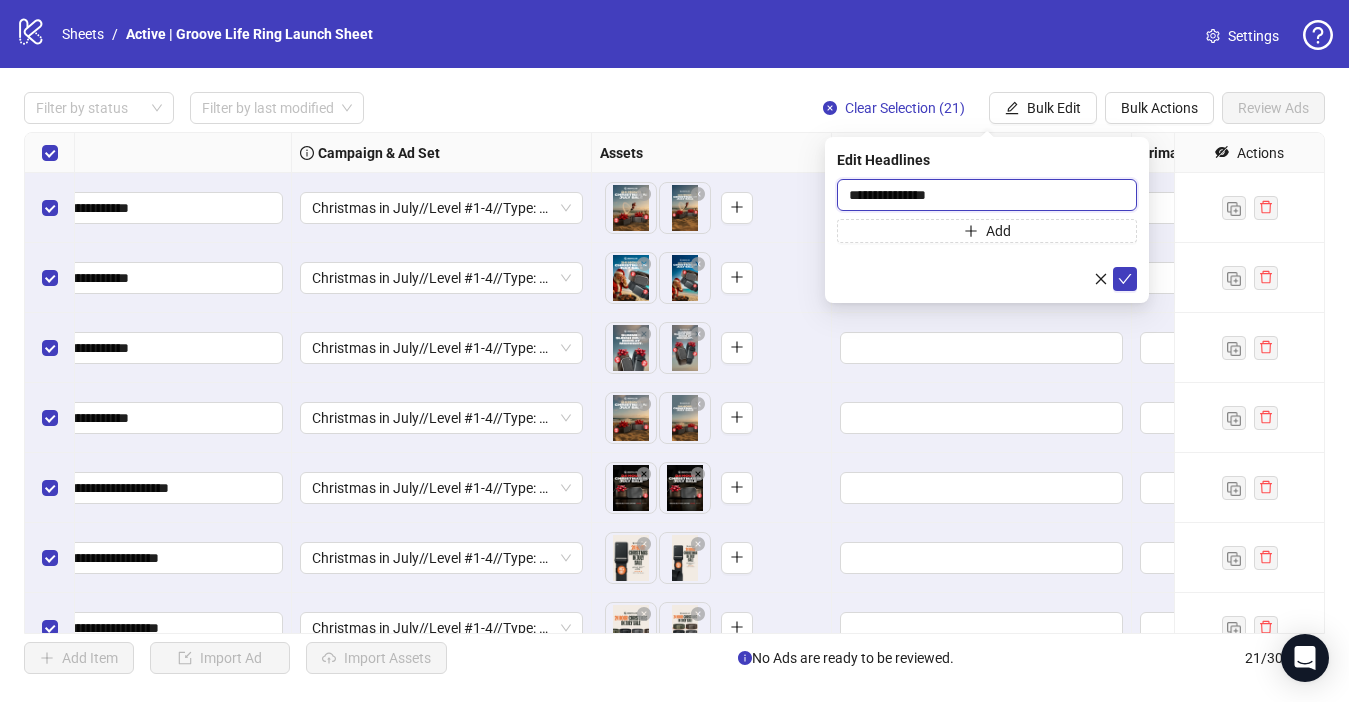 click on "**********" at bounding box center (987, 195) 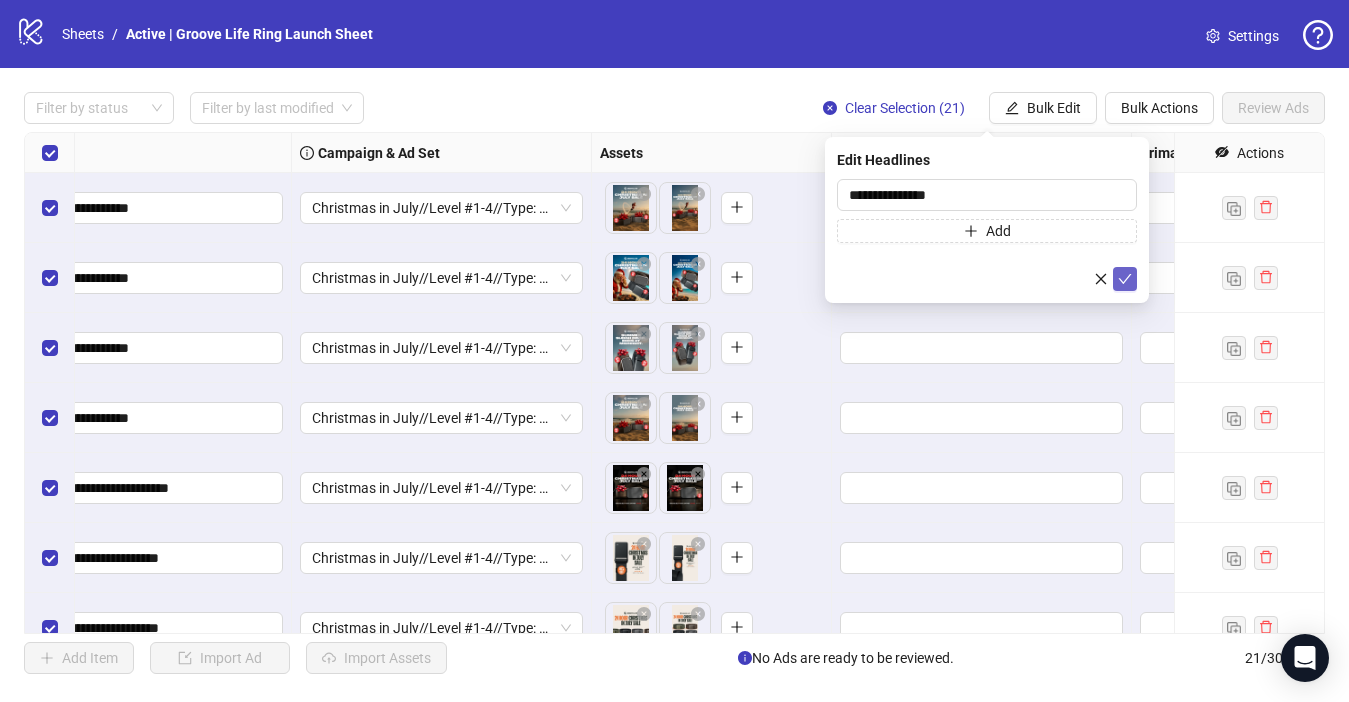 click 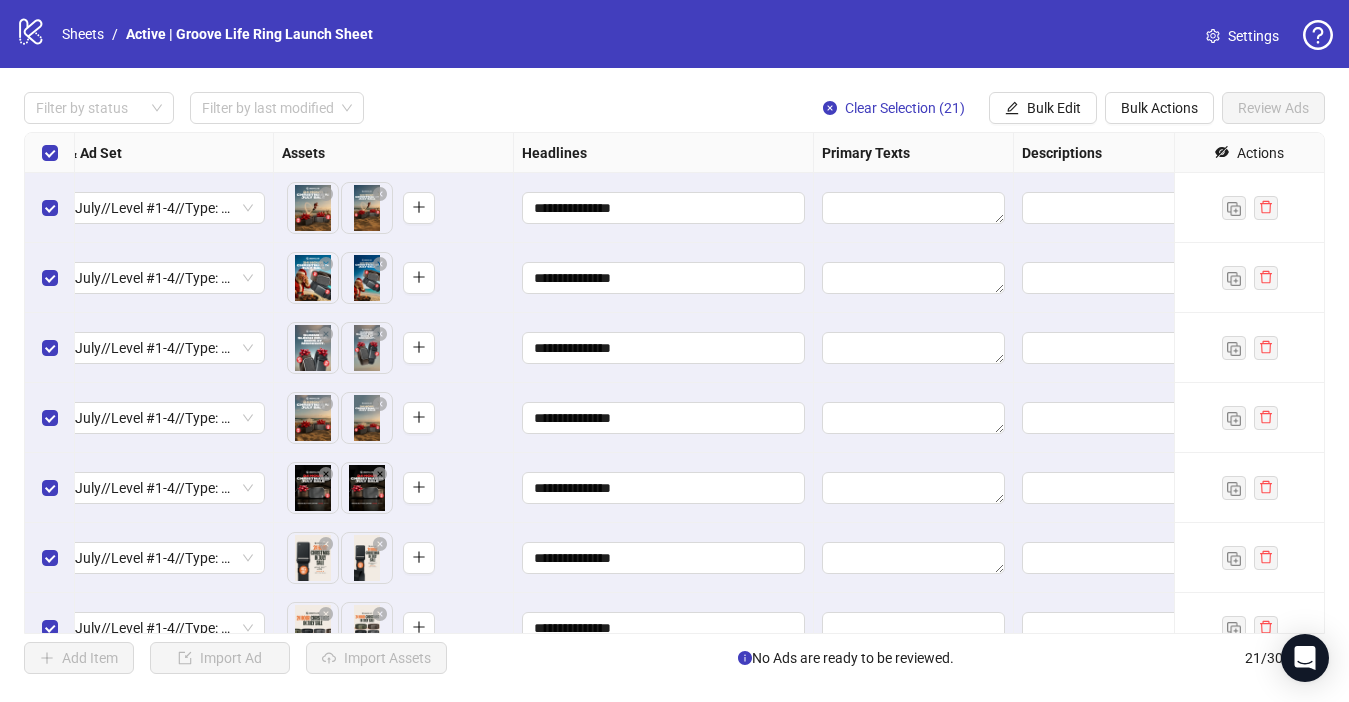 scroll, scrollTop: 0, scrollLeft: 775, axis: horizontal 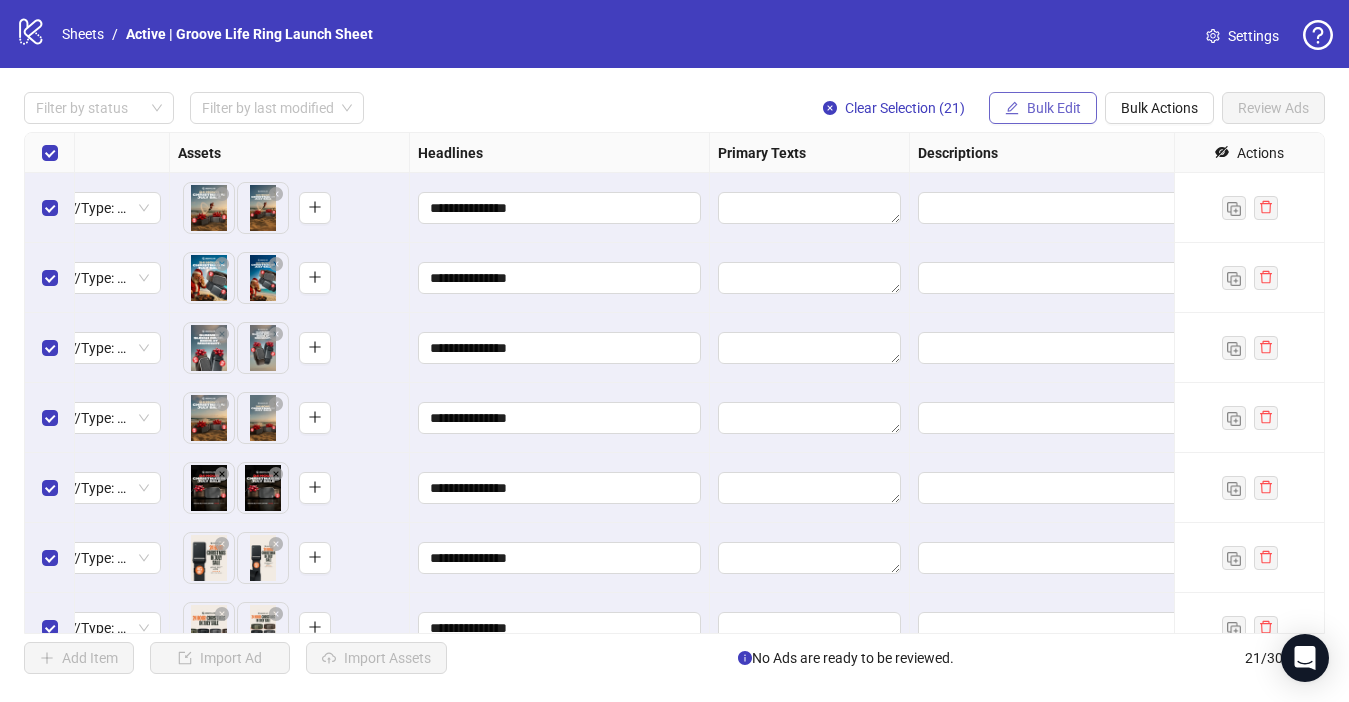 click on "Bulk Edit" at bounding box center (1054, 108) 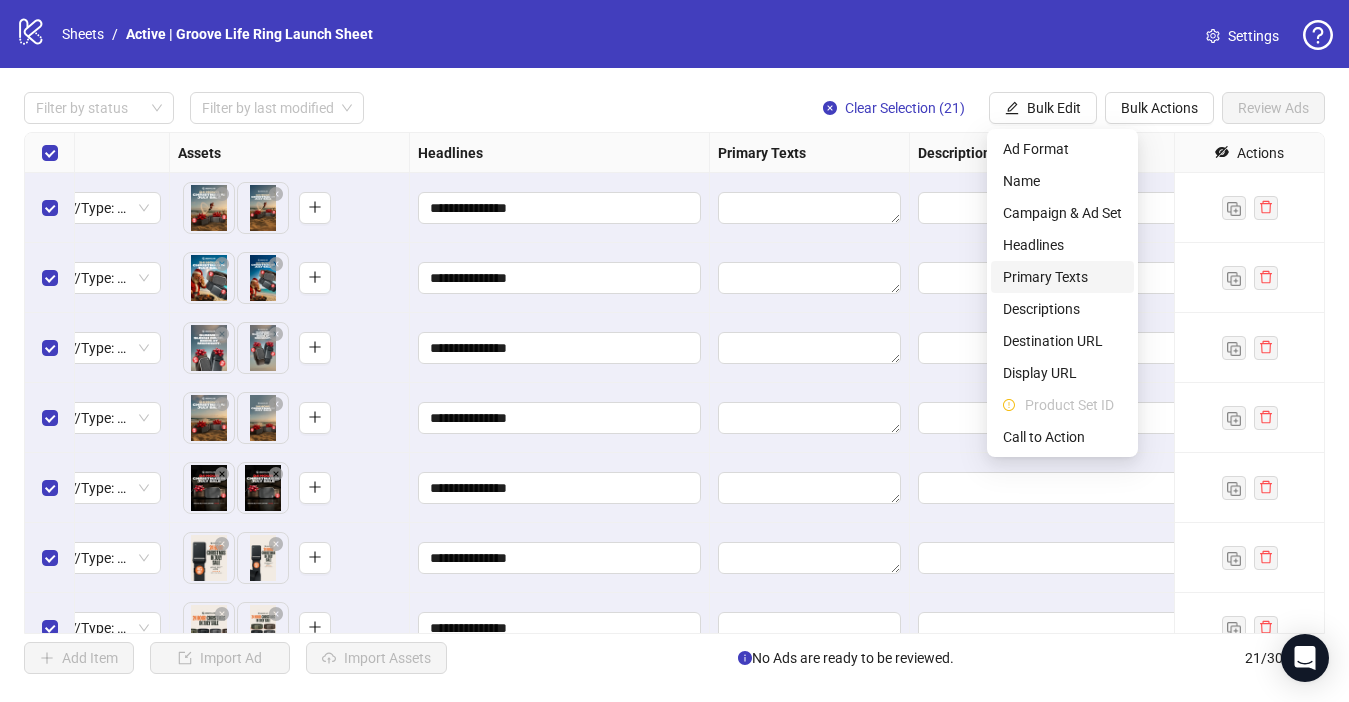 click on "Primary Texts" at bounding box center (1062, 277) 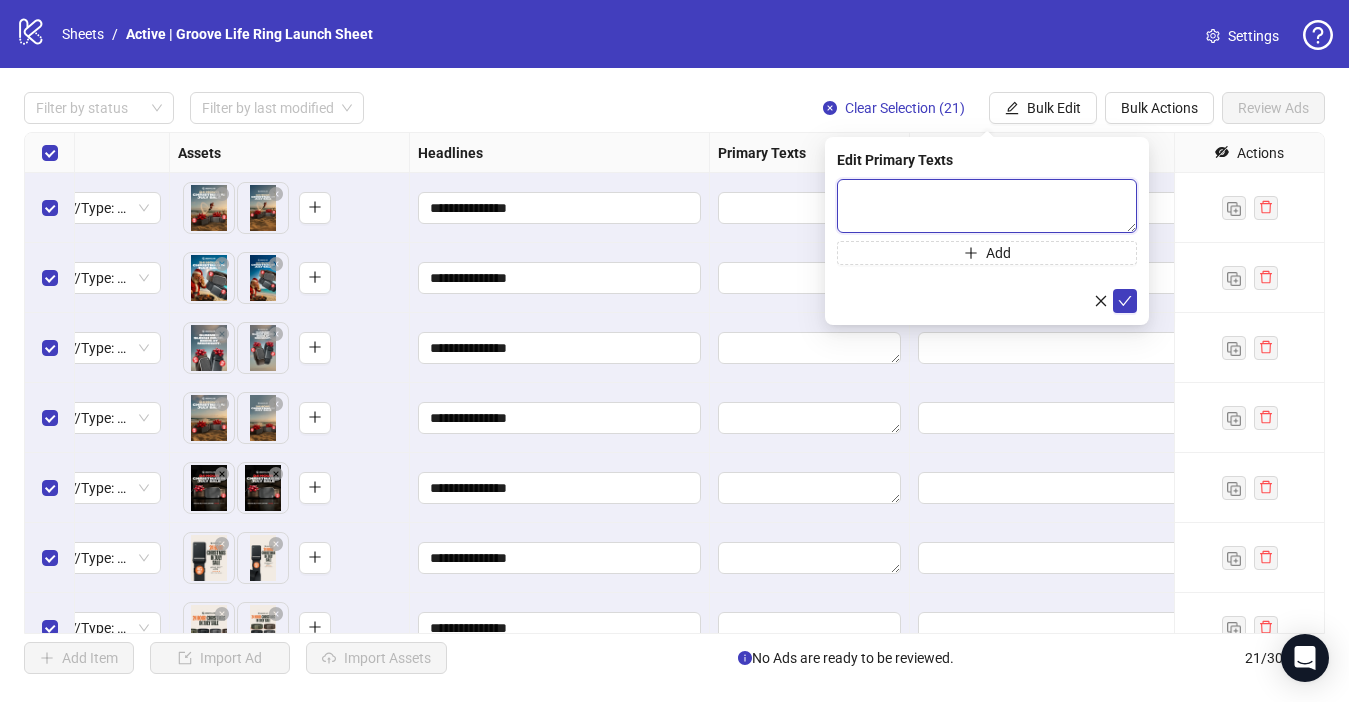 click at bounding box center [987, 206] 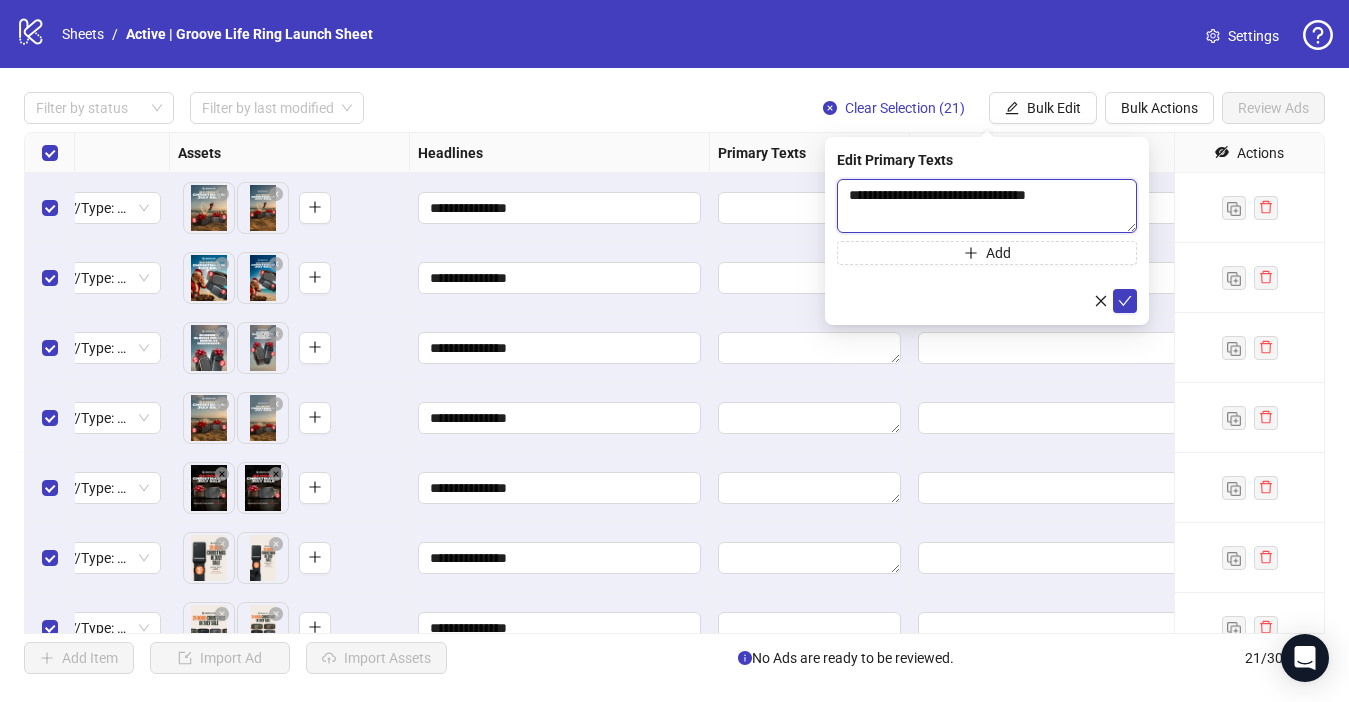 click on "**********" at bounding box center (987, 206) 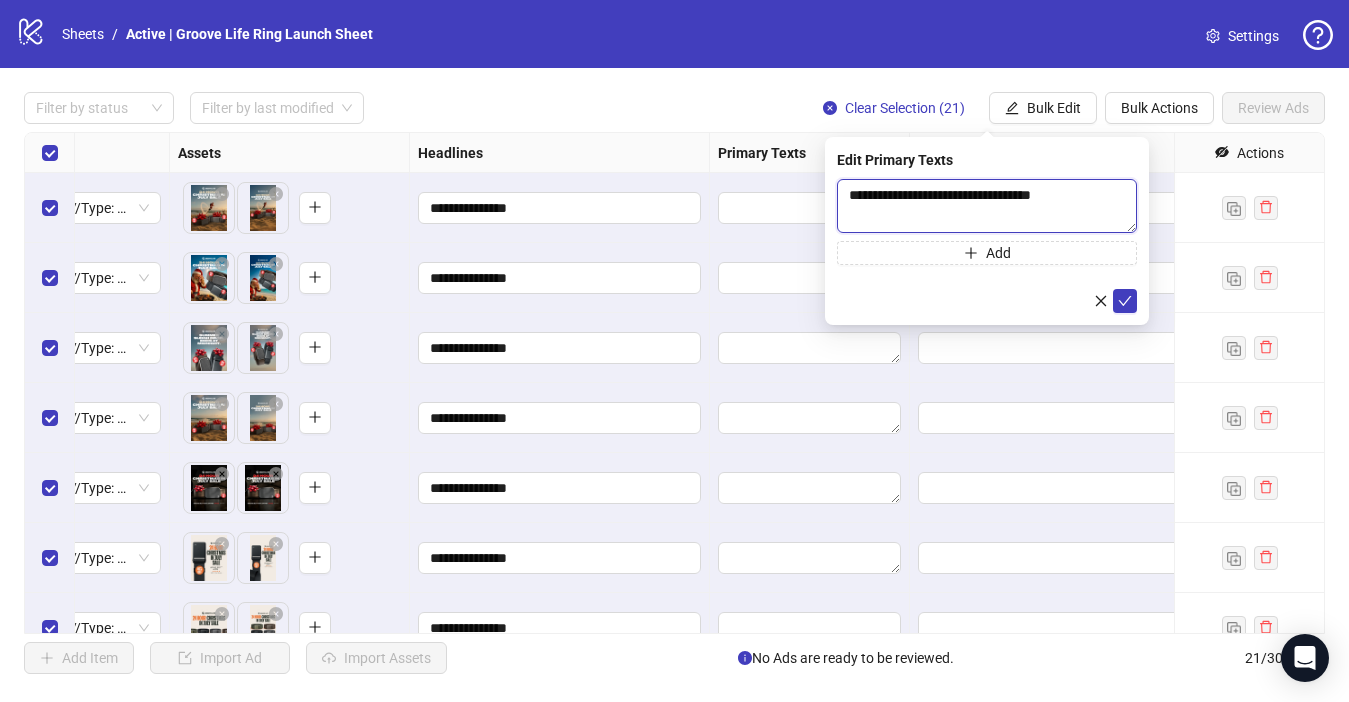 drag, startPoint x: 849, startPoint y: 195, endPoint x: 956, endPoint y: 196, distance: 107.00467 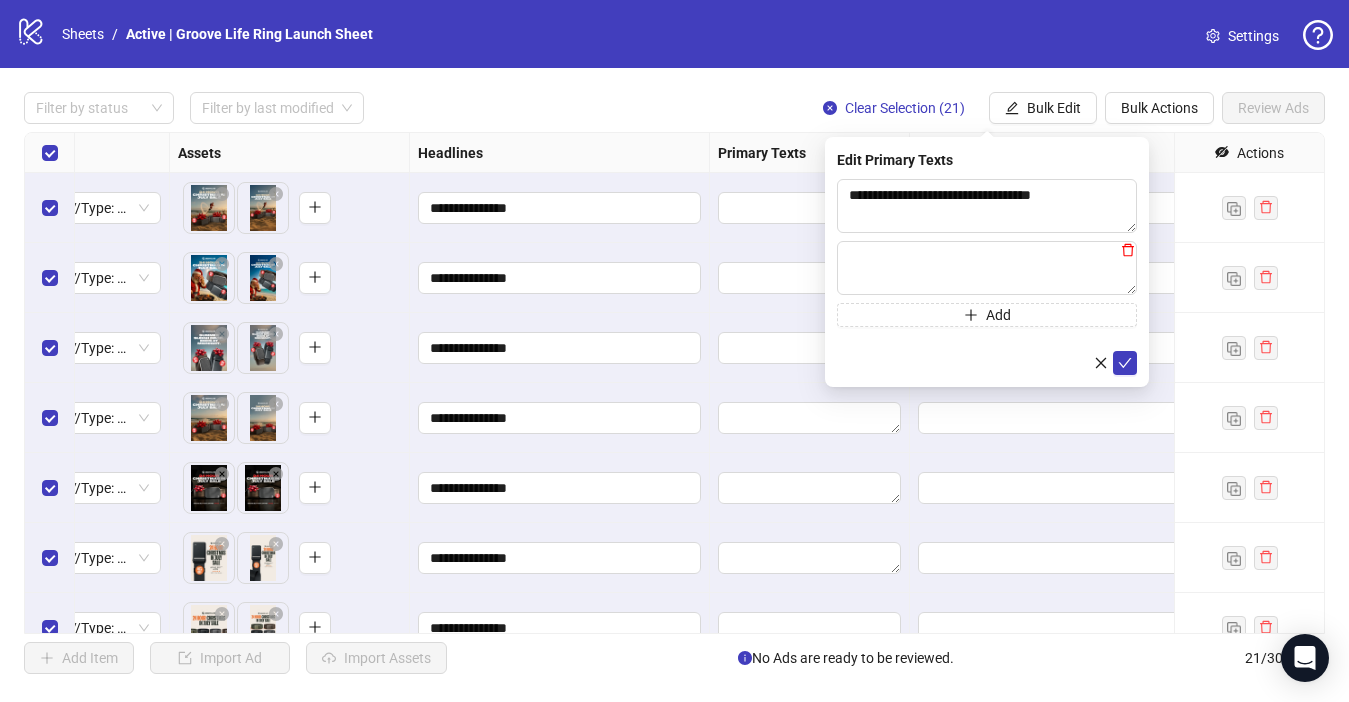 click 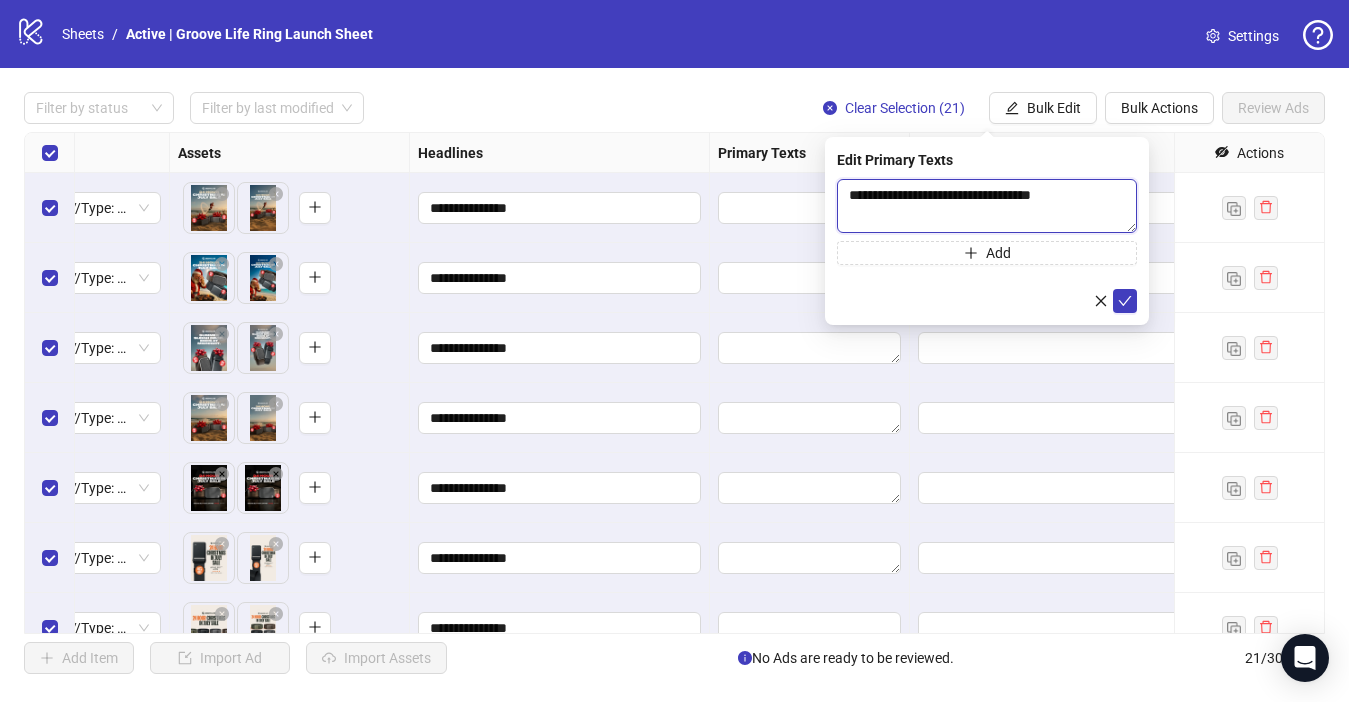 click on "**********" at bounding box center [987, 206] 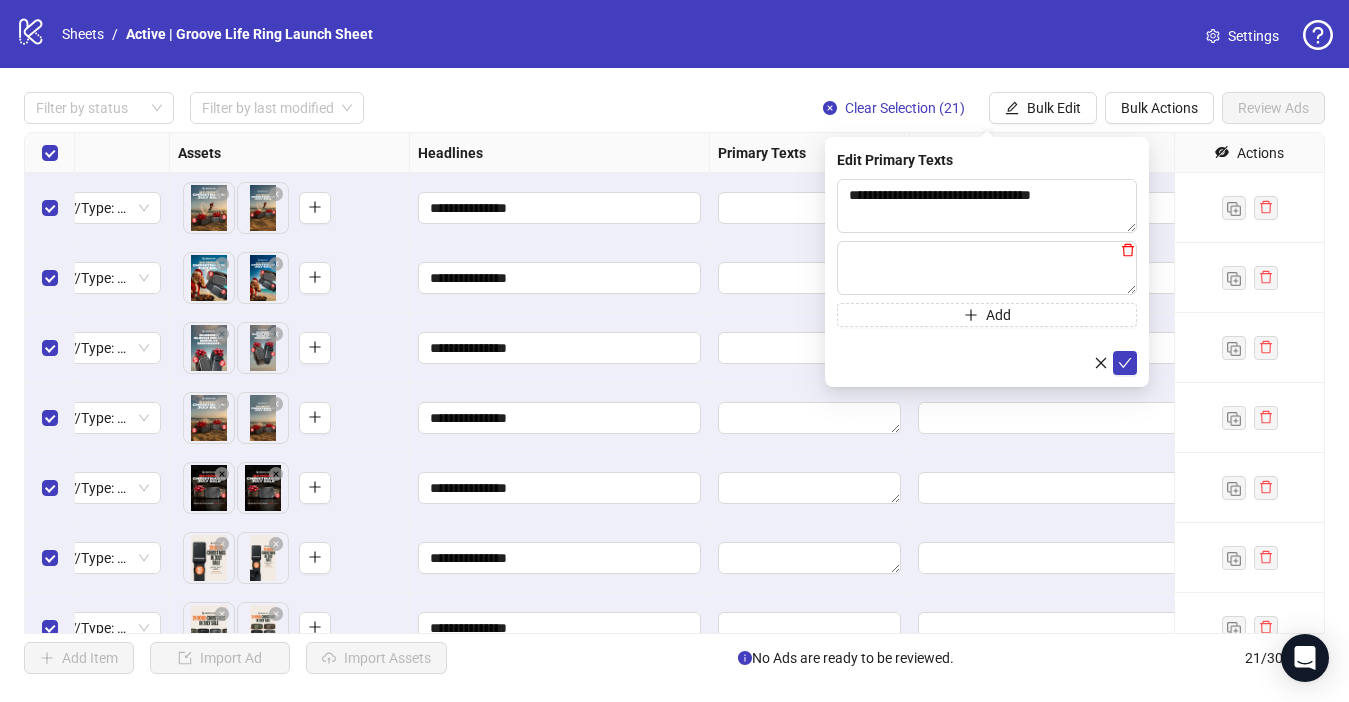 click 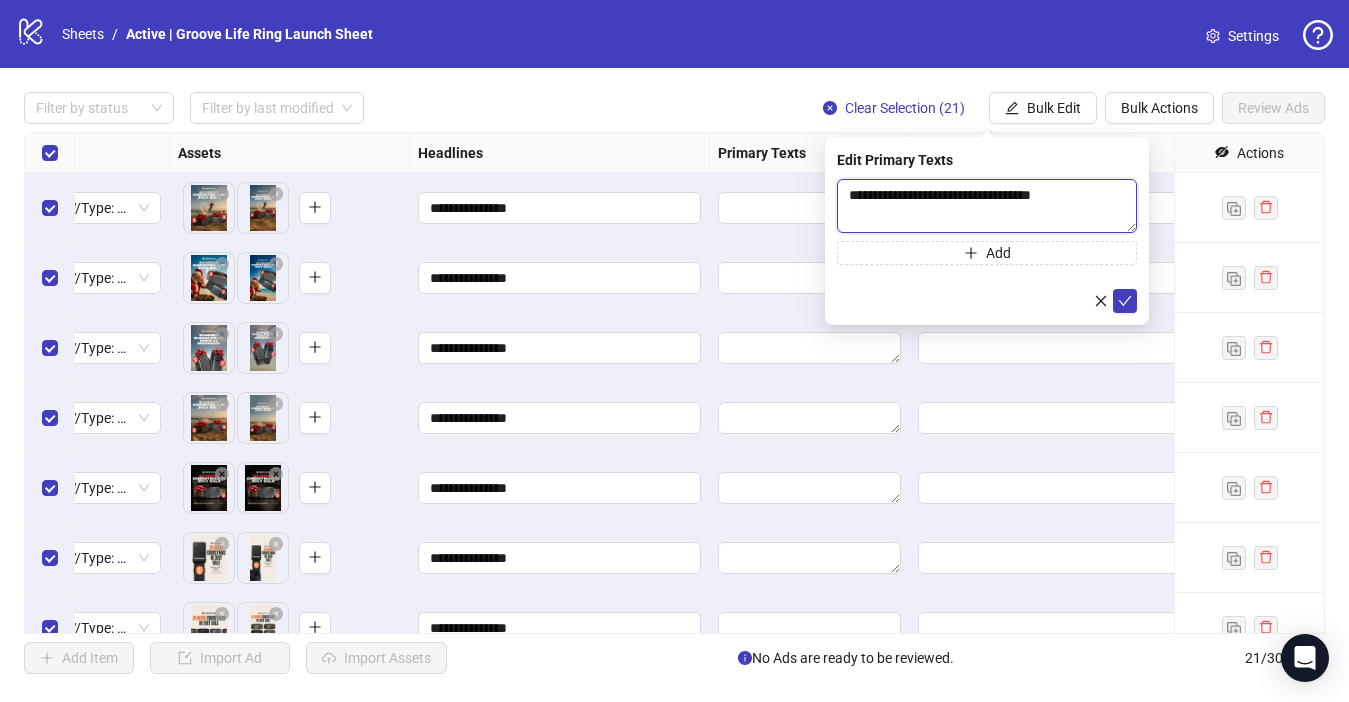 click on "**********" at bounding box center (987, 206) 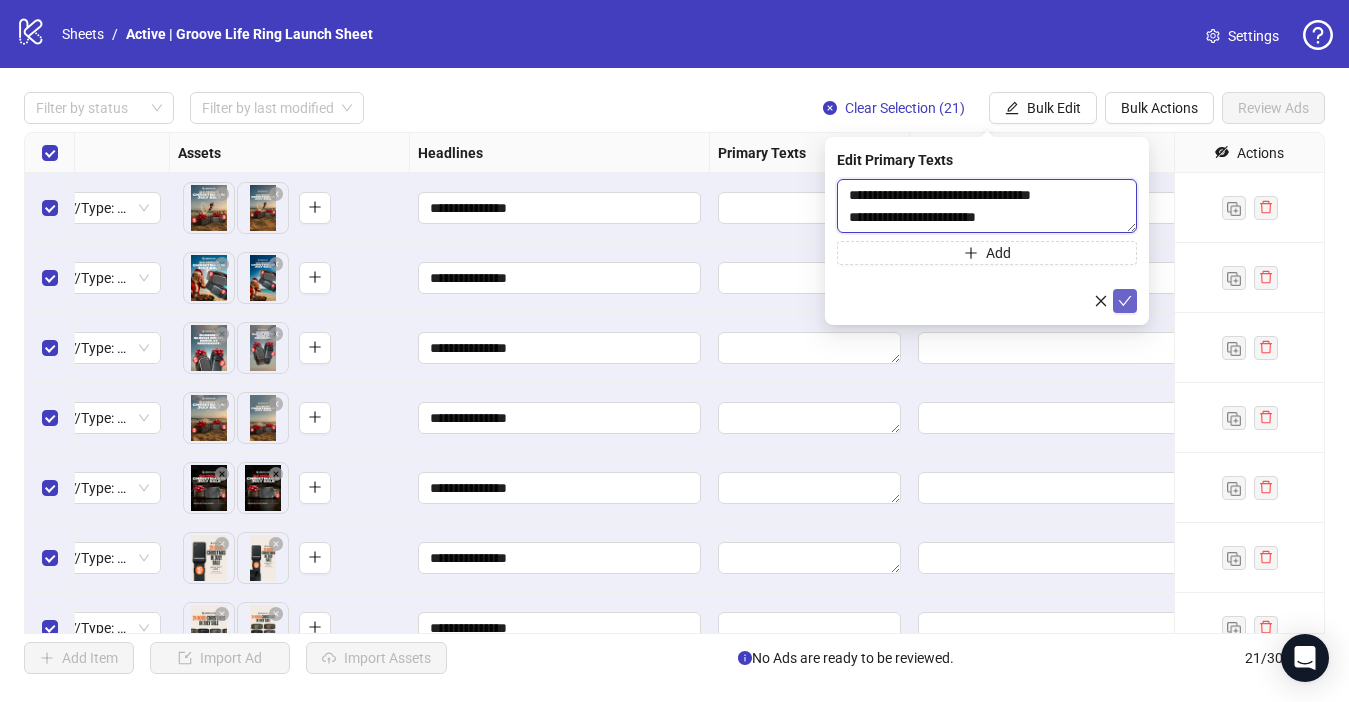 type on "**********" 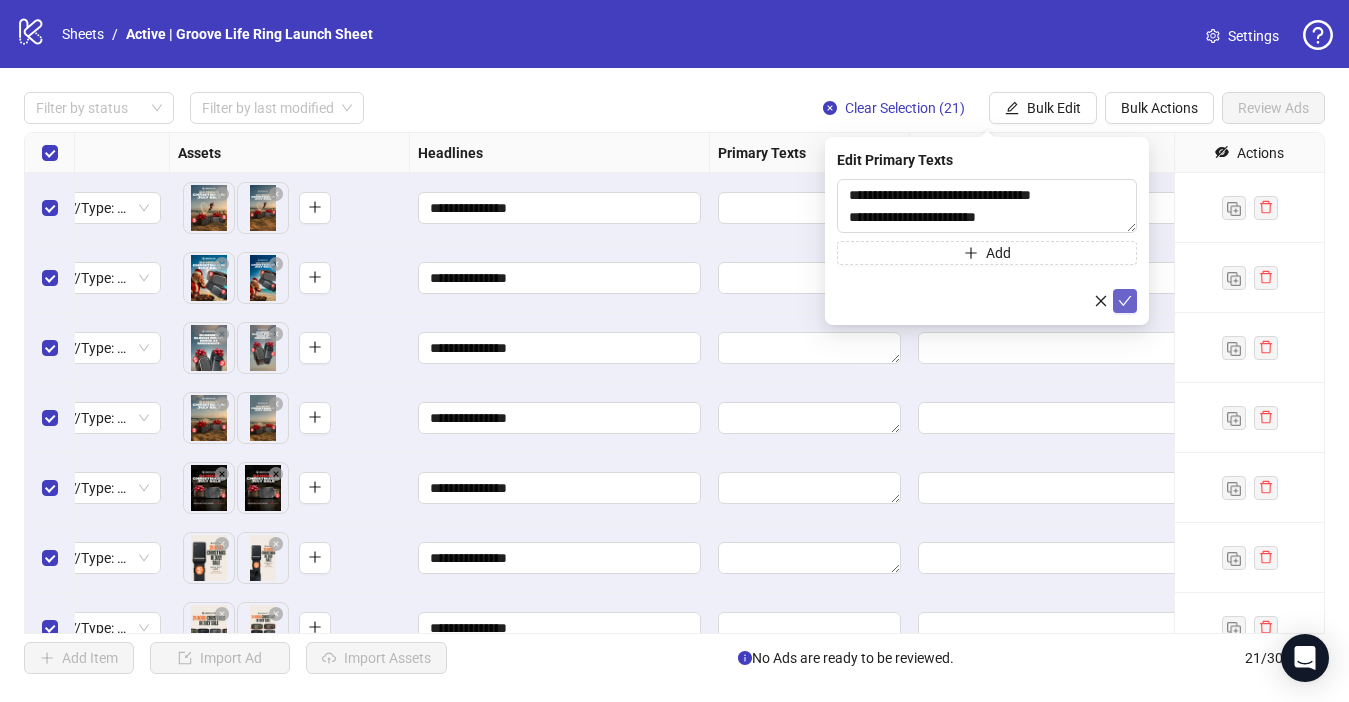 click 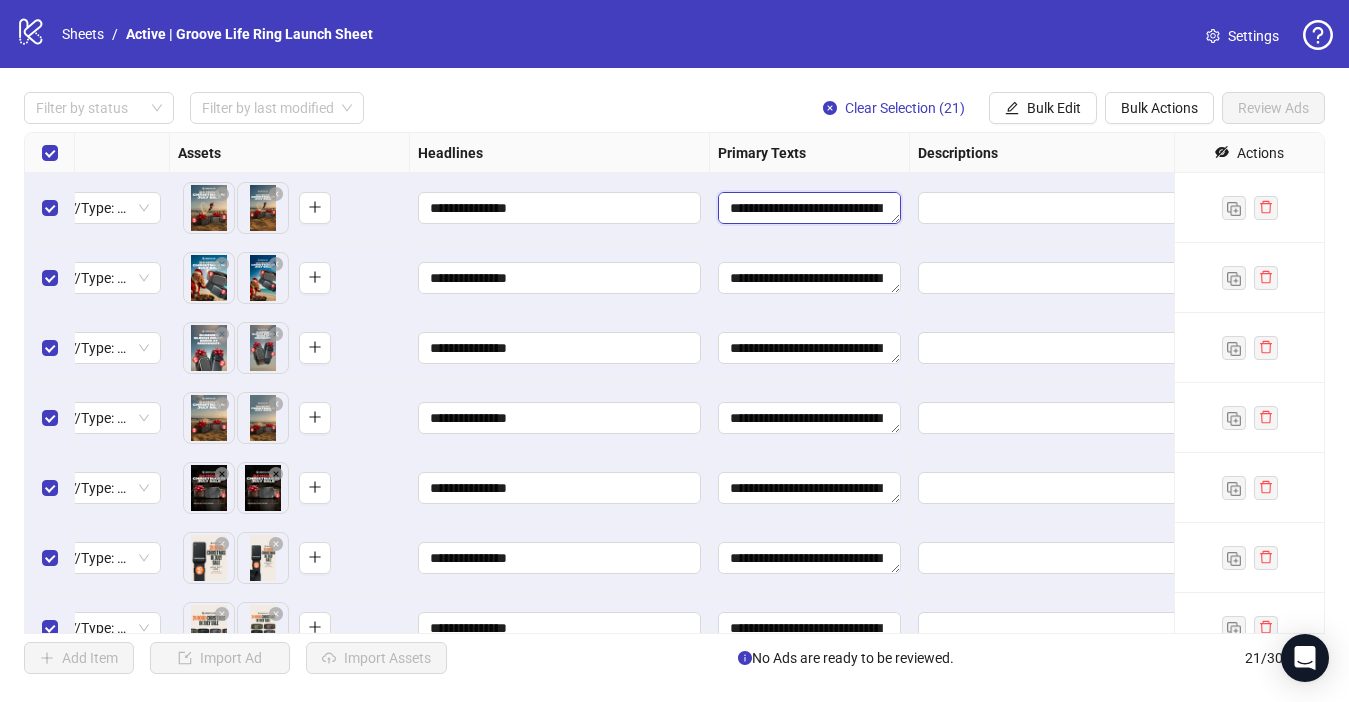 click on "**********" at bounding box center [809, 208] 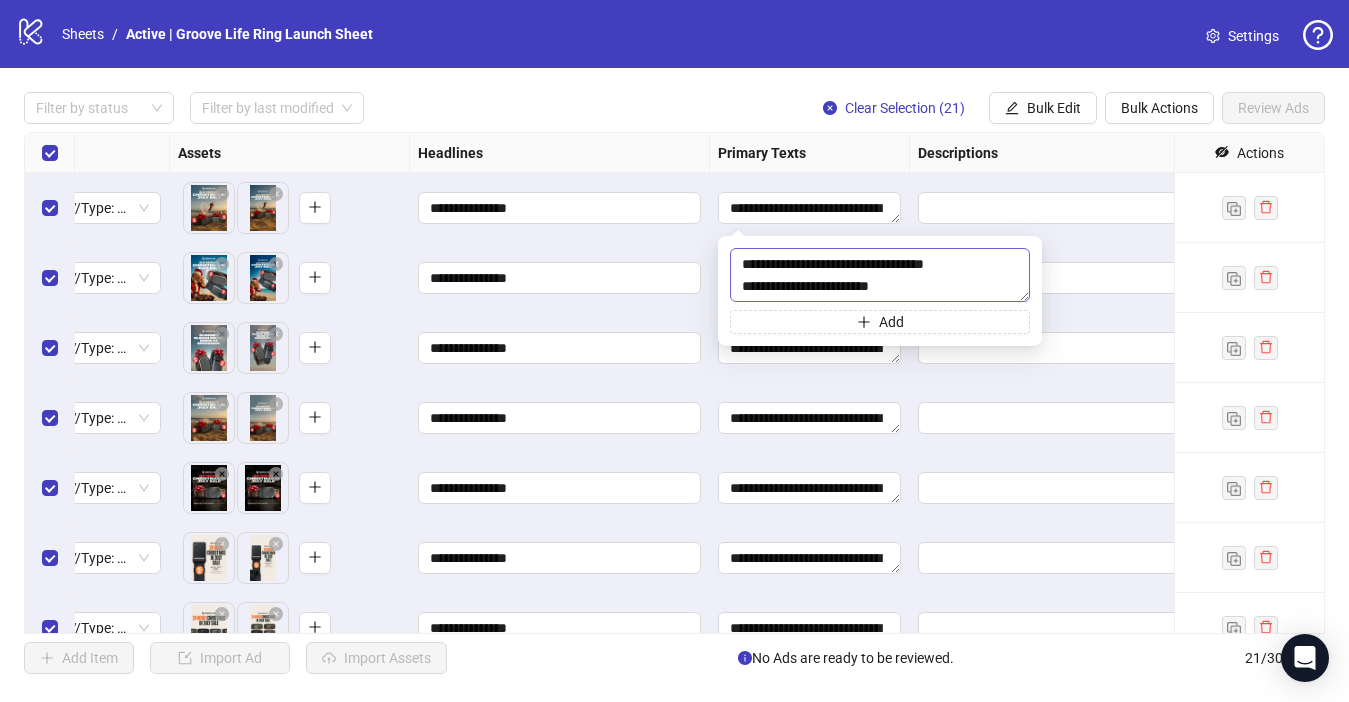 click on "**********" at bounding box center [880, 275] 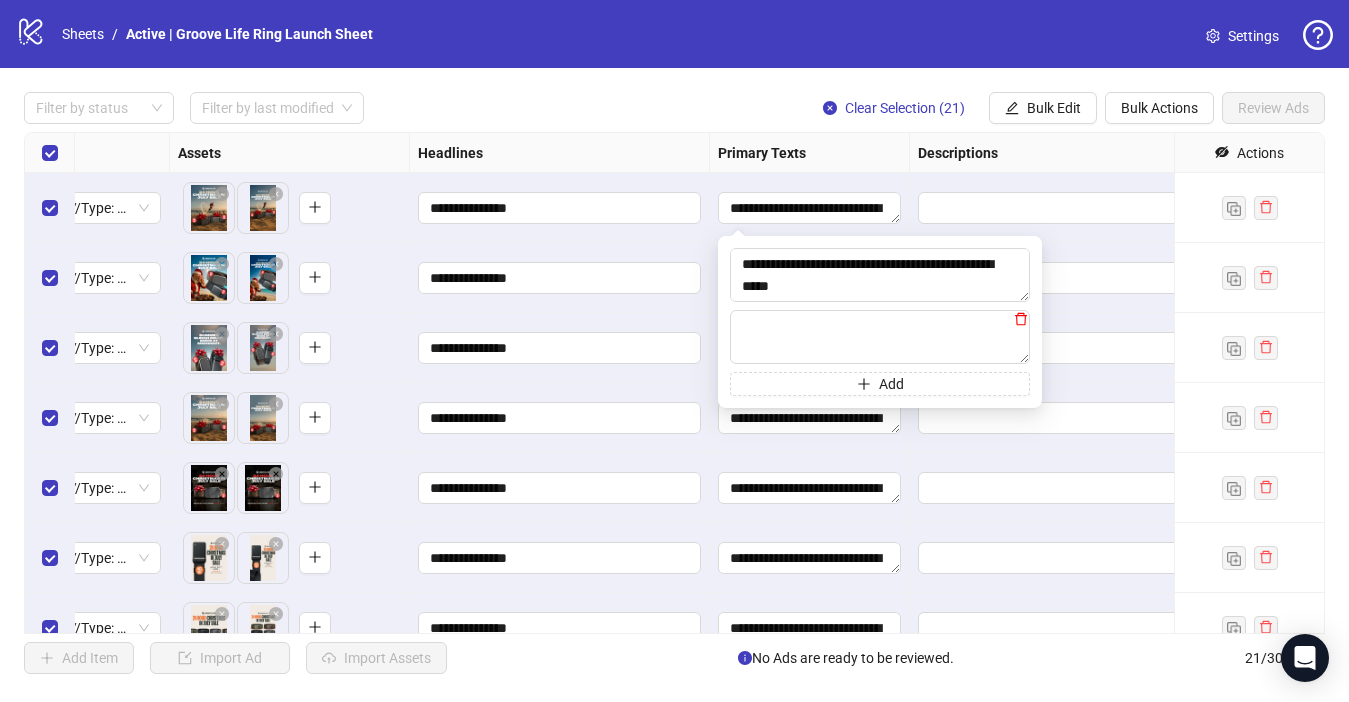 click 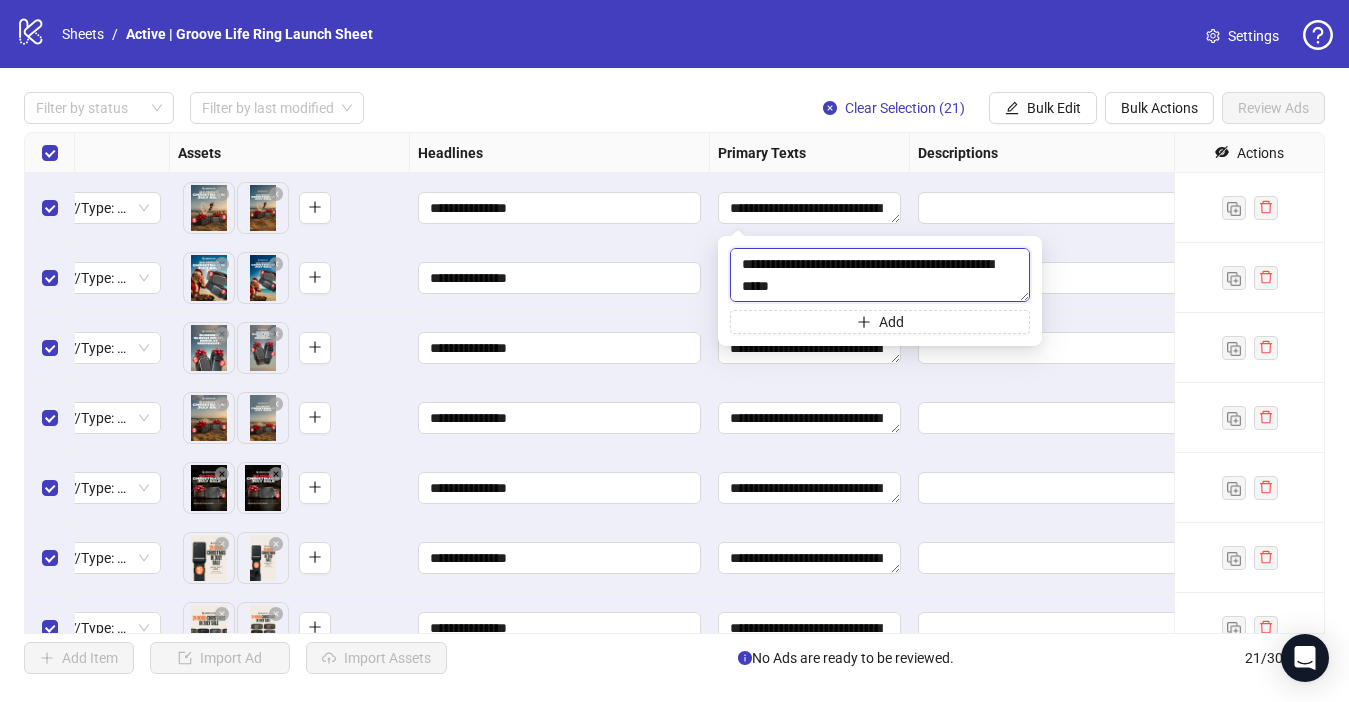 click on "**********" at bounding box center (880, 275) 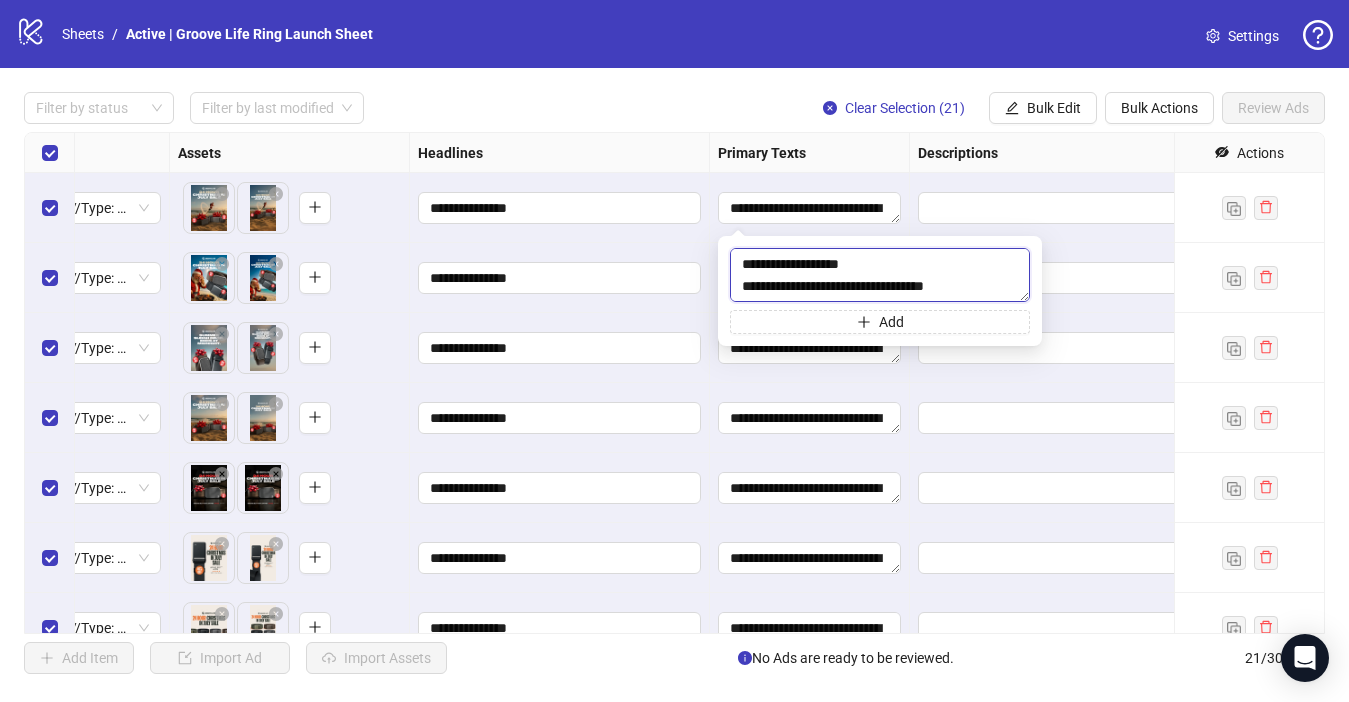 scroll, scrollTop: 22, scrollLeft: 0, axis: vertical 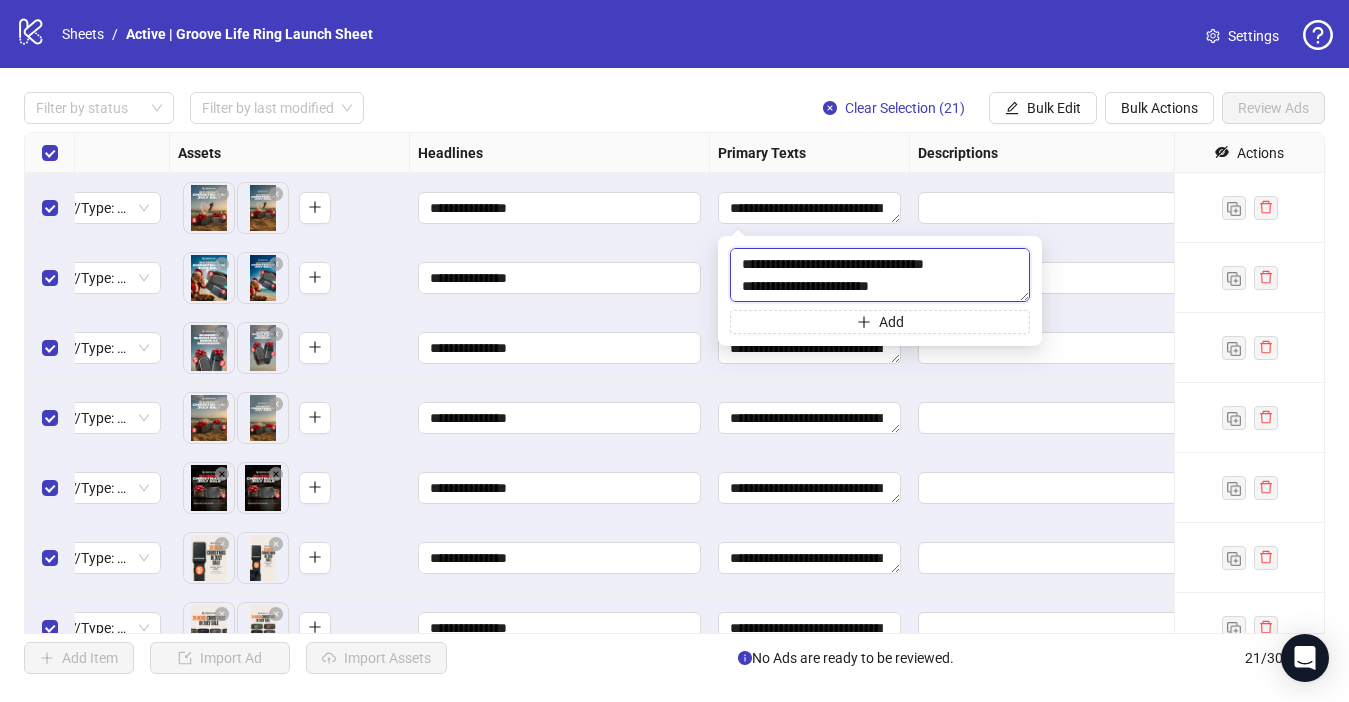 click on "**********" at bounding box center (880, 275) 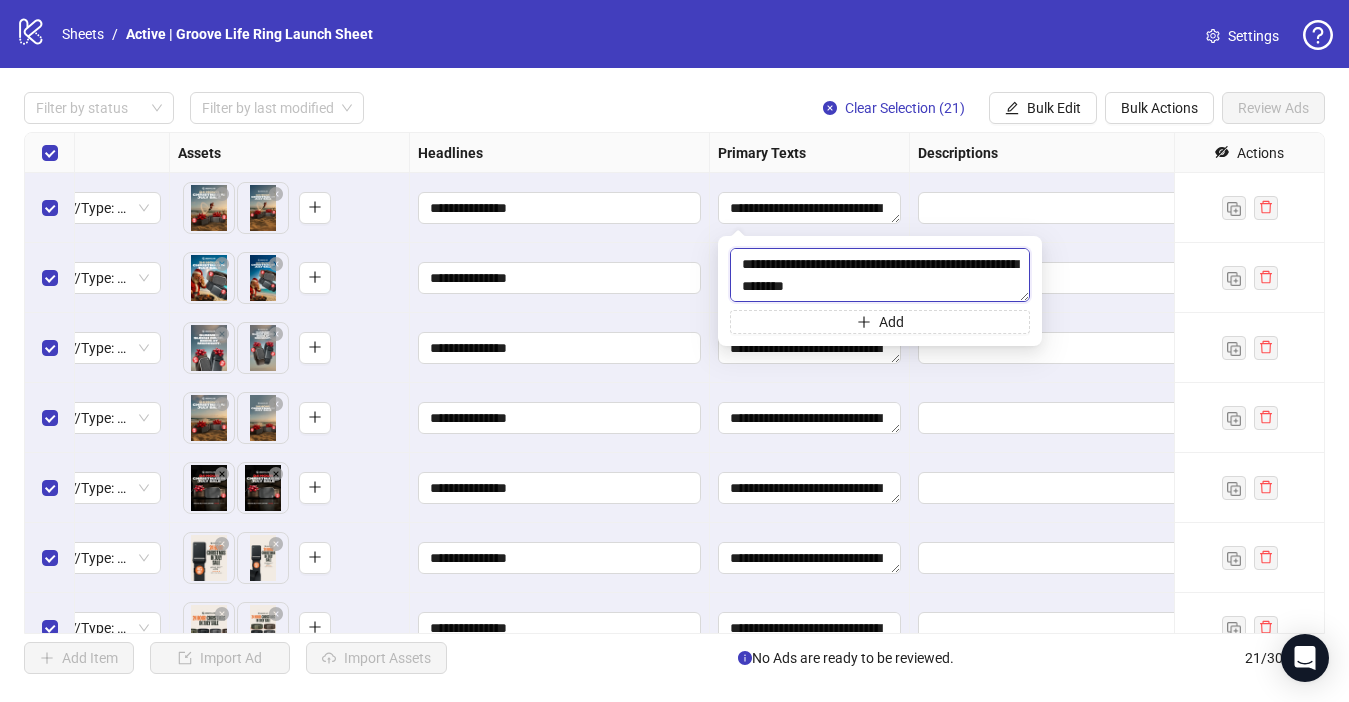click on "**********" at bounding box center (880, 275) 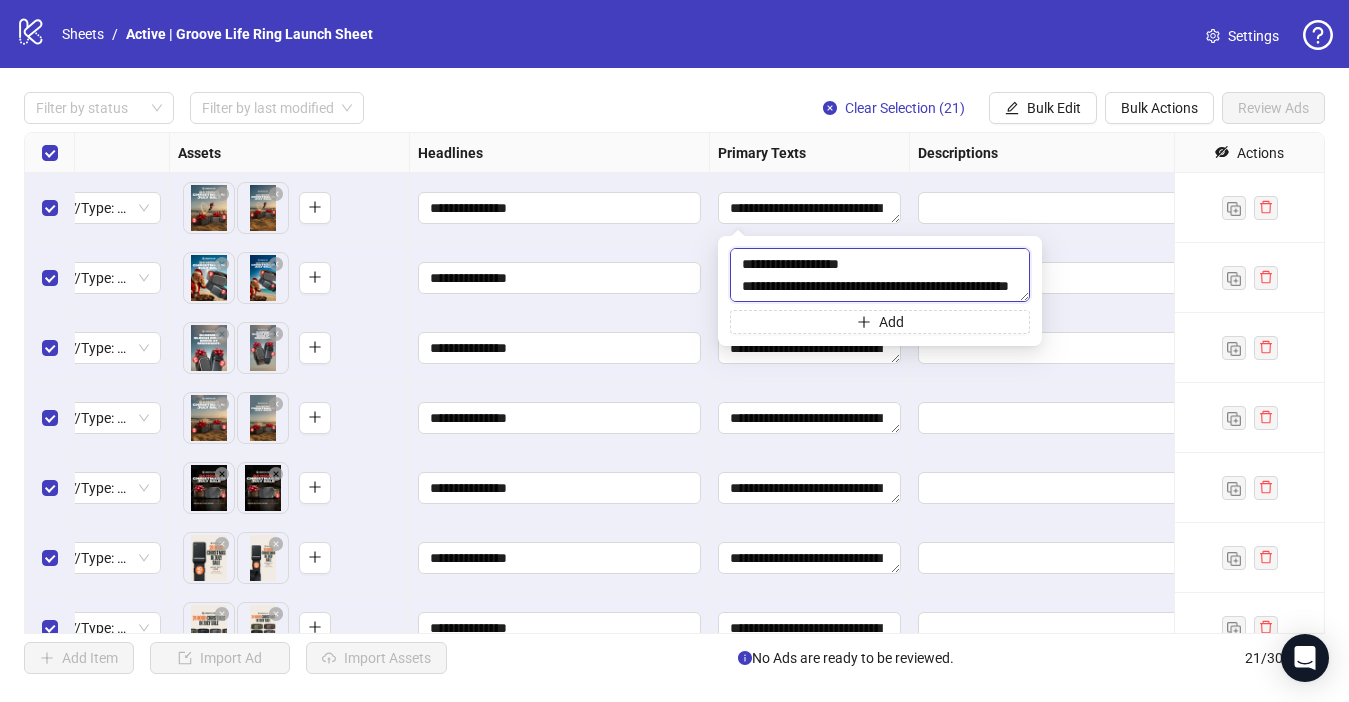 scroll, scrollTop: 44, scrollLeft: 0, axis: vertical 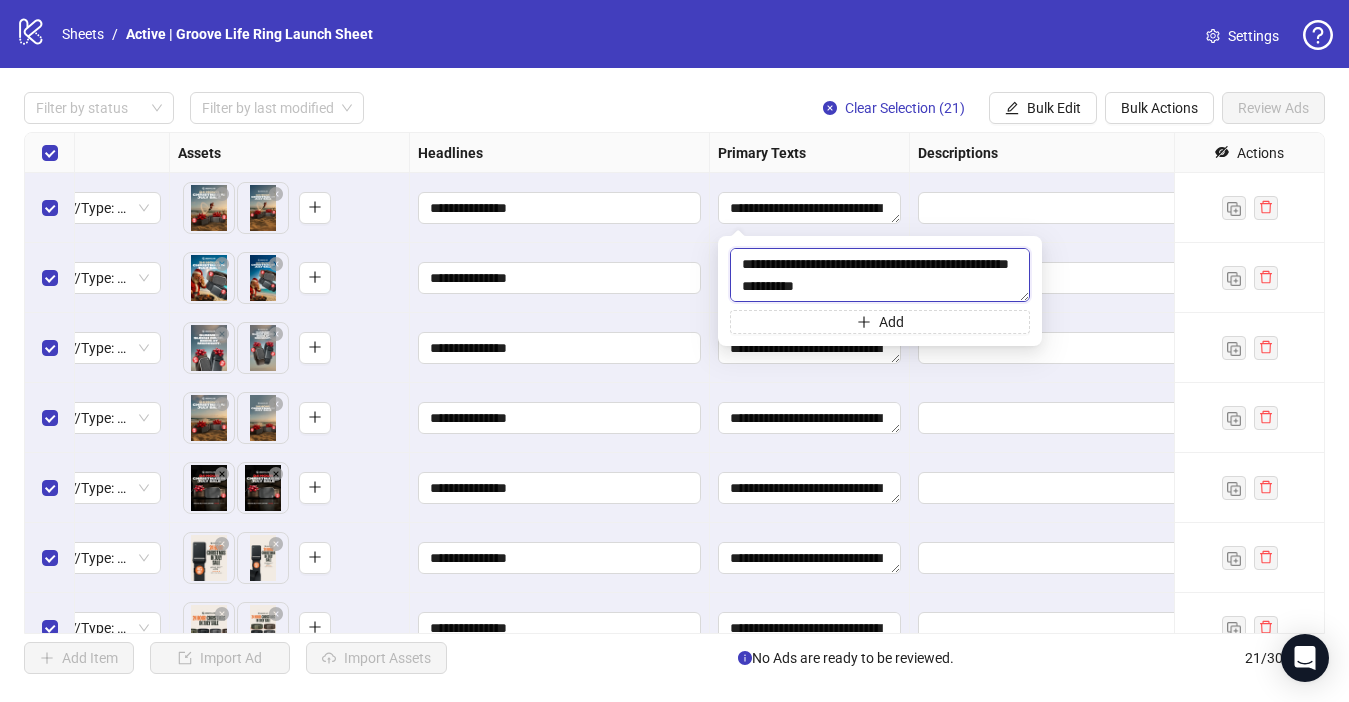 click on "**********" at bounding box center [880, 275] 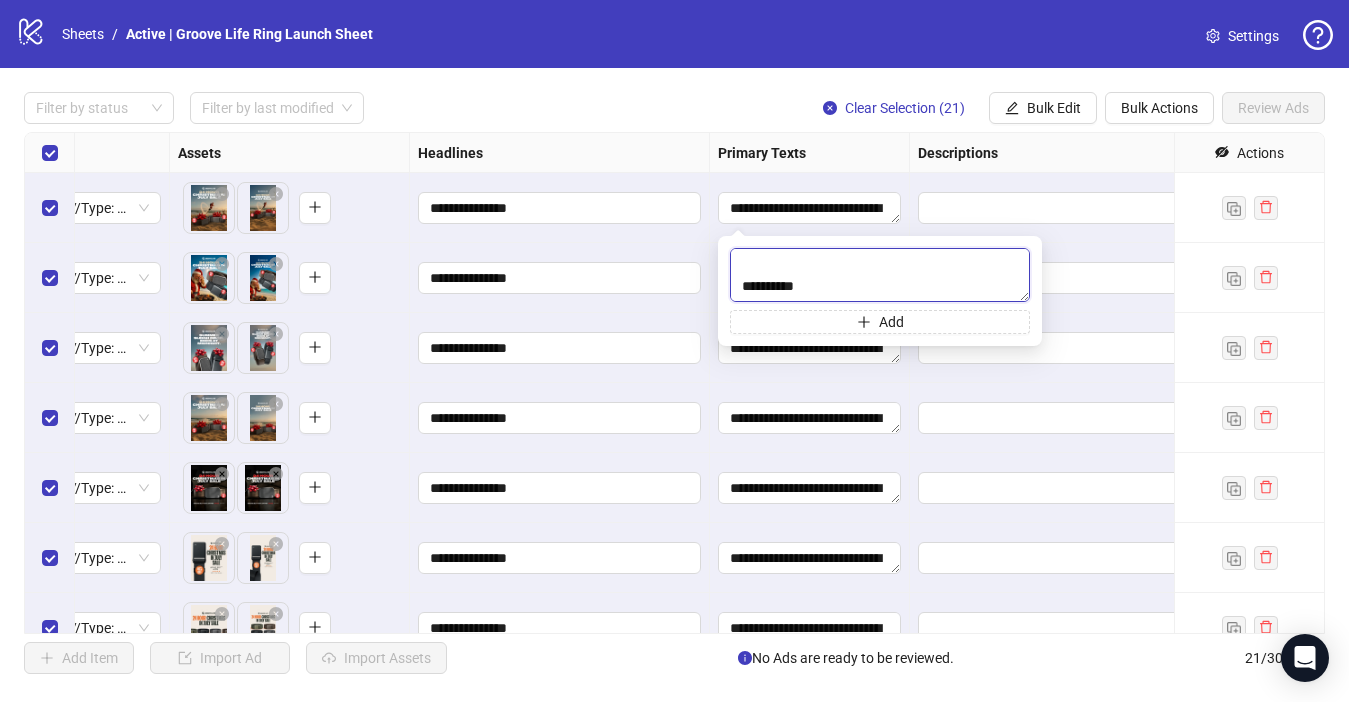 scroll, scrollTop: 66, scrollLeft: 0, axis: vertical 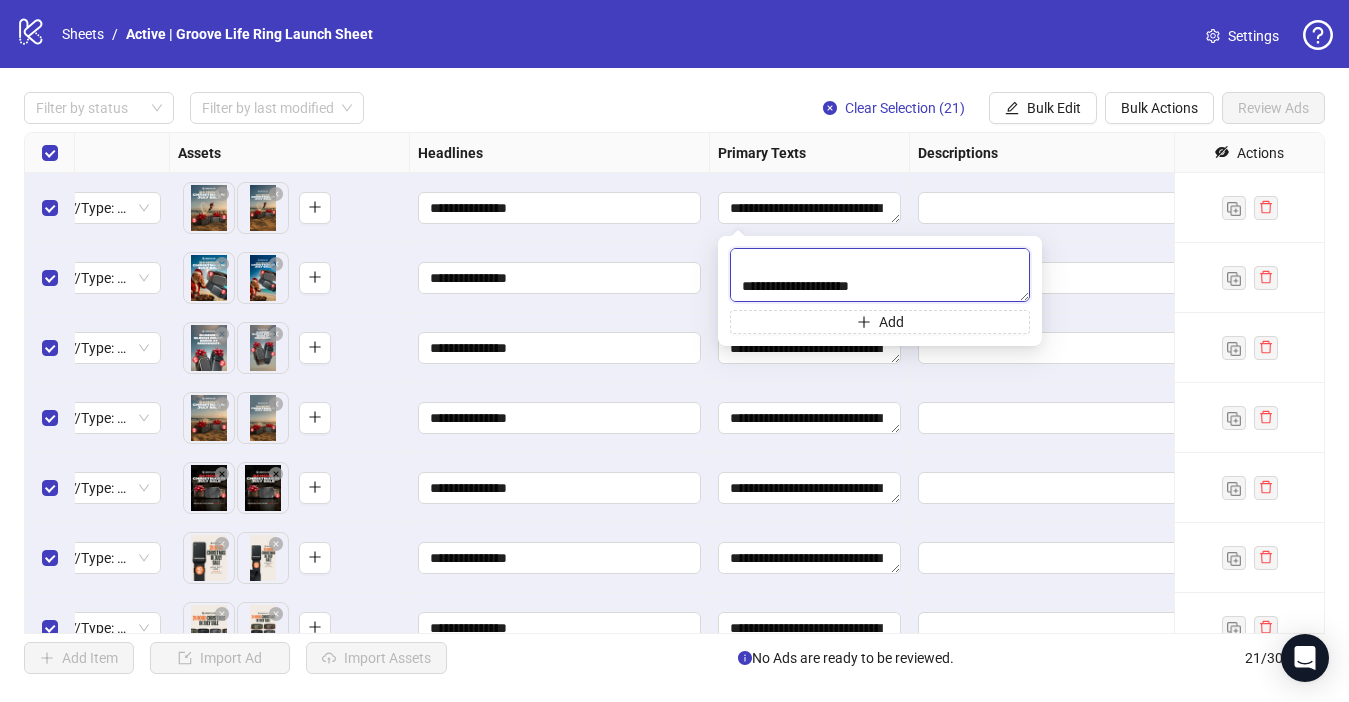 type on "**********" 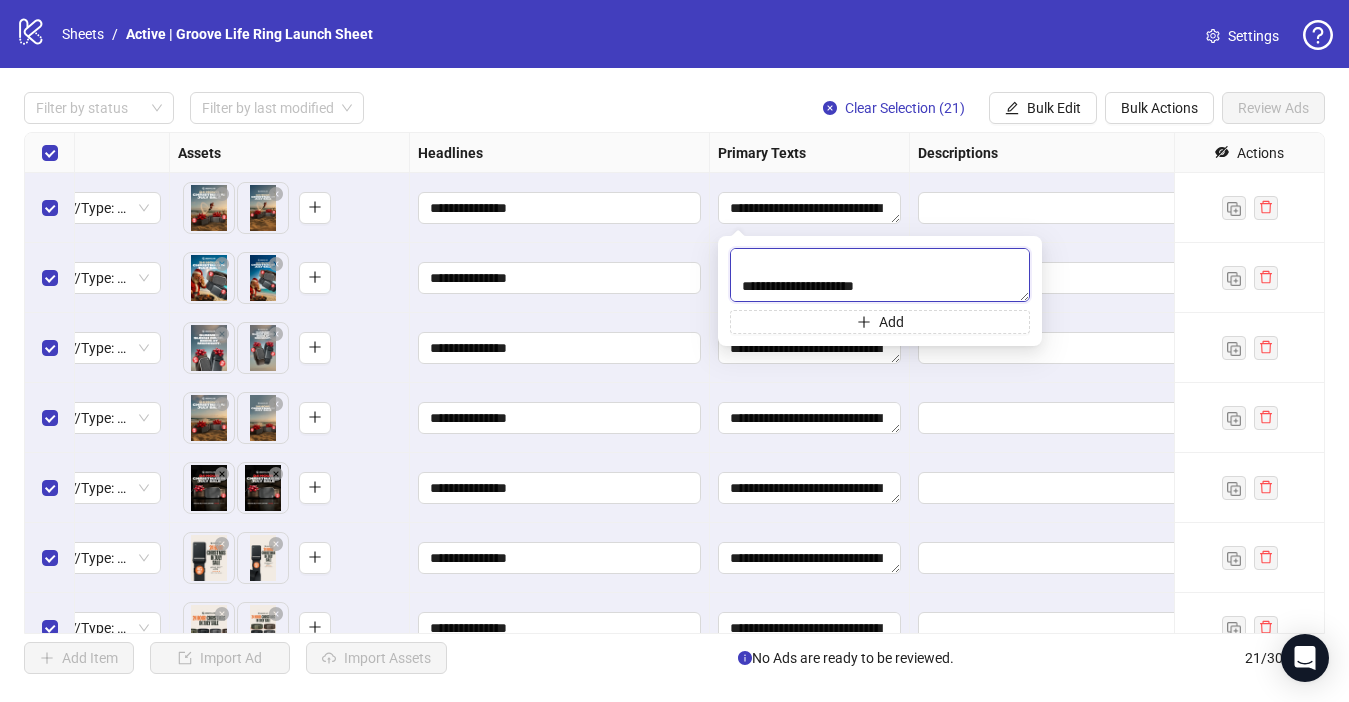 scroll, scrollTop: 66, scrollLeft: 0, axis: vertical 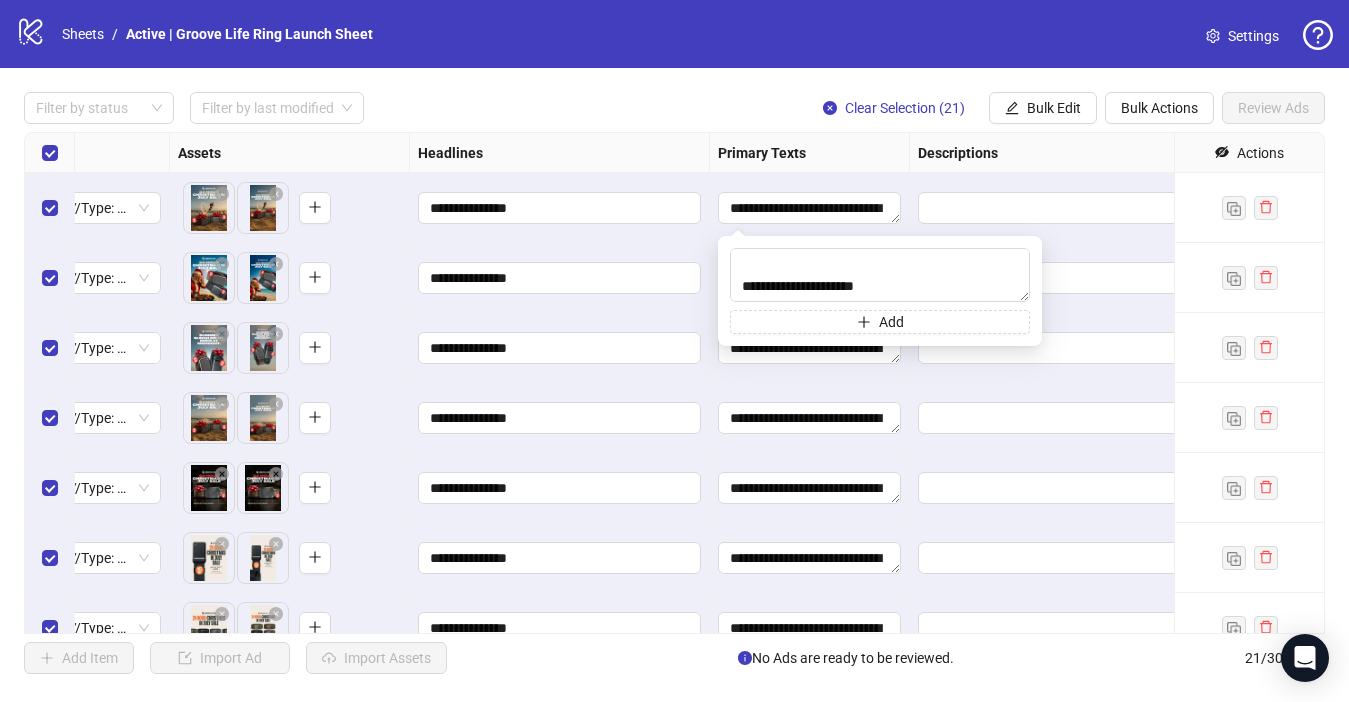 click on "**********" at bounding box center (674, 383) 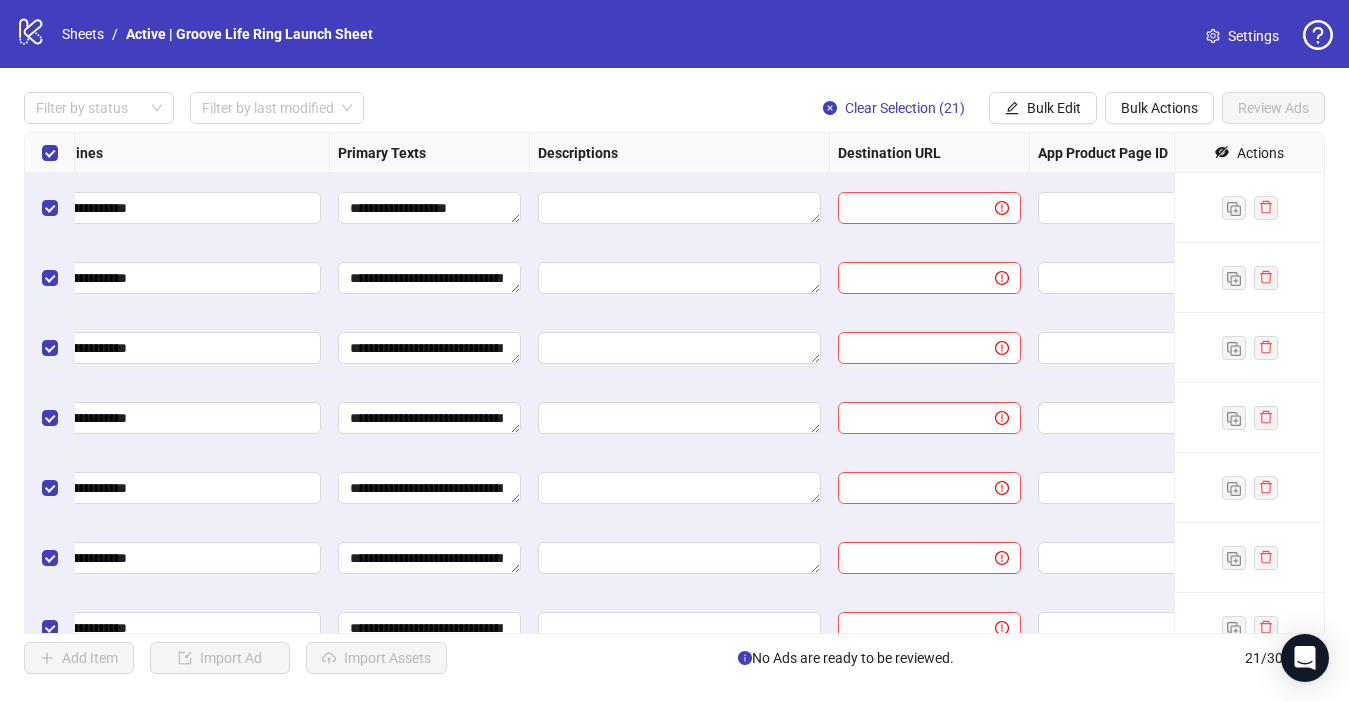 scroll, scrollTop: 0, scrollLeft: 1192, axis: horizontal 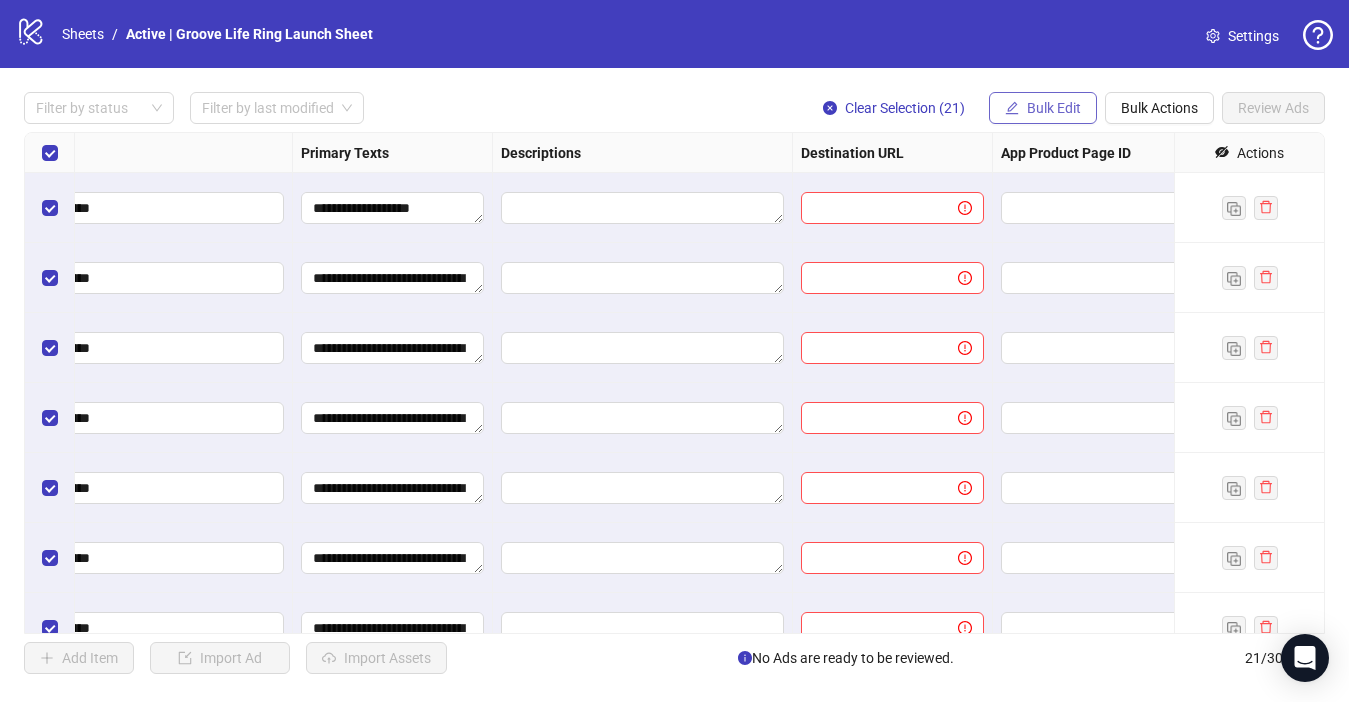 click on "Bulk Edit" at bounding box center (1054, 108) 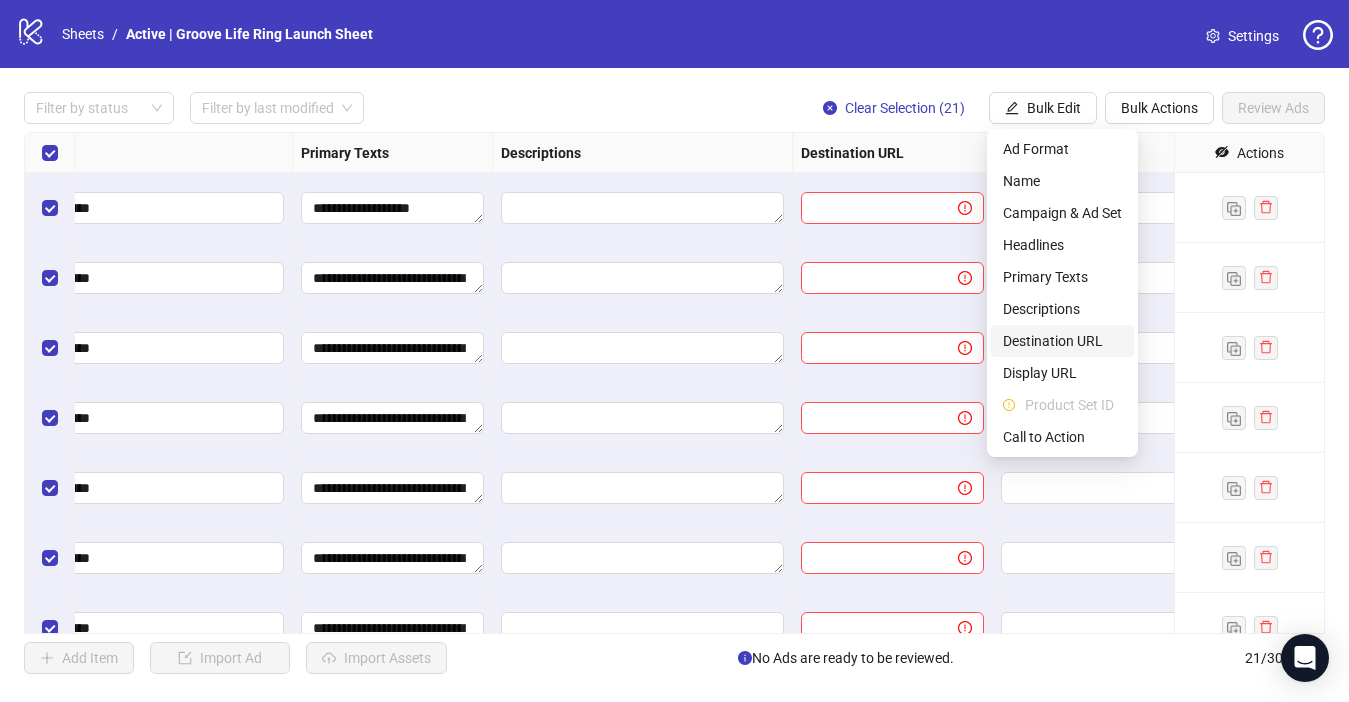 click on "Destination URL" at bounding box center (1062, 341) 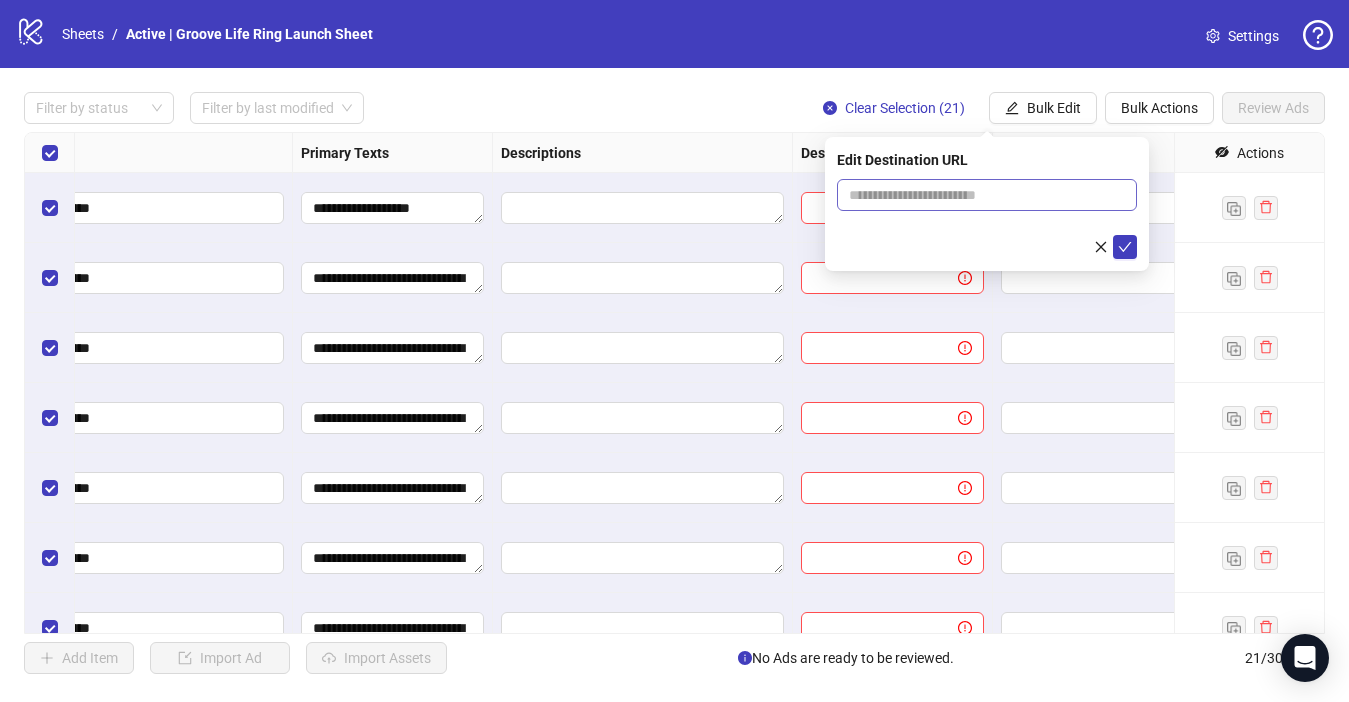 click at bounding box center (987, 195) 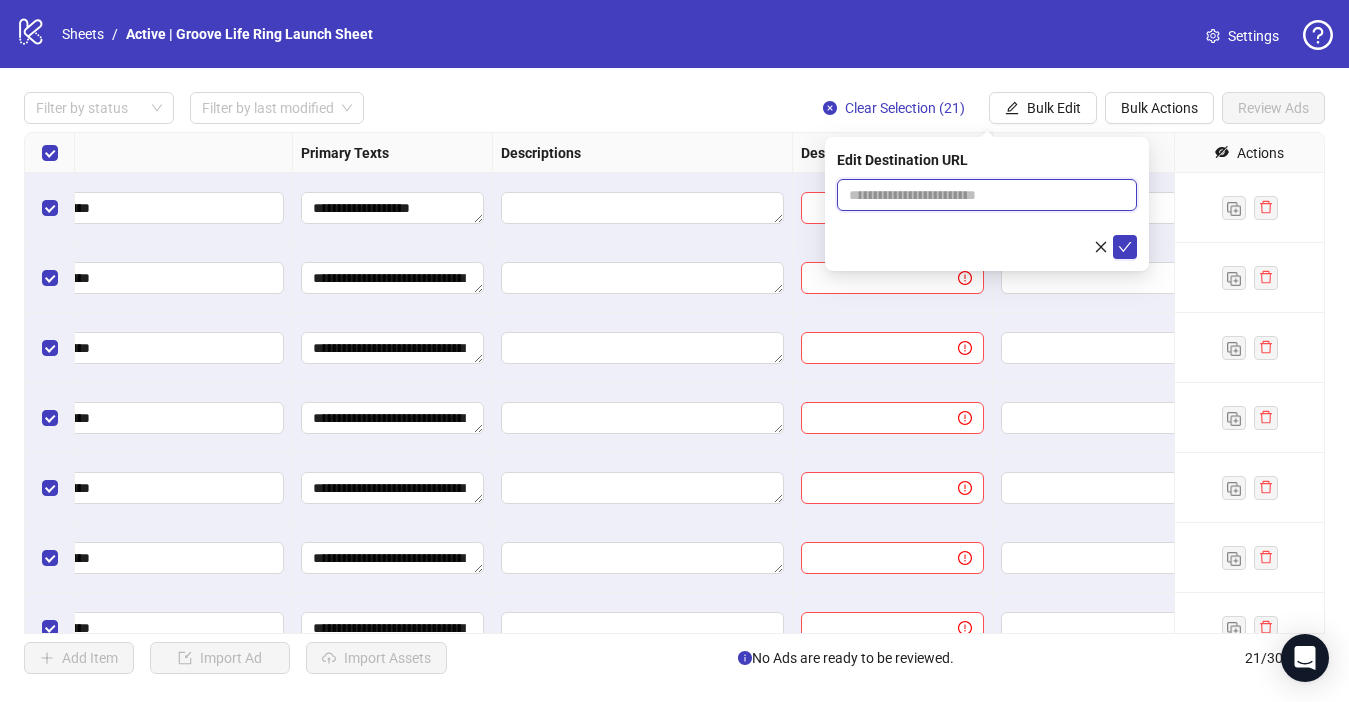paste on "**********" 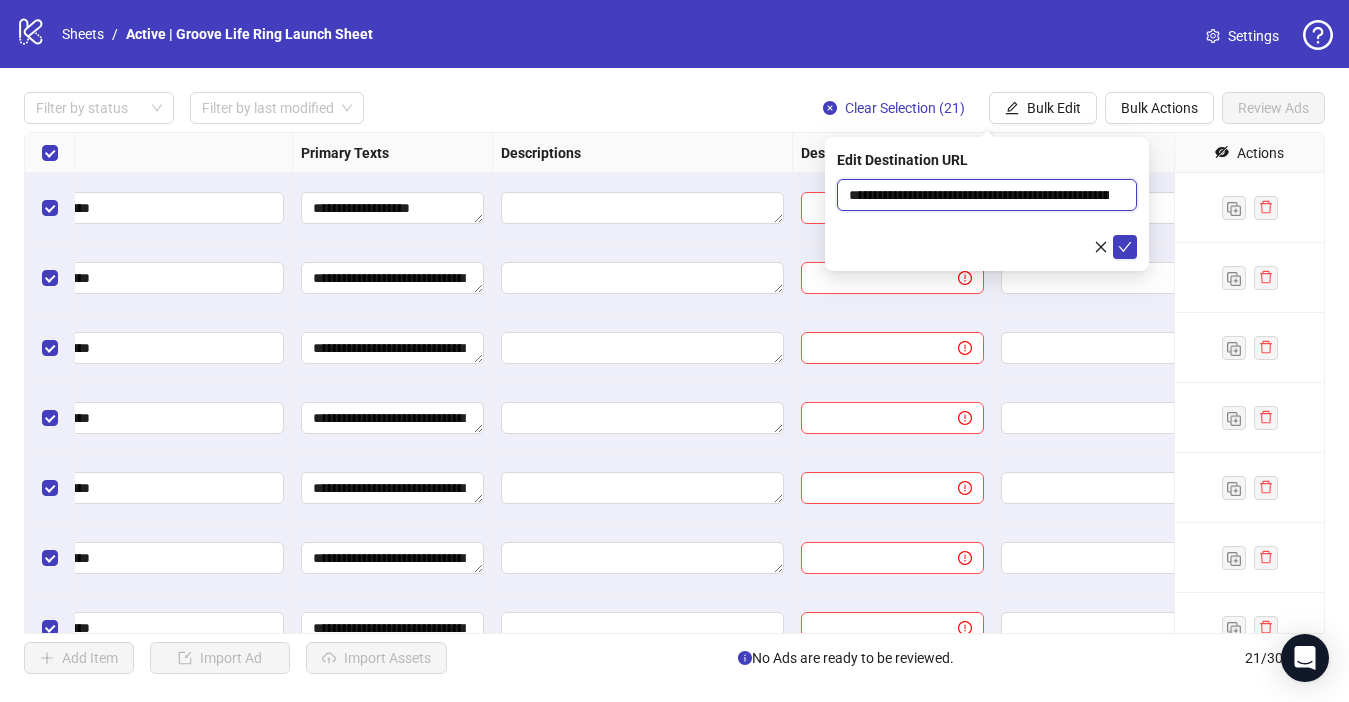 scroll, scrollTop: 0, scrollLeft: 93, axis: horizontal 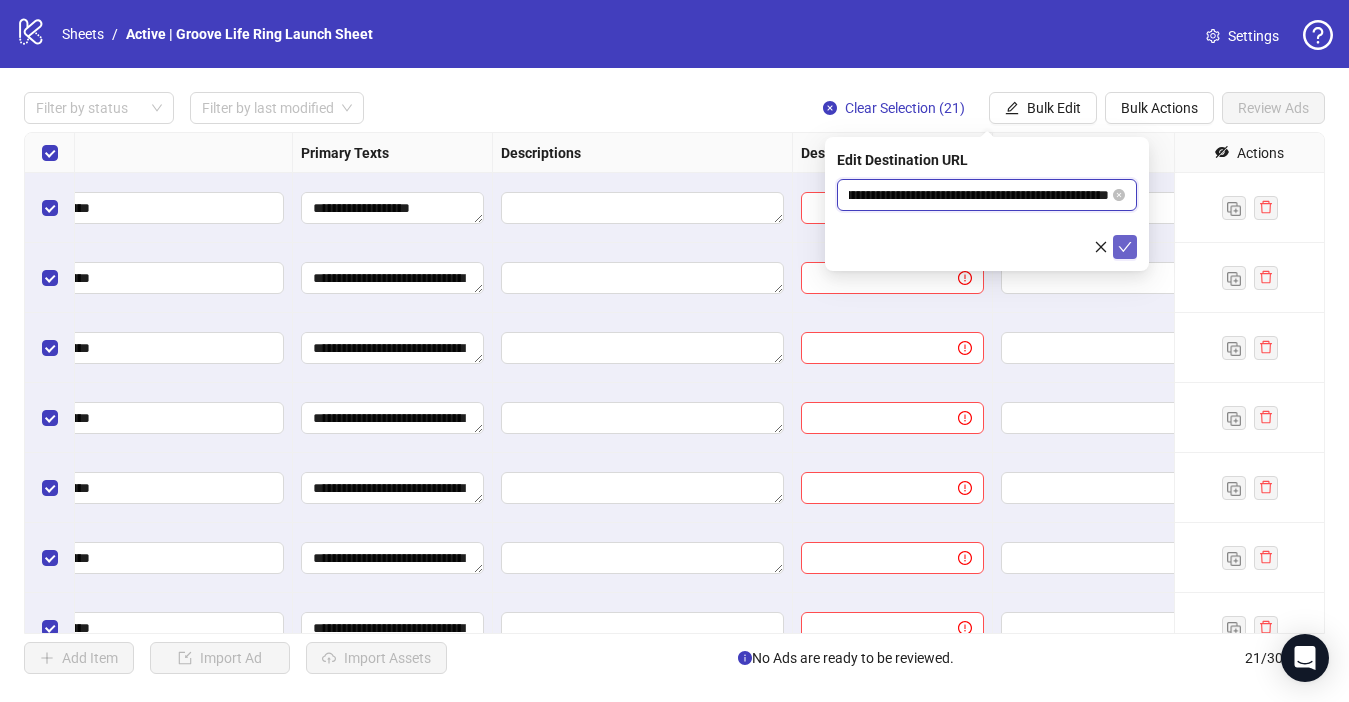 type on "**********" 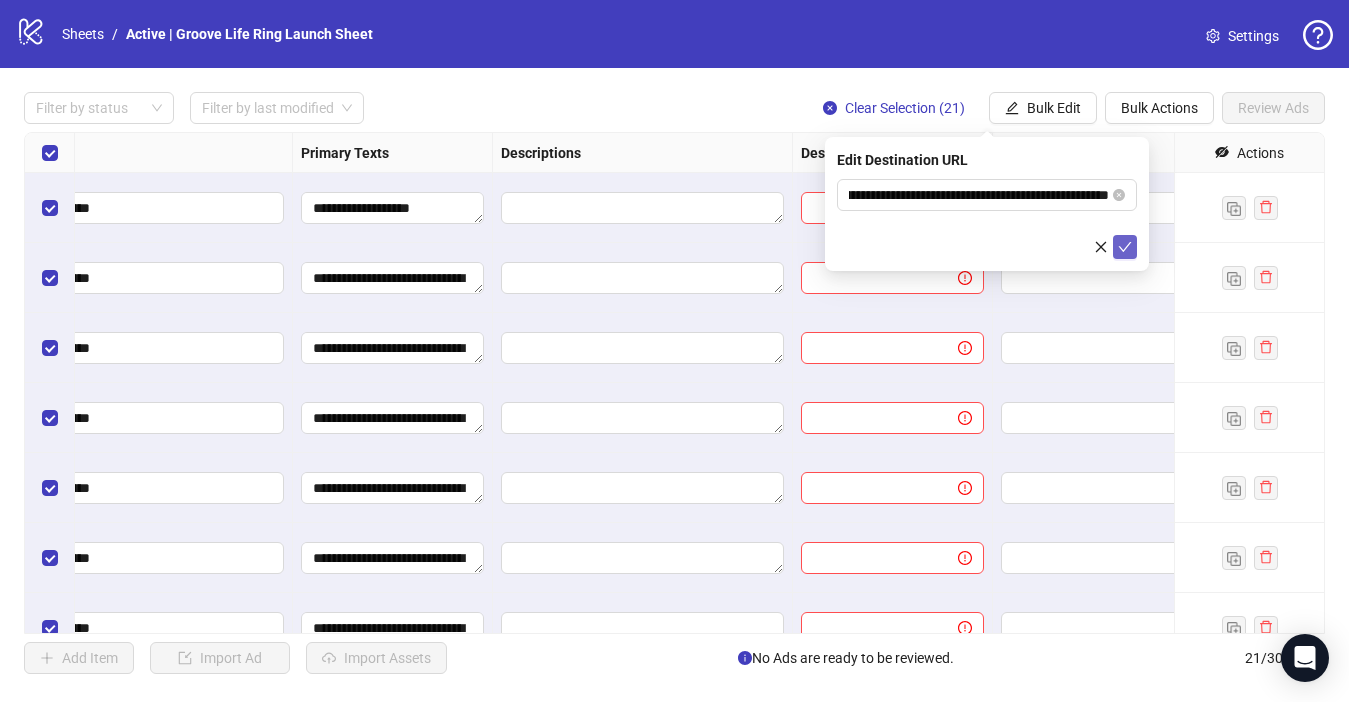 scroll, scrollTop: 0, scrollLeft: 0, axis: both 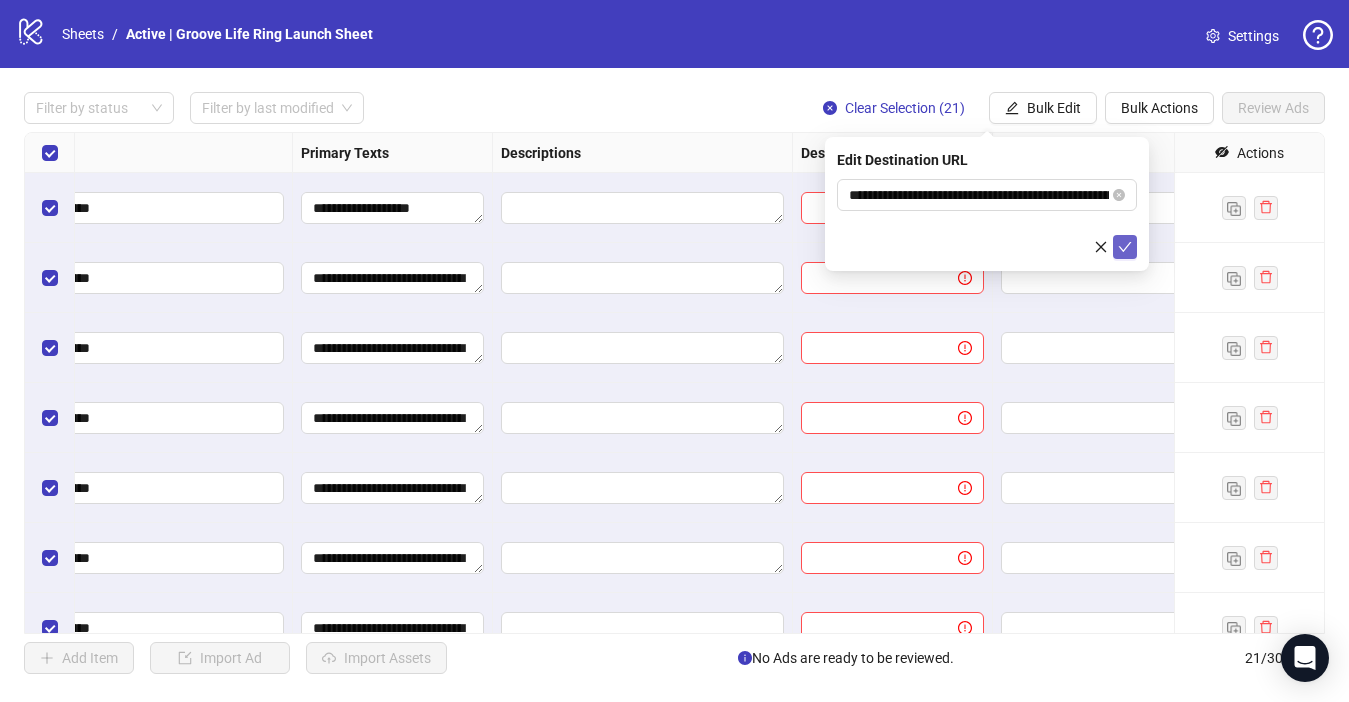 click at bounding box center (1125, 247) 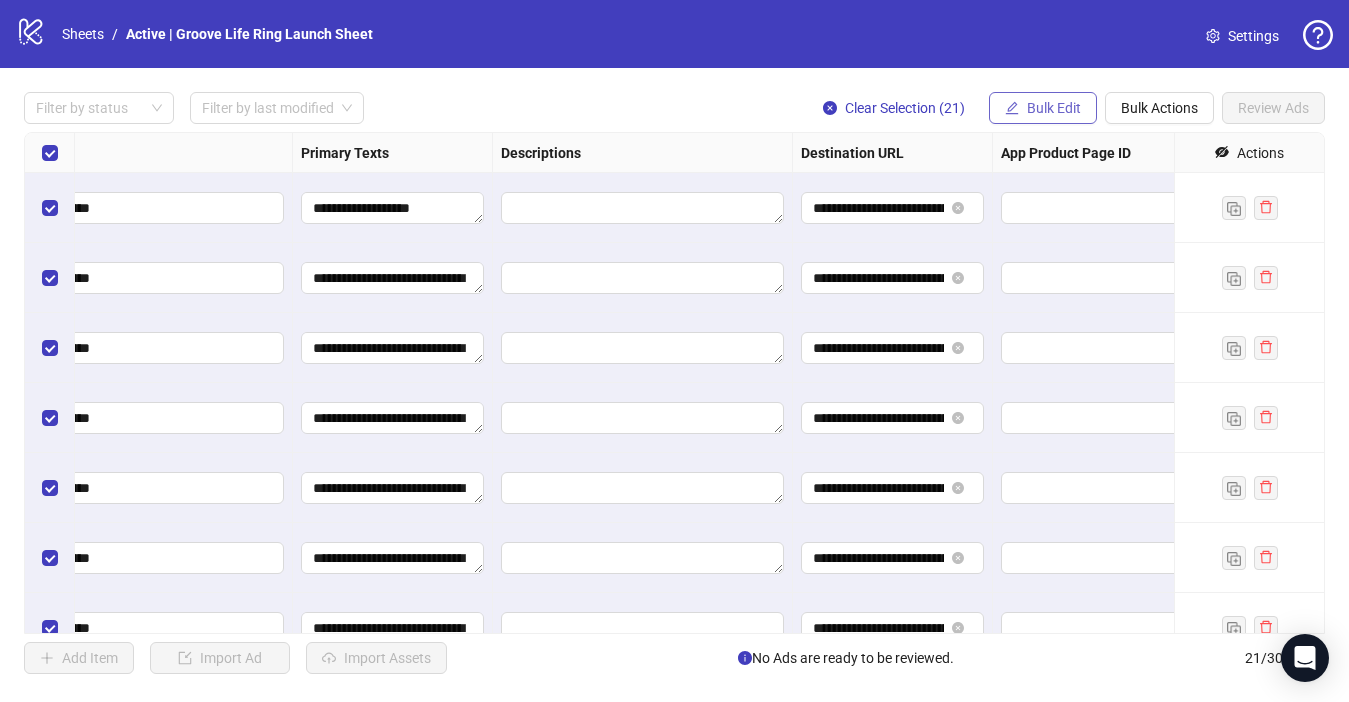 click on "Bulk Edit" at bounding box center [1054, 108] 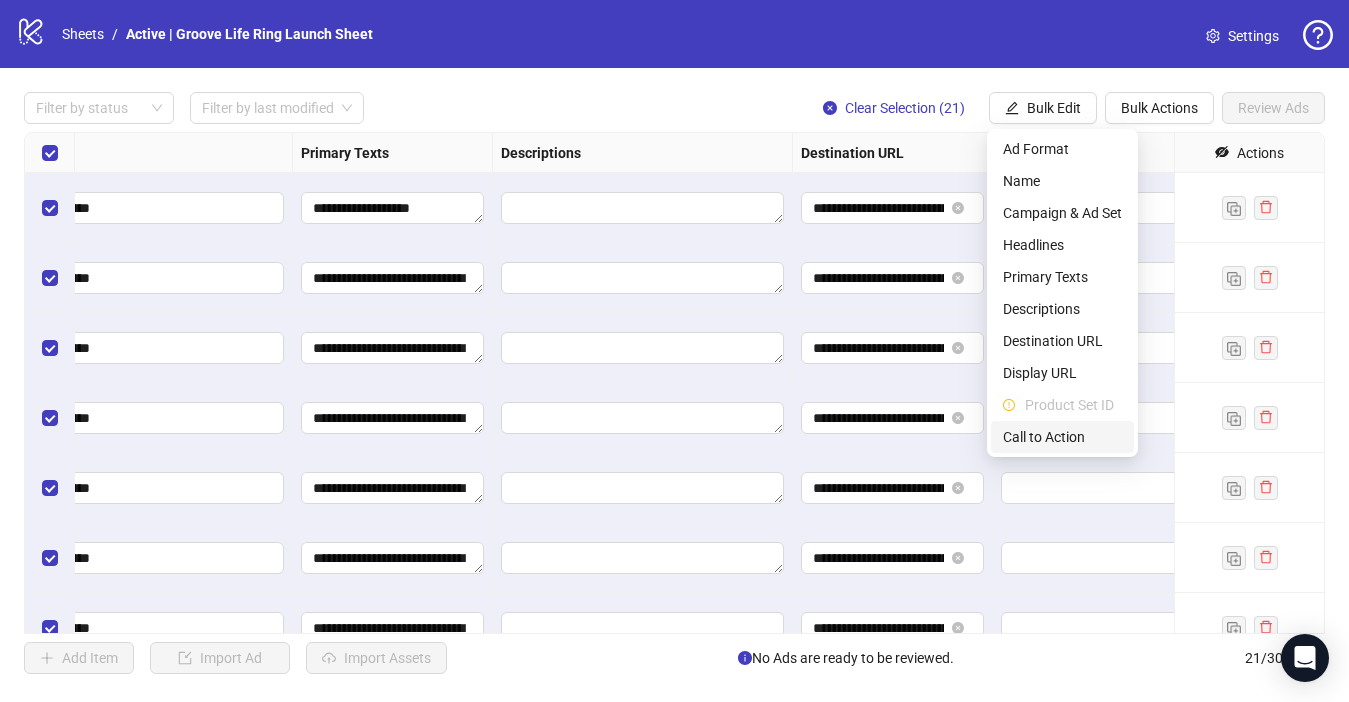 click on "Call to Action" at bounding box center (1062, 437) 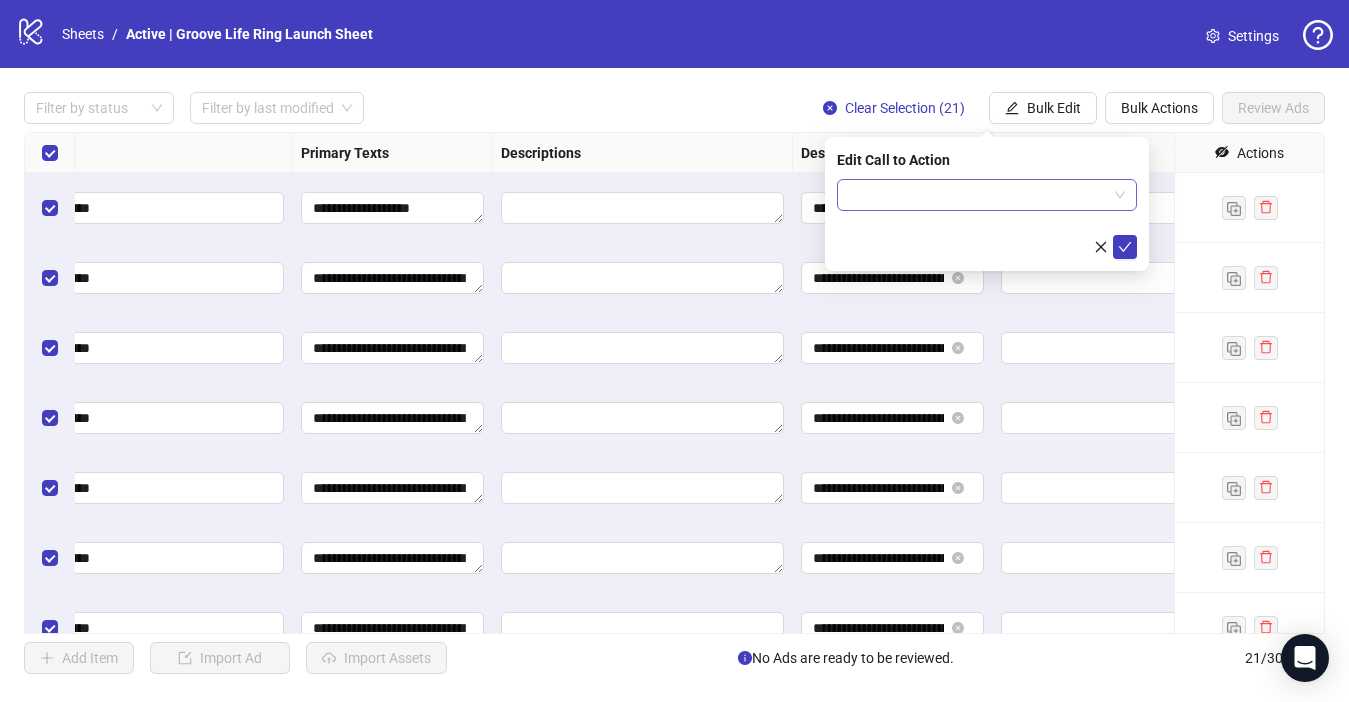 click at bounding box center (978, 195) 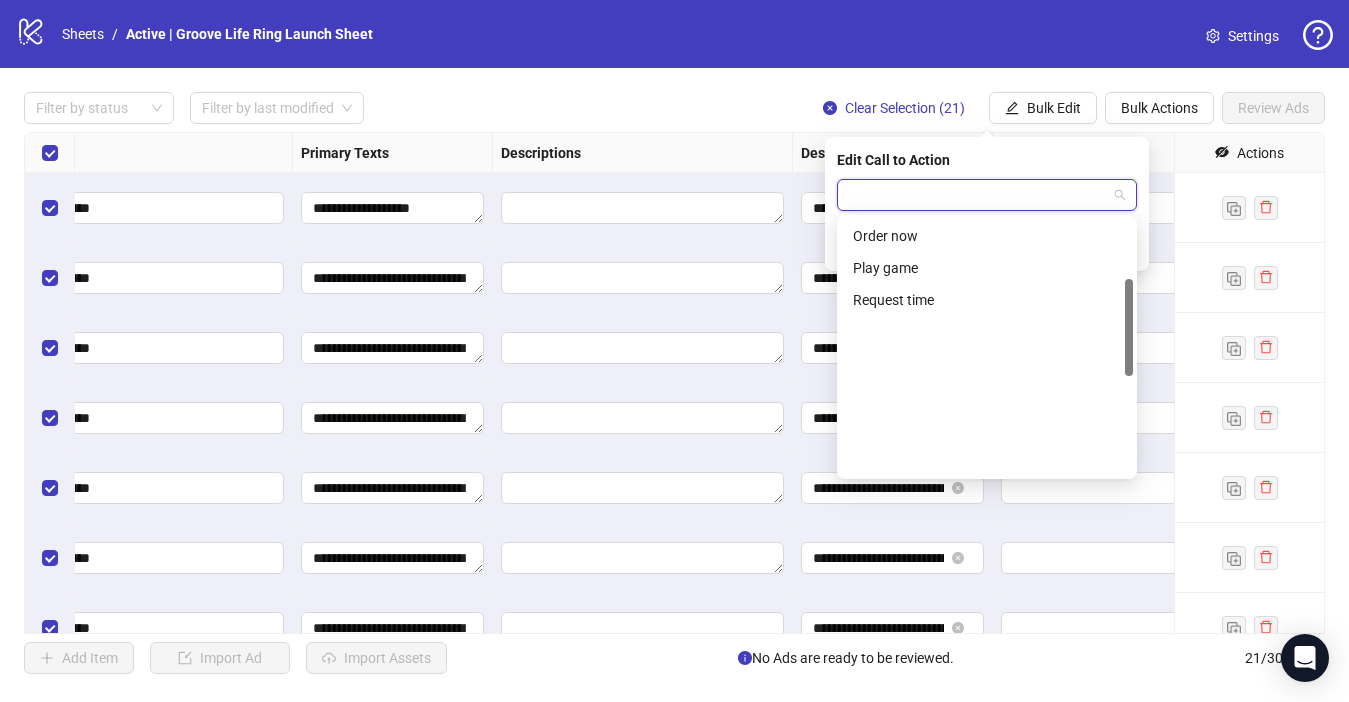 scroll, scrollTop: 416, scrollLeft: 0, axis: vertical 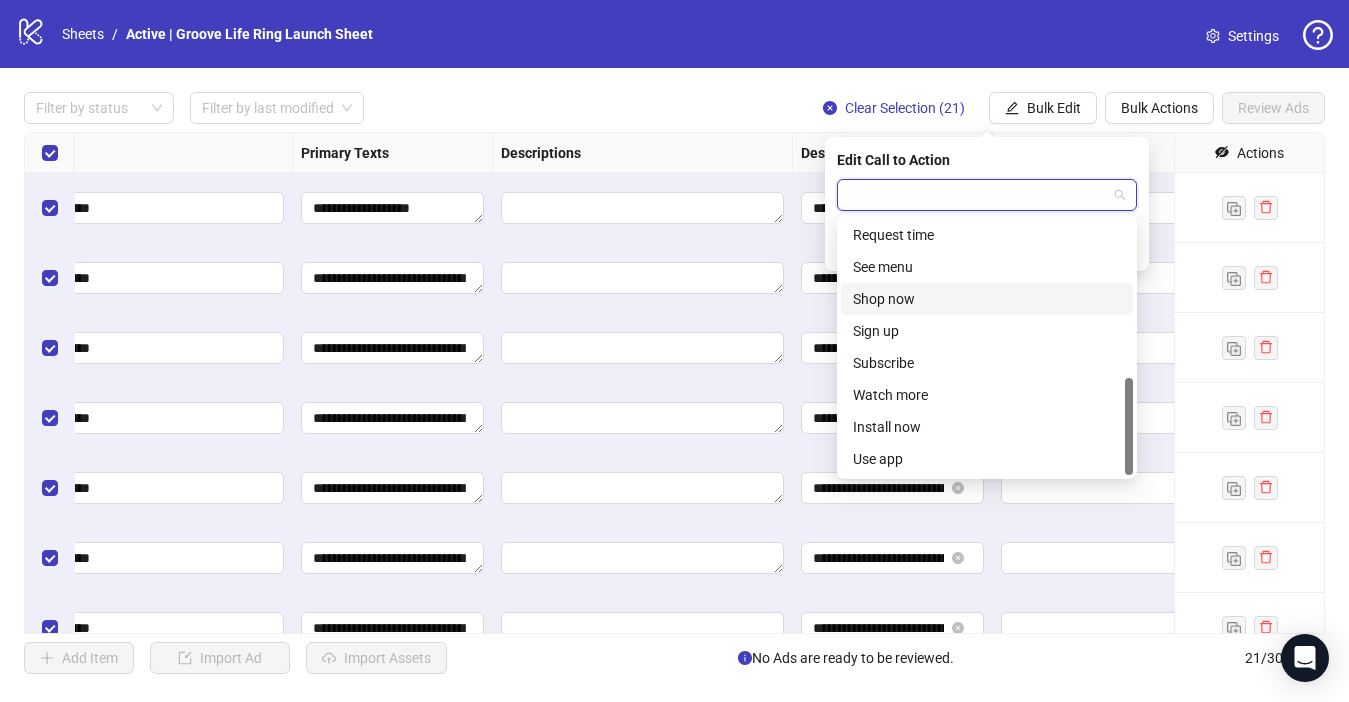 click on "Shop now" at bounding box center [987, 299] 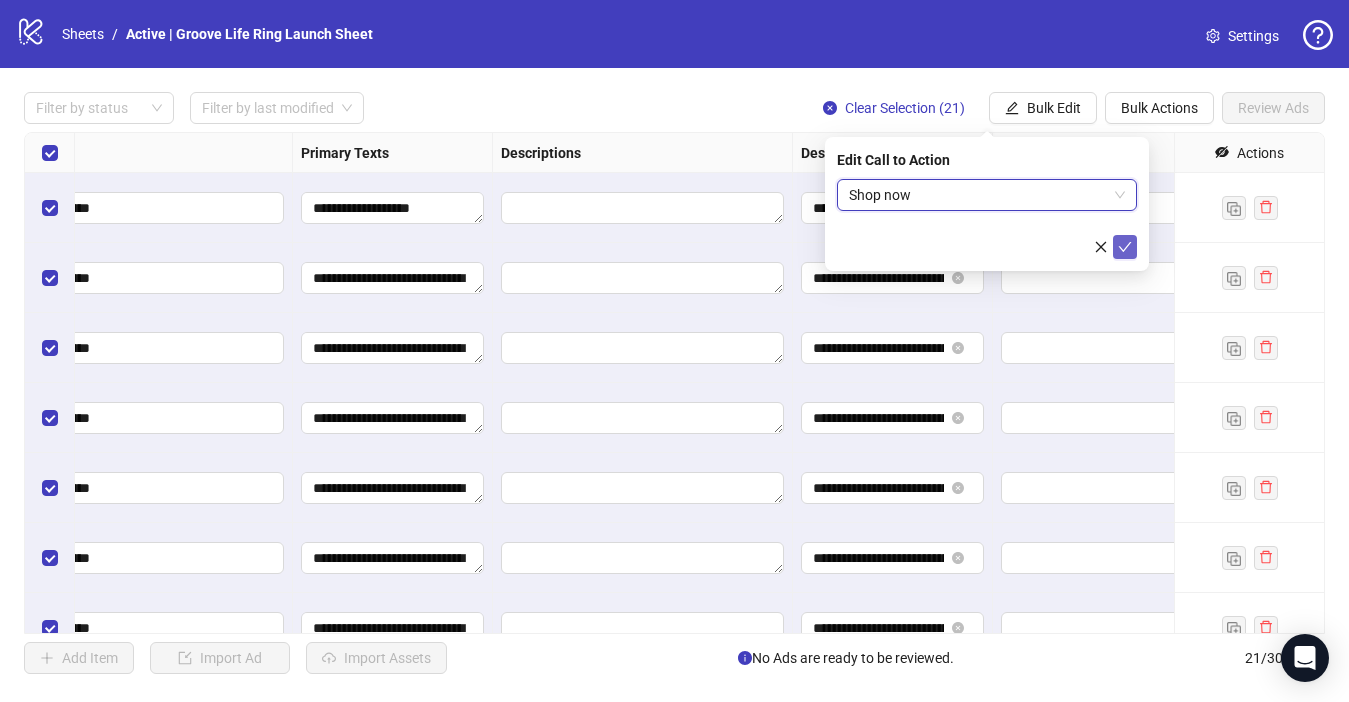 click 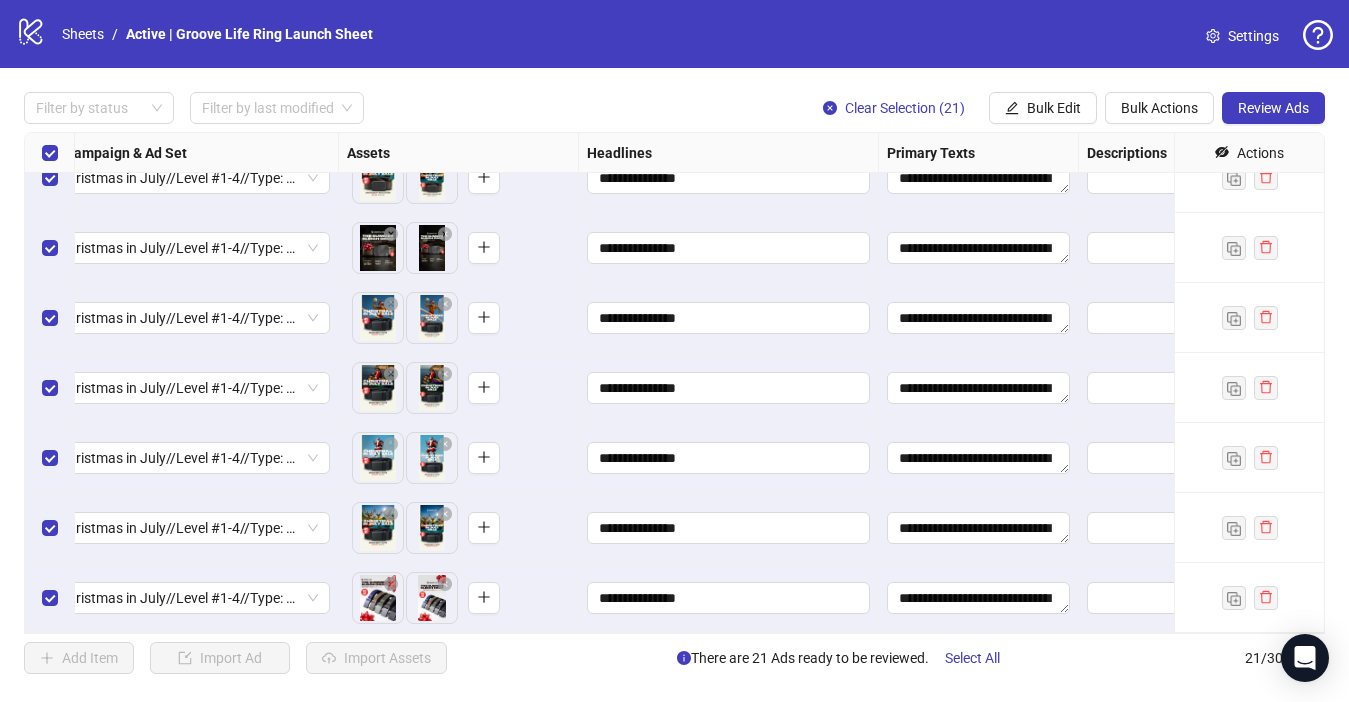scroll, scrollTop: 1010, scrollLeft: 883, axis: both 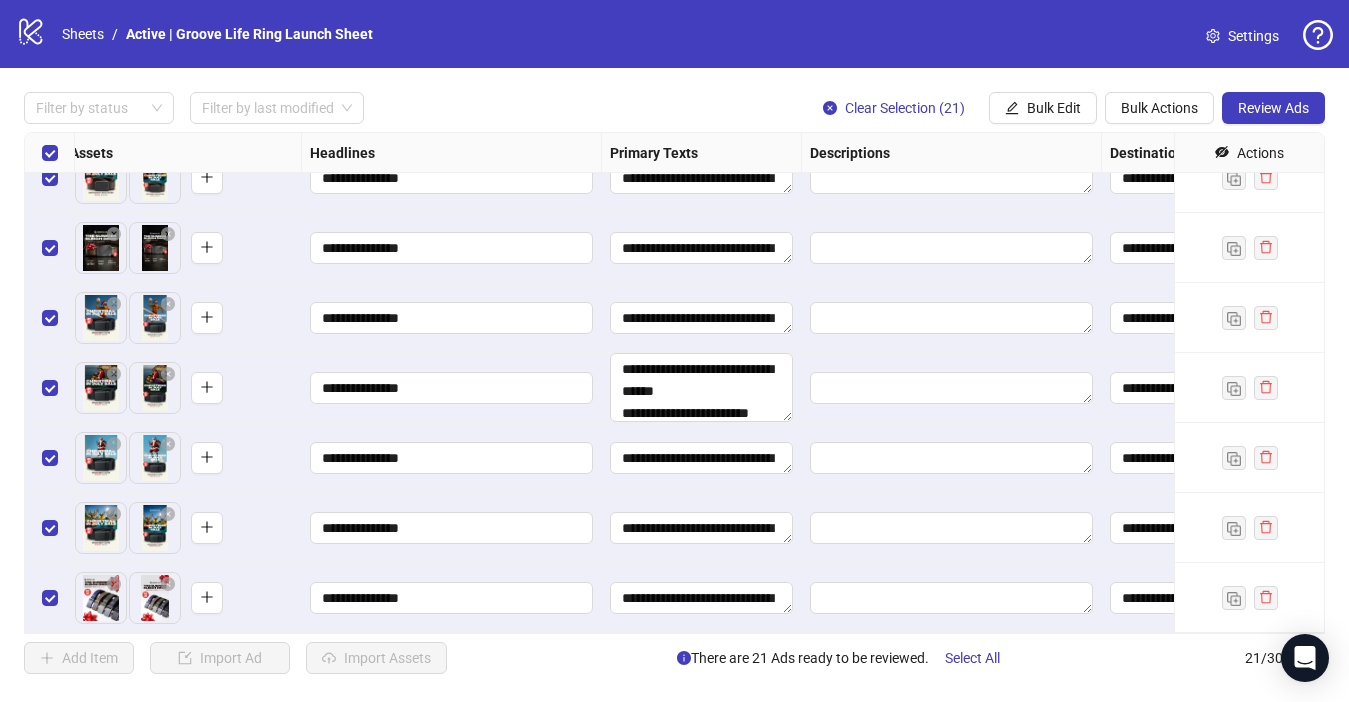 drag, startPoint x: 784, startPoint y: 398, endPoint x: 807, endPoint y: 392, distance: 23.769728 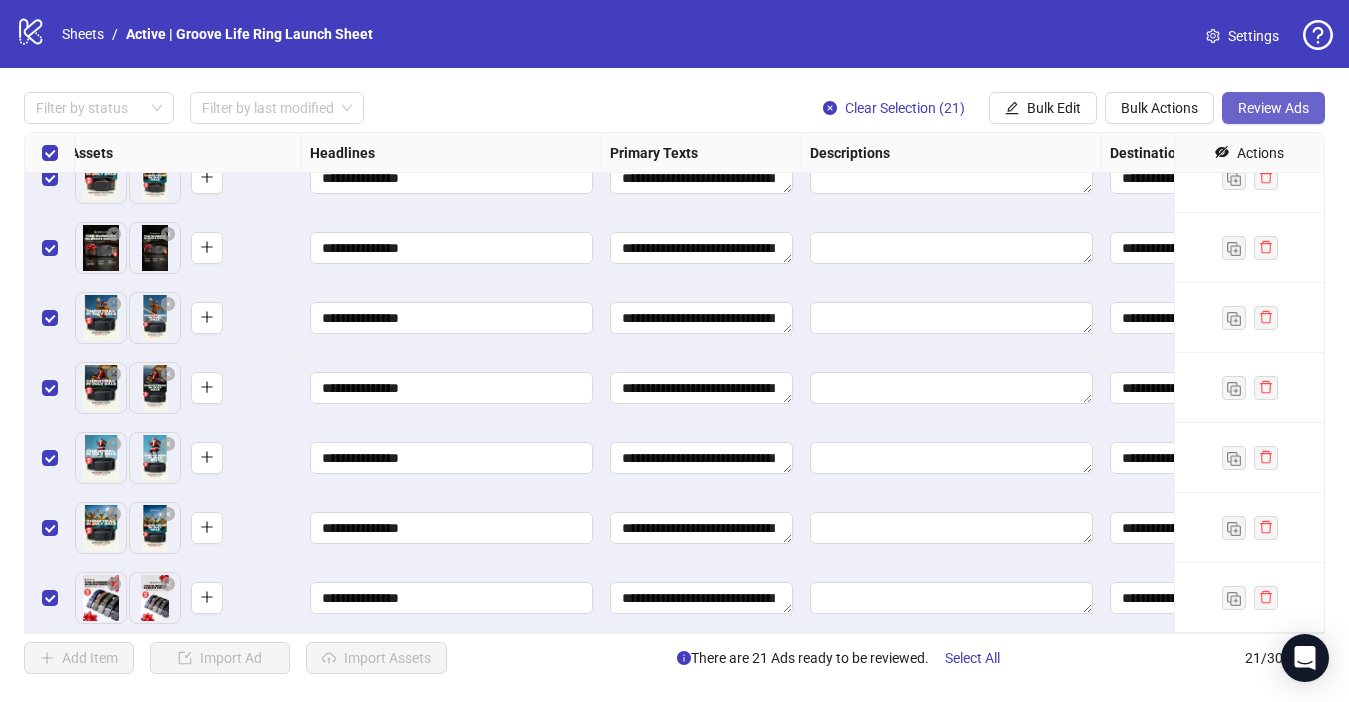 click on "Review Ads" at bounding box center [1273, 108] 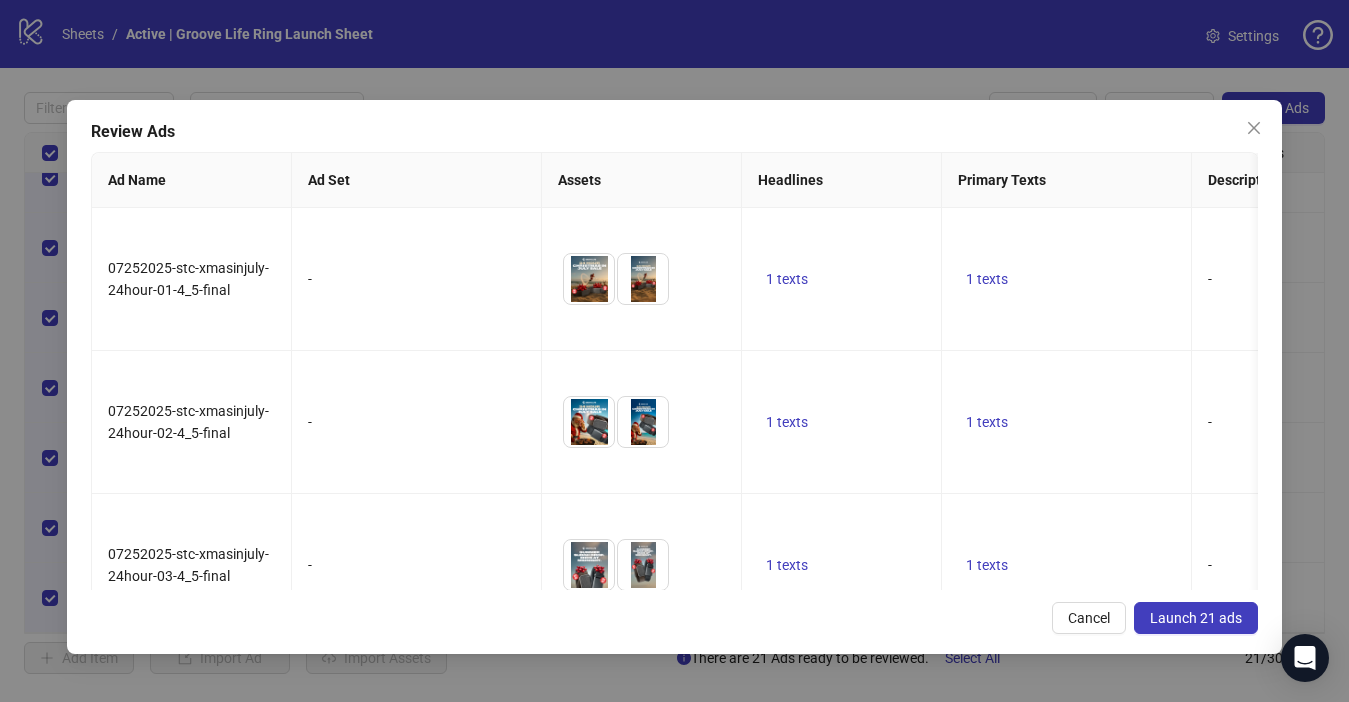 click on "Launch 21 ads" at bounding box center (1196, 618) 